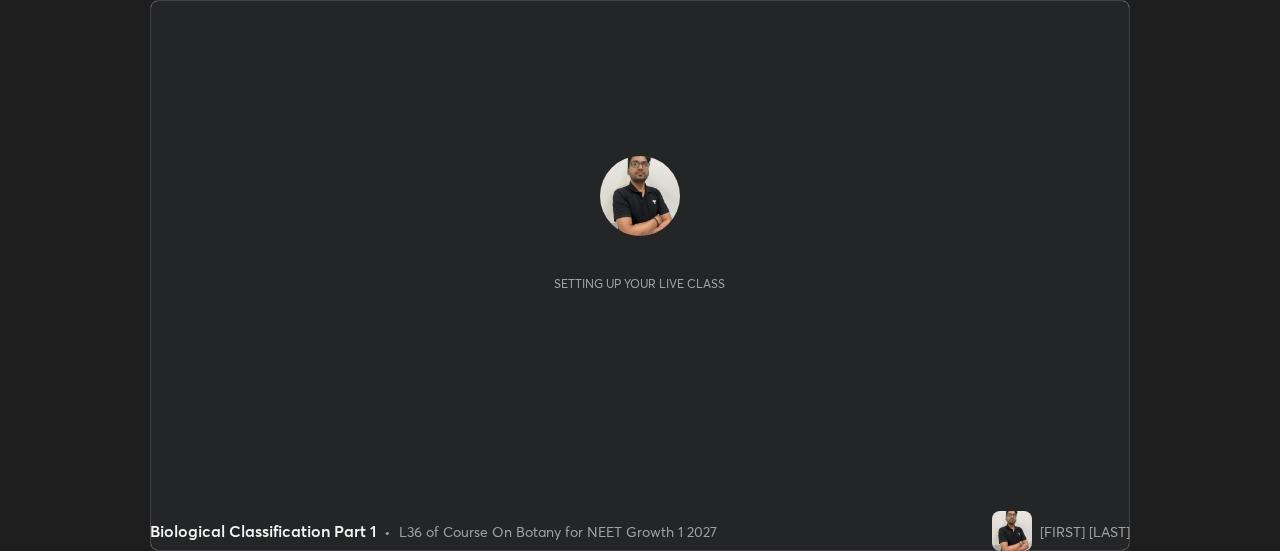 scroll, scrollTop: 0, scrollLeft: 0, axis: both 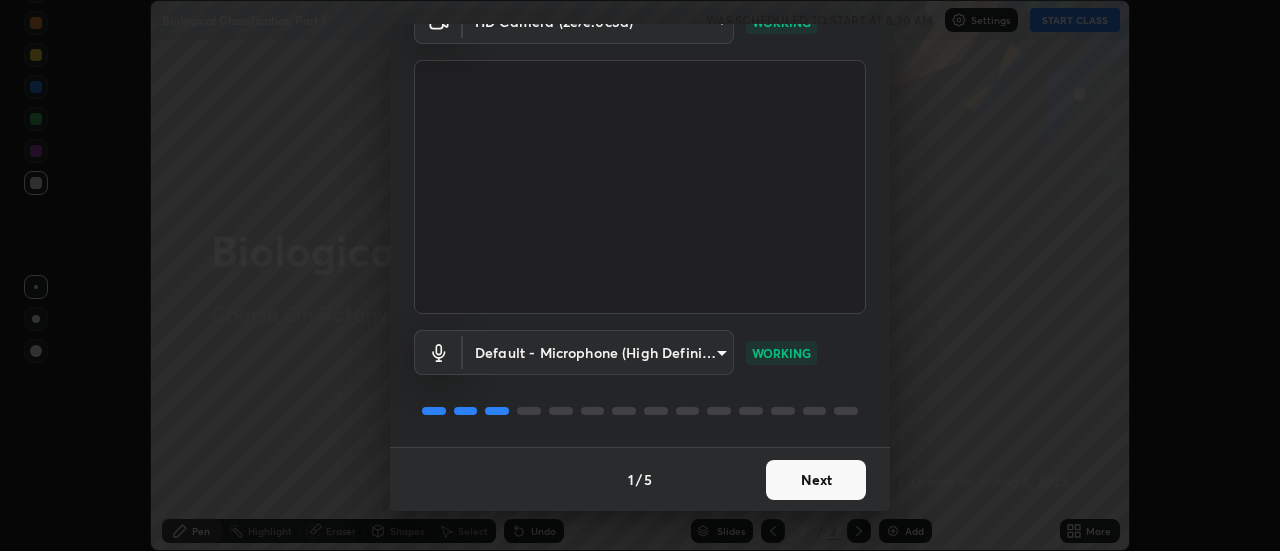 click on "Next" at bounding box center [816, 480] 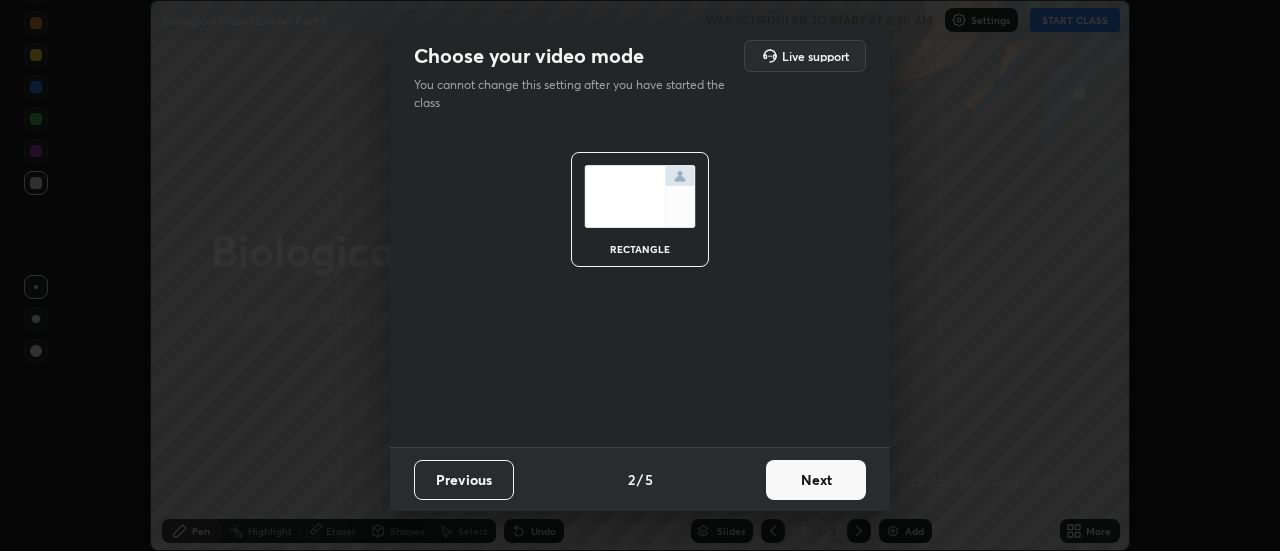 scroll, scrollTop: 0, scrollLeft: 0, axis: both 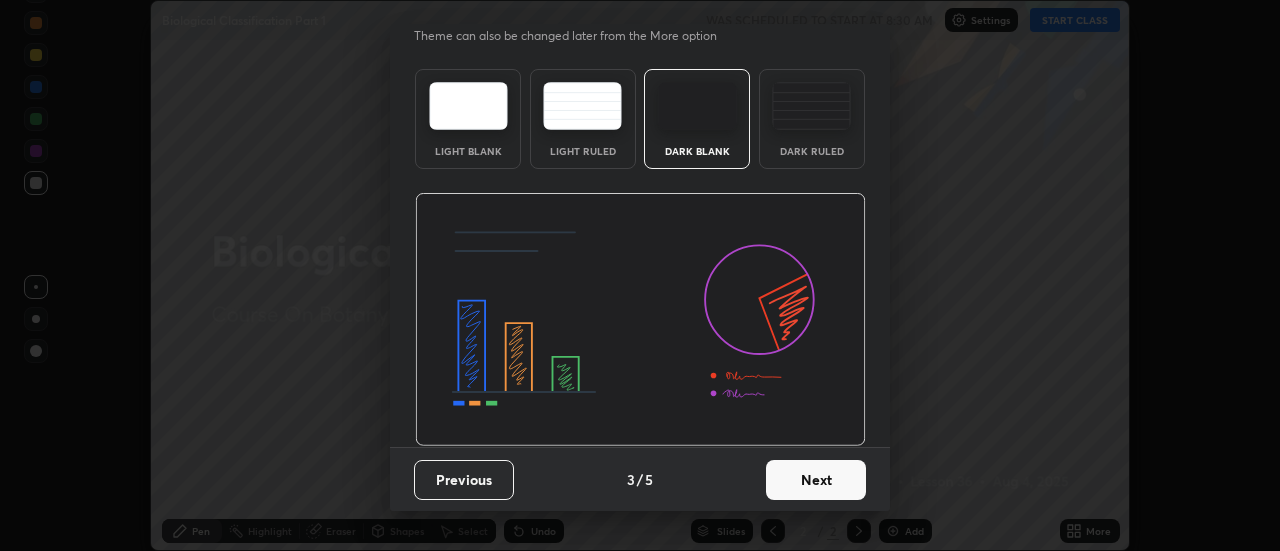 click on "Next" at bounding box center [816, 480] 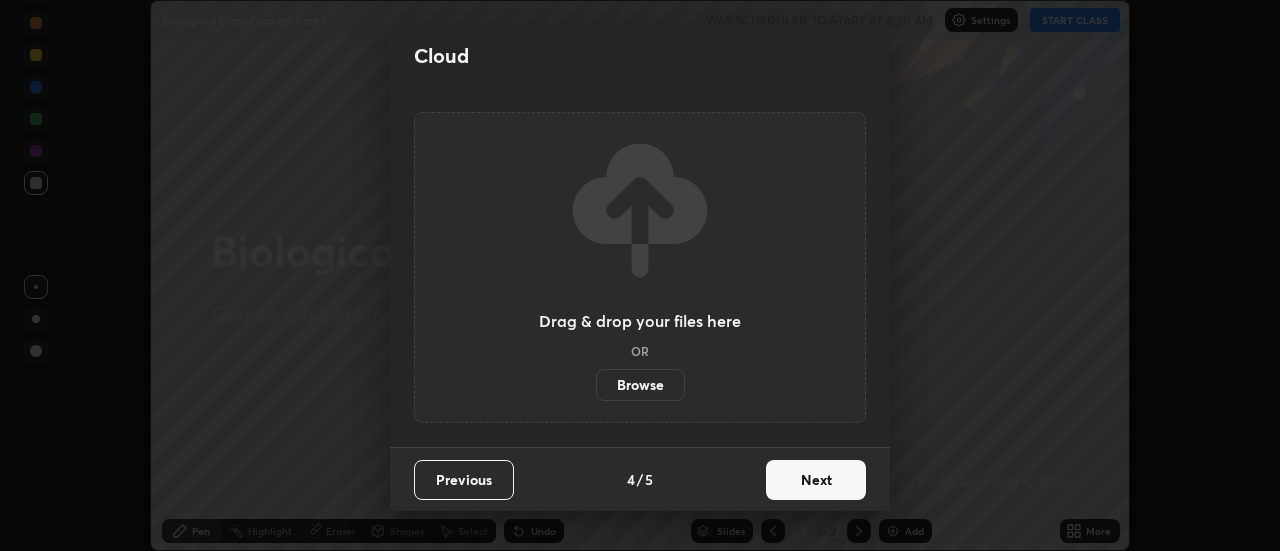scroll, scrollTop: 0, scrollLeft: 0, axis: both 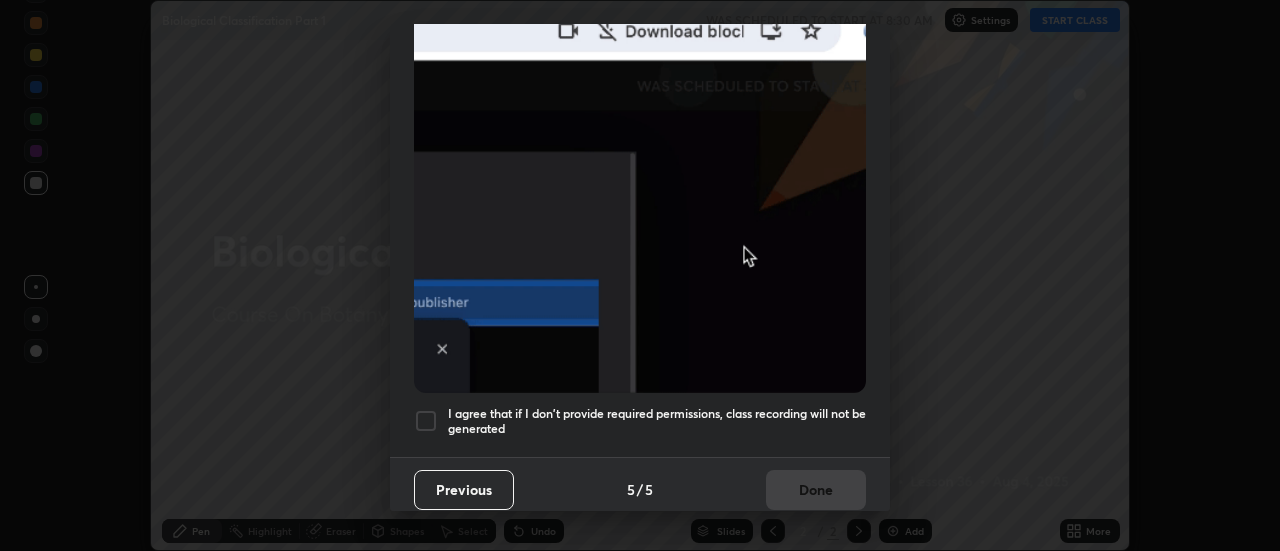 click at bounding box center [426, 421] 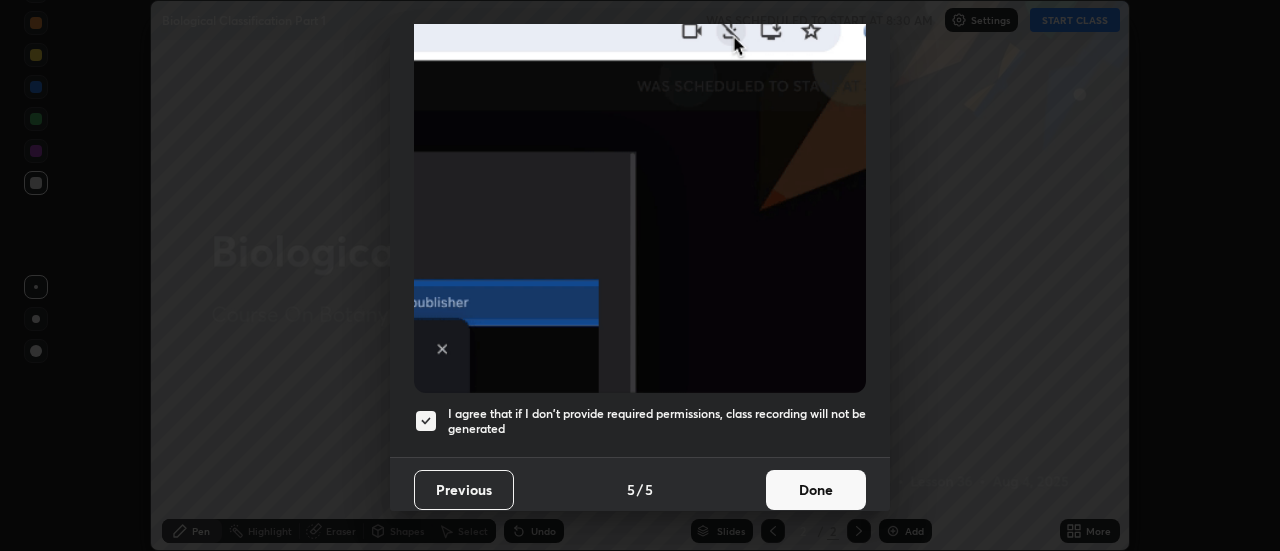click on "Done" at bounding box center [816, 490] 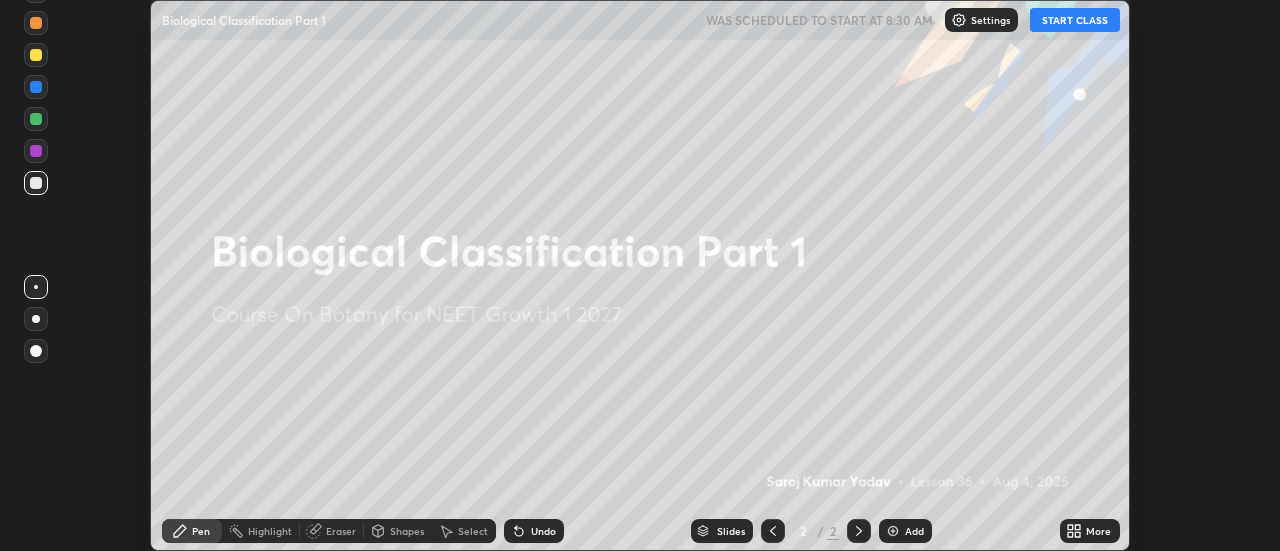 click on "START CLASS" at bounding box center [1075, 20] 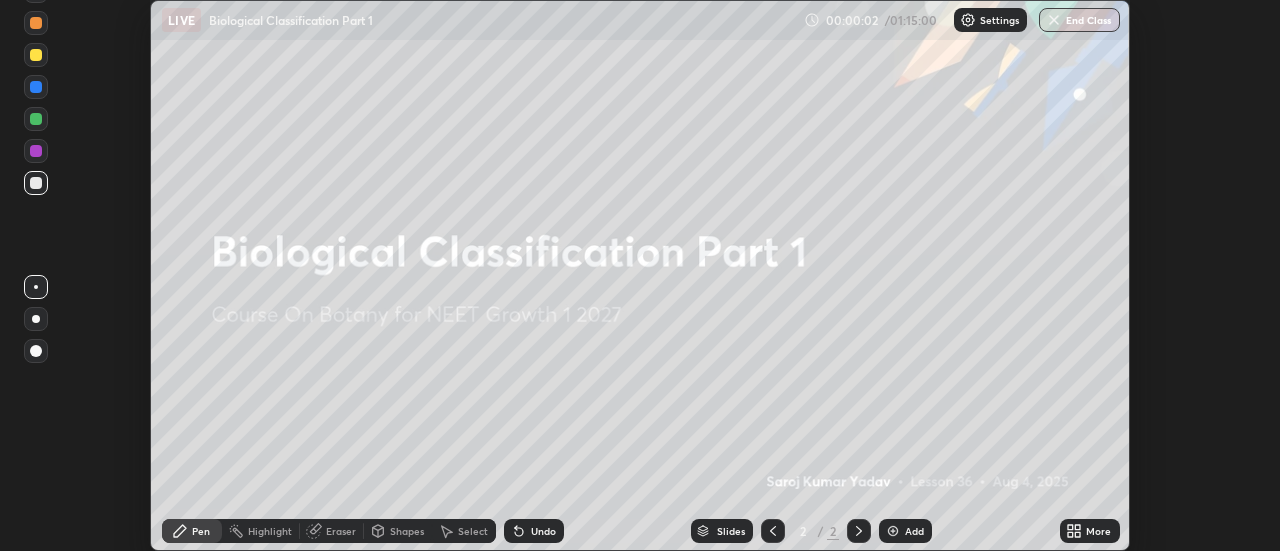 click 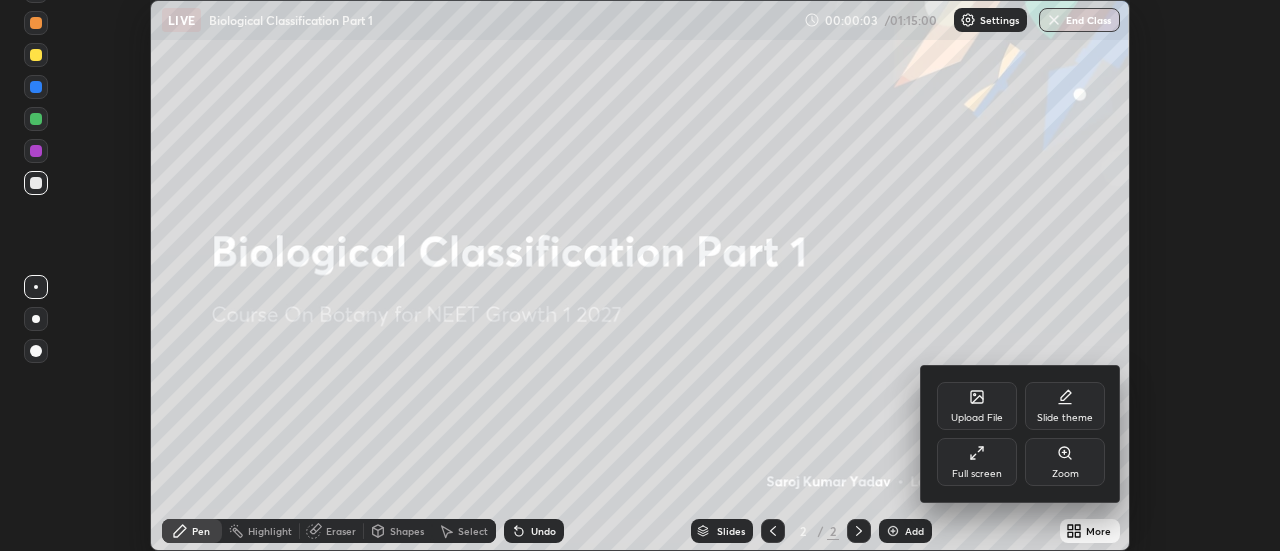 click 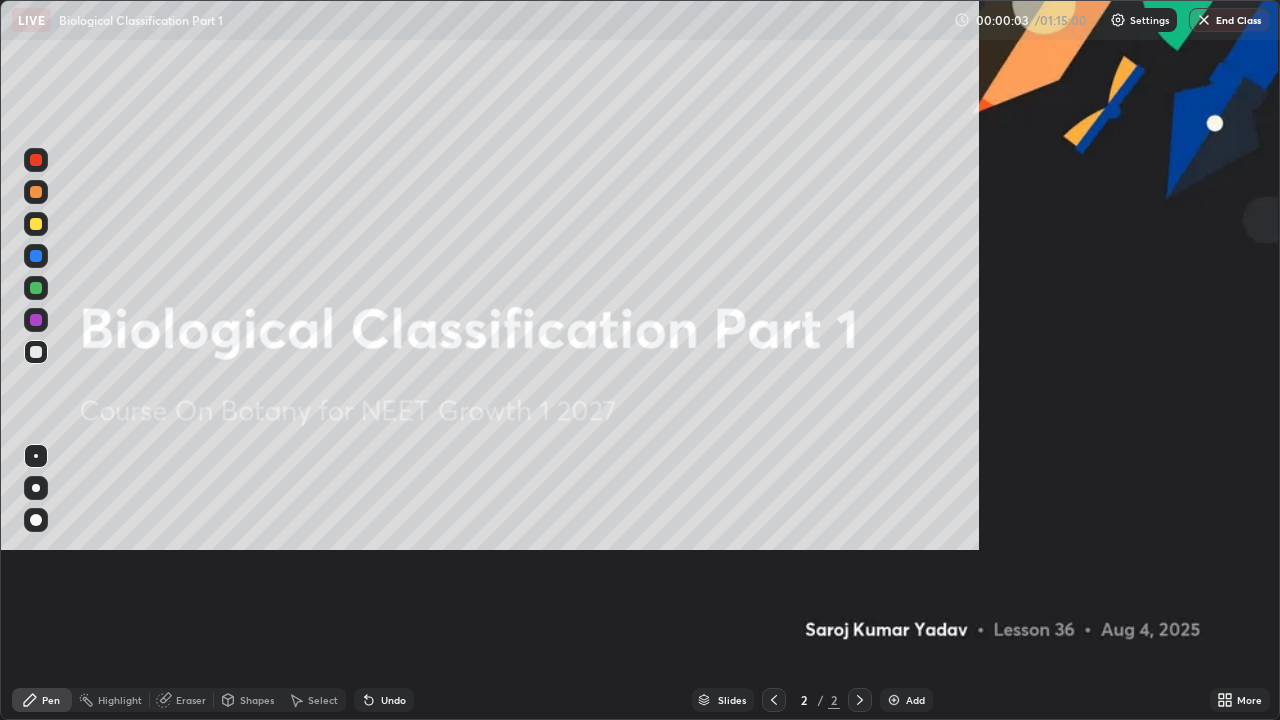 scroll, scrollTop: 99280, scrollLeft: 98720, axis: both 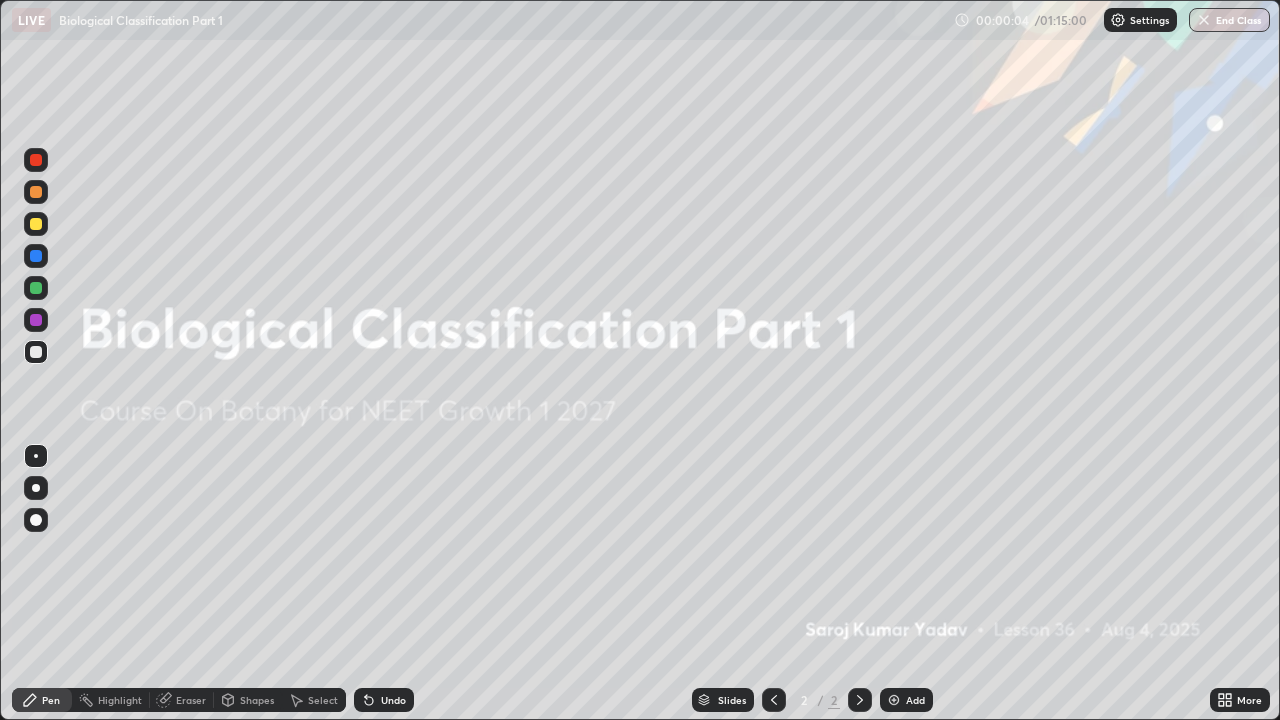 click at bounding box center (894, 700) 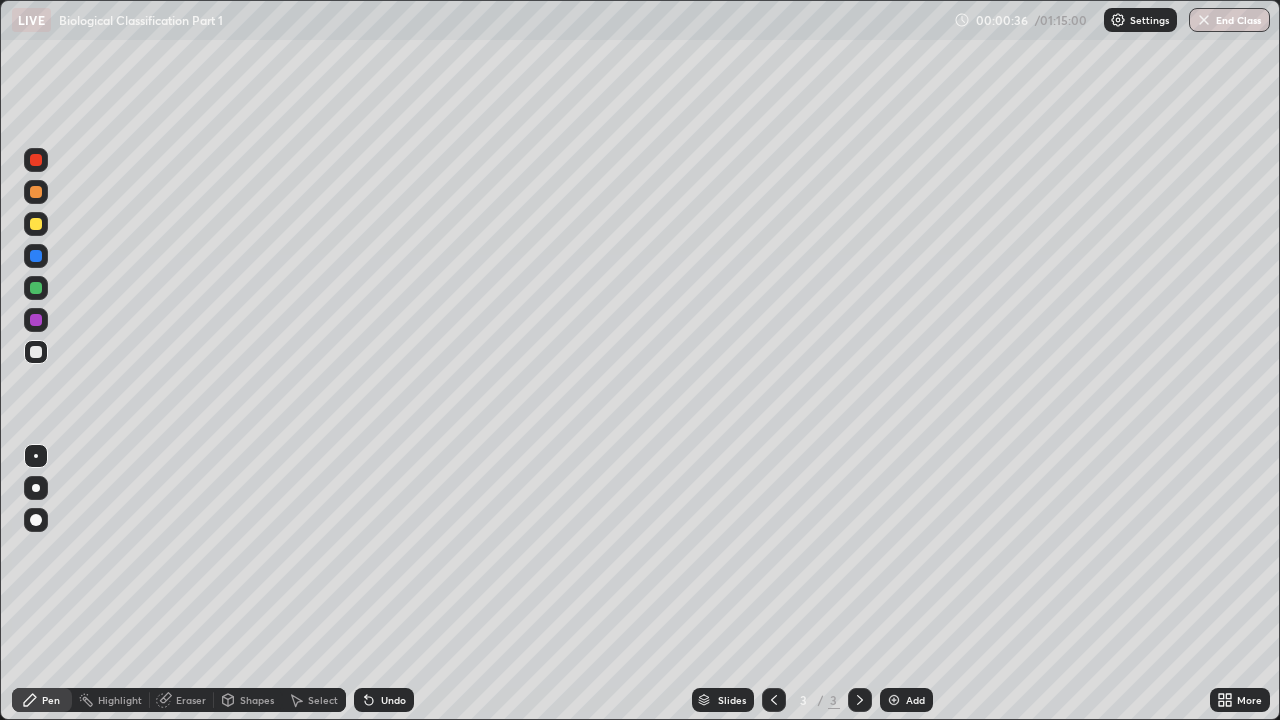 click 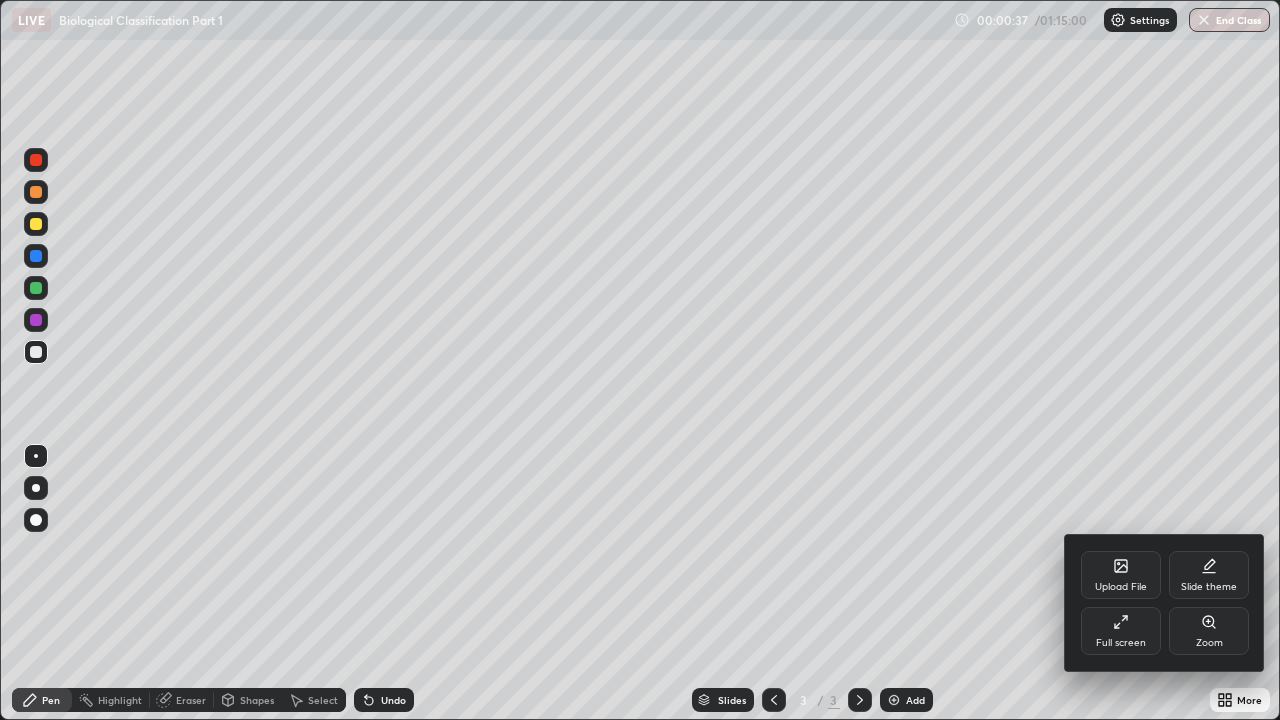 click 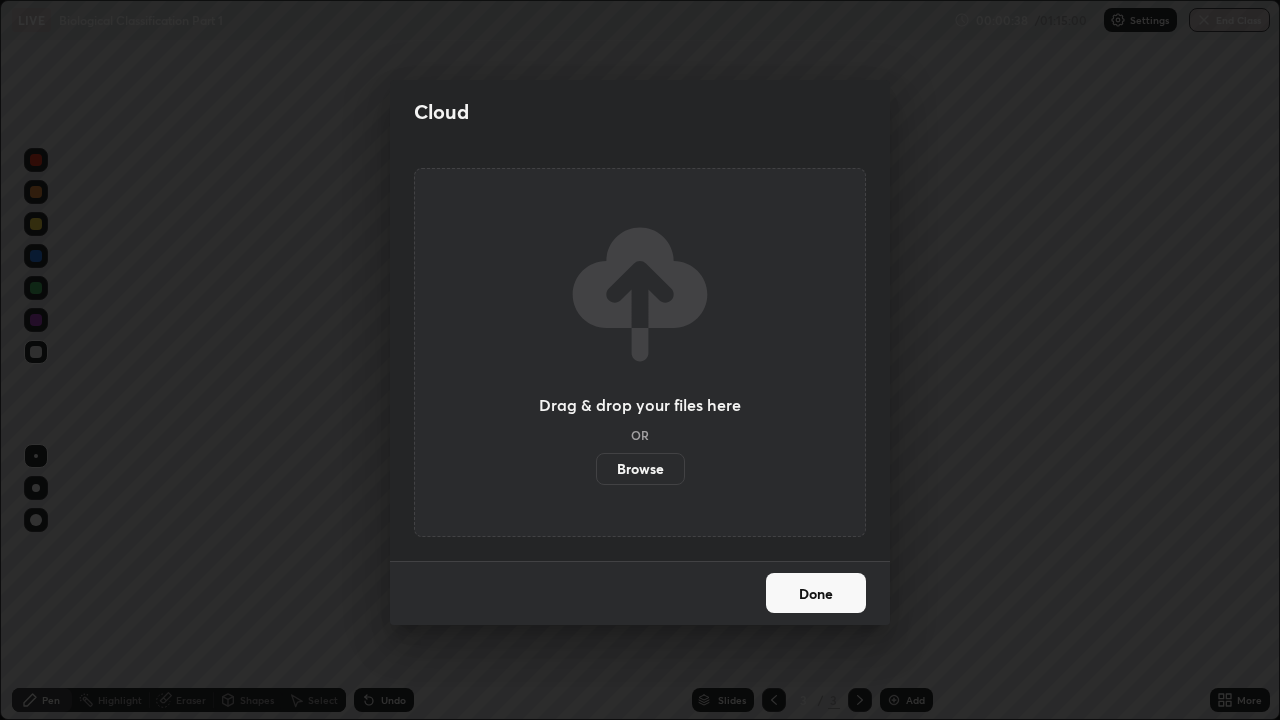 click on "Browse" at bounding box center [640, 469] 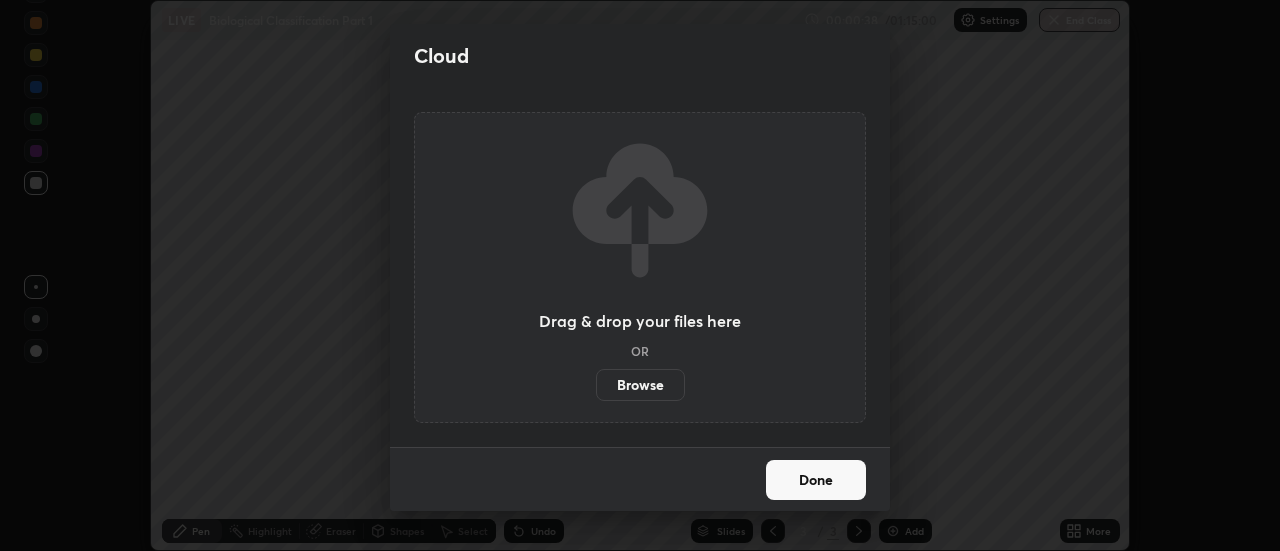 scroll, scrollTop: 551, scrollLeft: 1280, axis: both 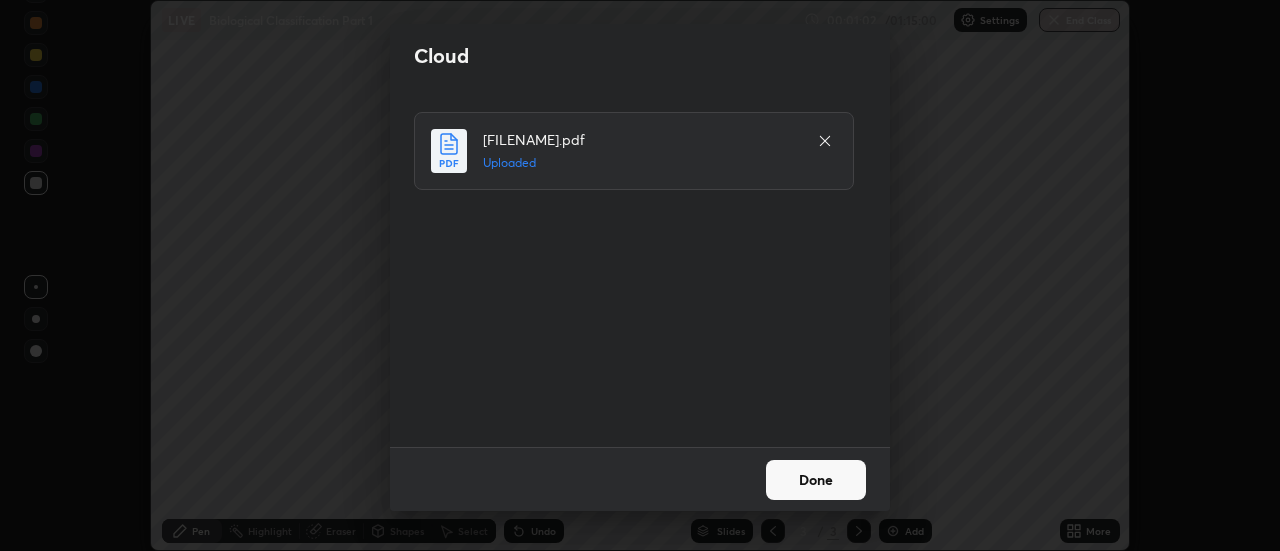 click on "Done" at bounding box center (816, 480) 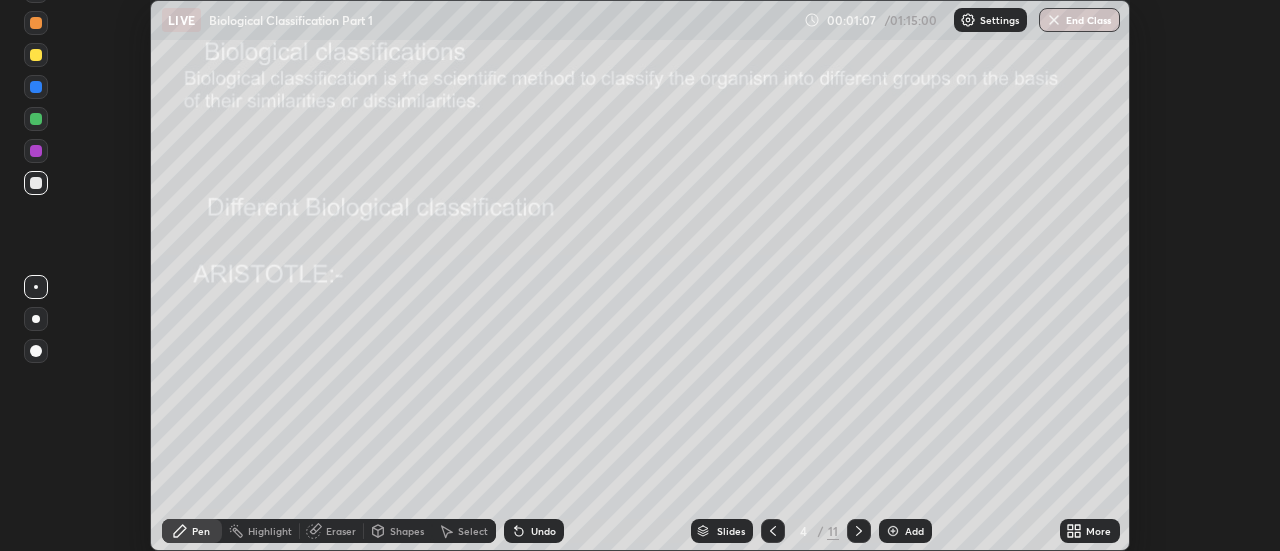 click 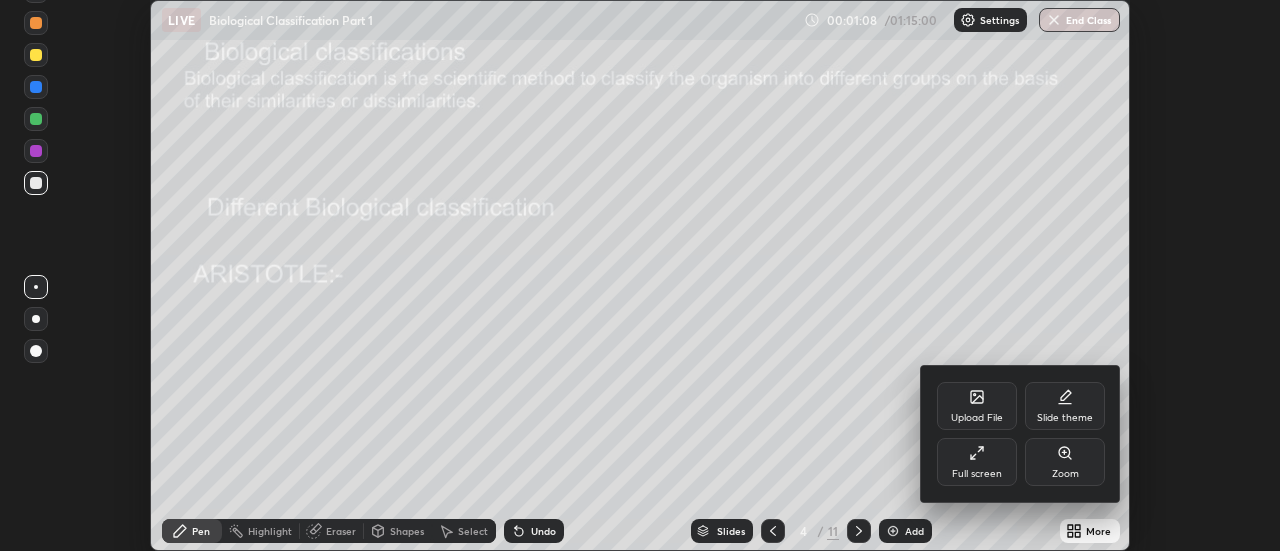 click on "Full screen" at bounding box center (977, 462) 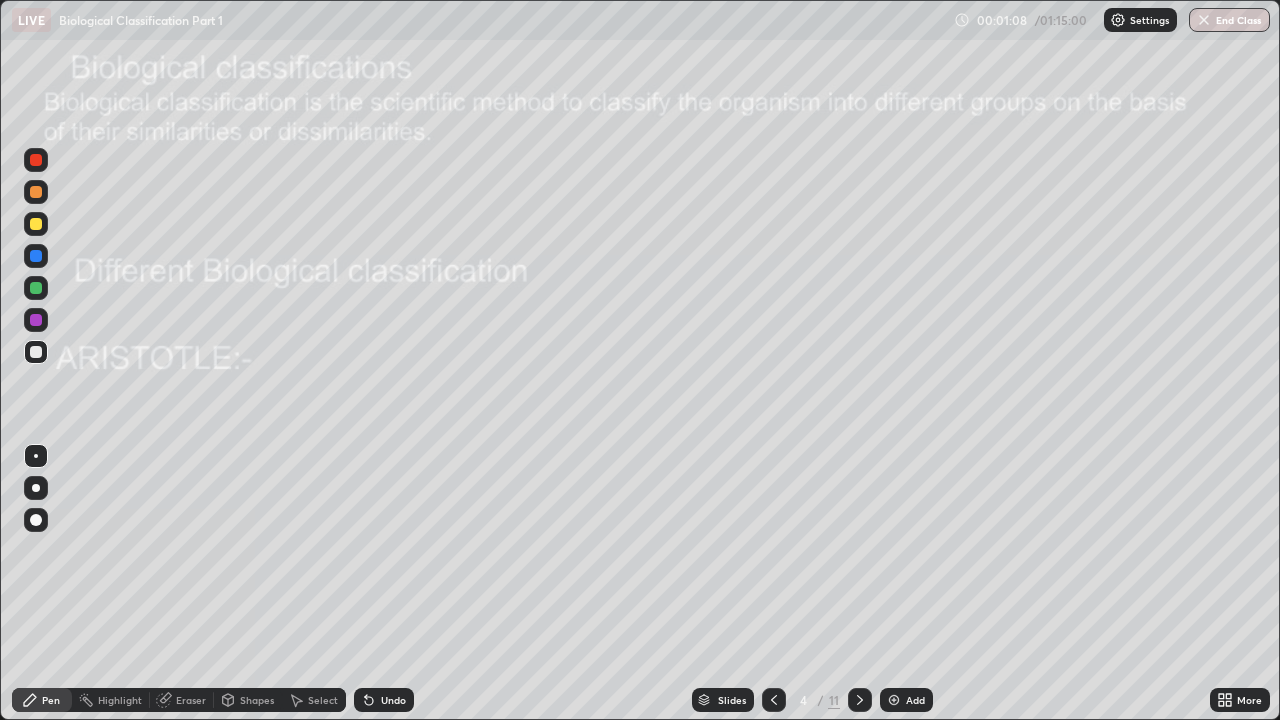 scroll, scrollTop: 99280, scrollLeft: 98720, axis: both 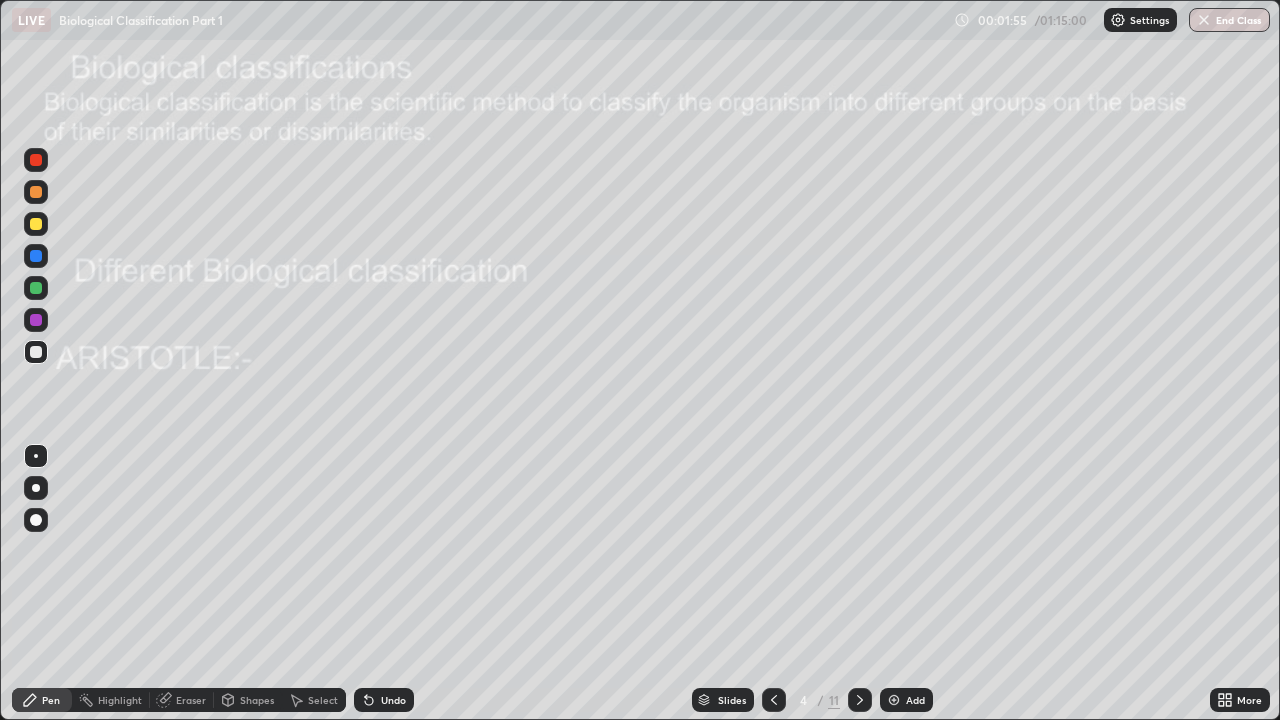 click at bounding box center (36, 160) 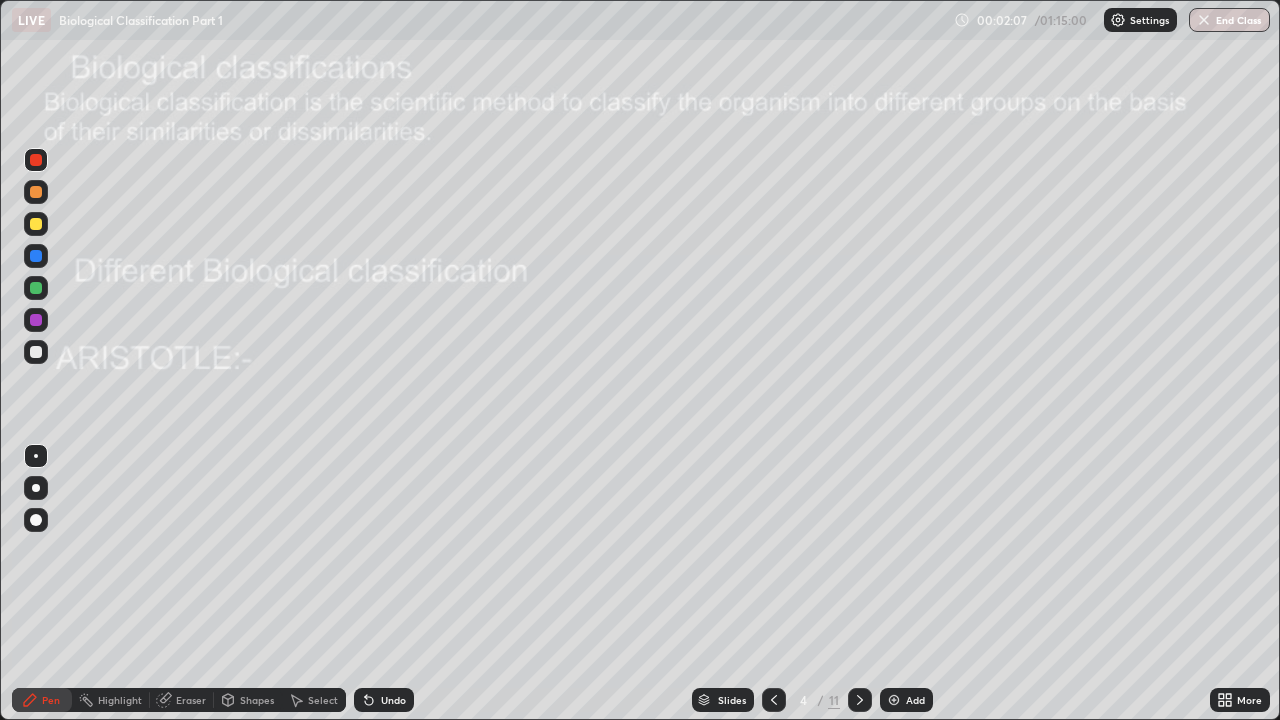 click on "Shapes" at bounding box center [257, 700] 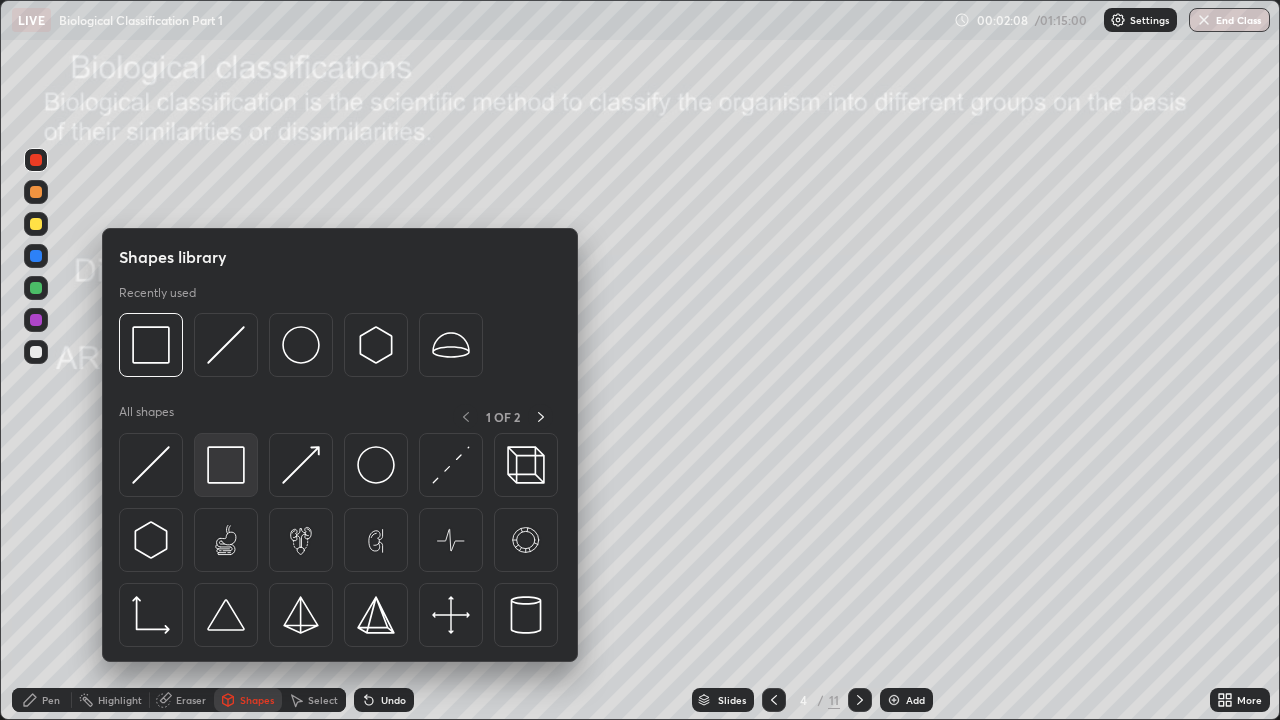 click at bounding box center (226, 465) 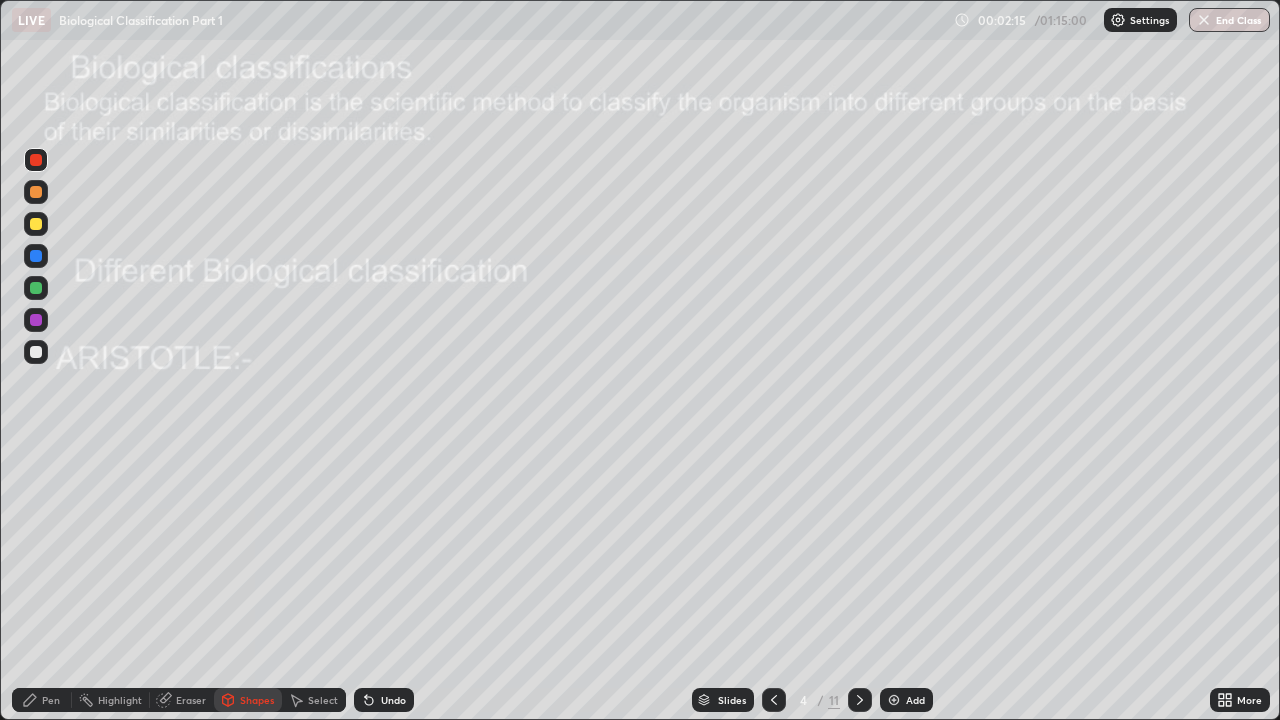 click on "Pen" at bounding box center (51, 700) 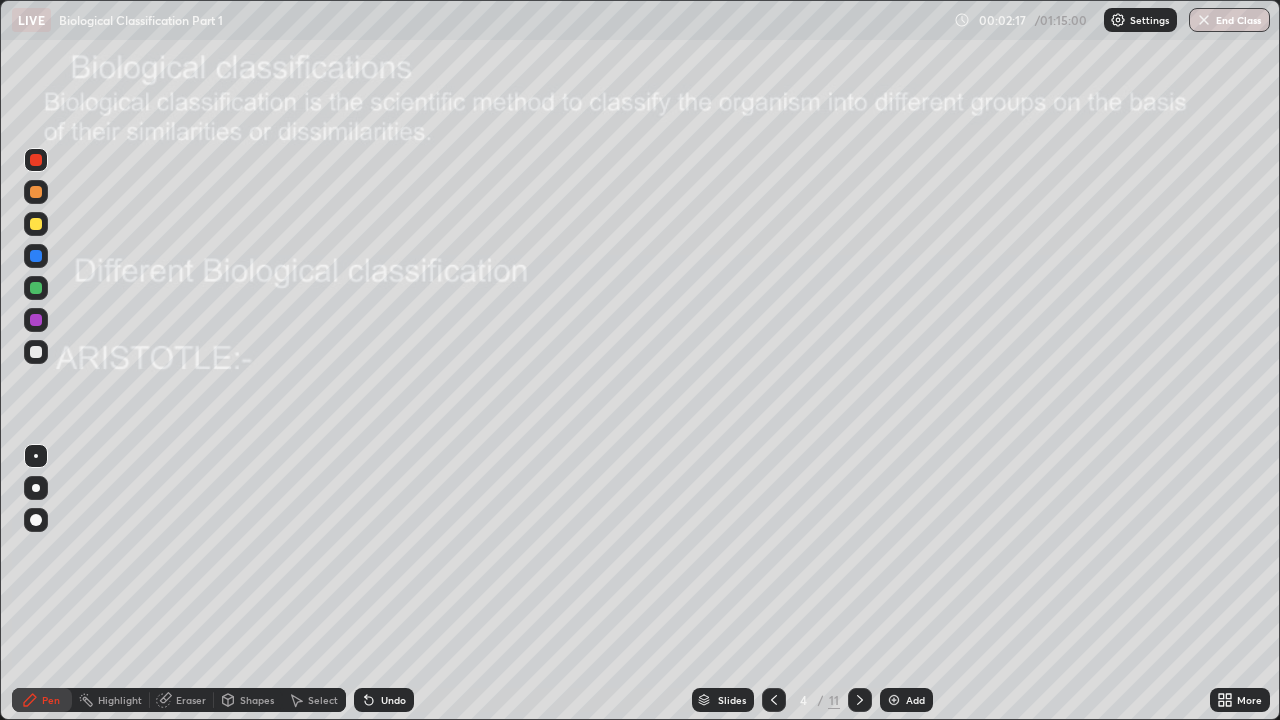 click at bounding box center [36, 488] 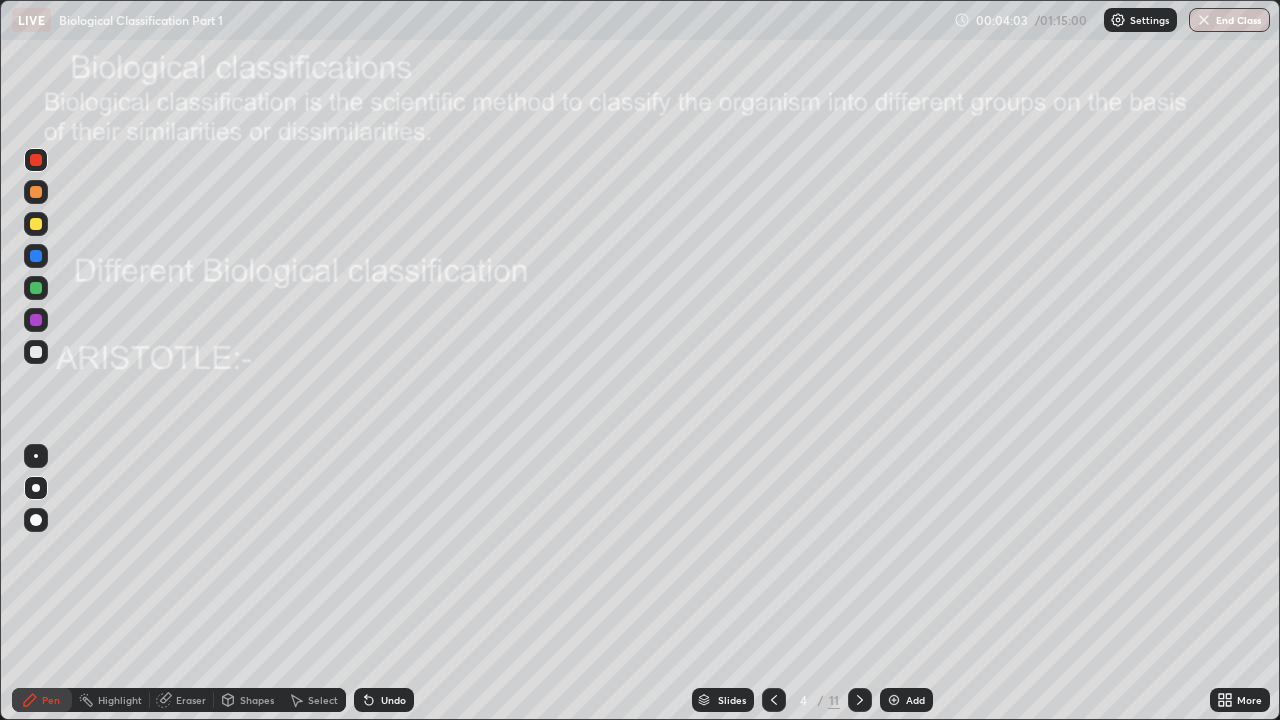 click at bounding box center [36, 352] 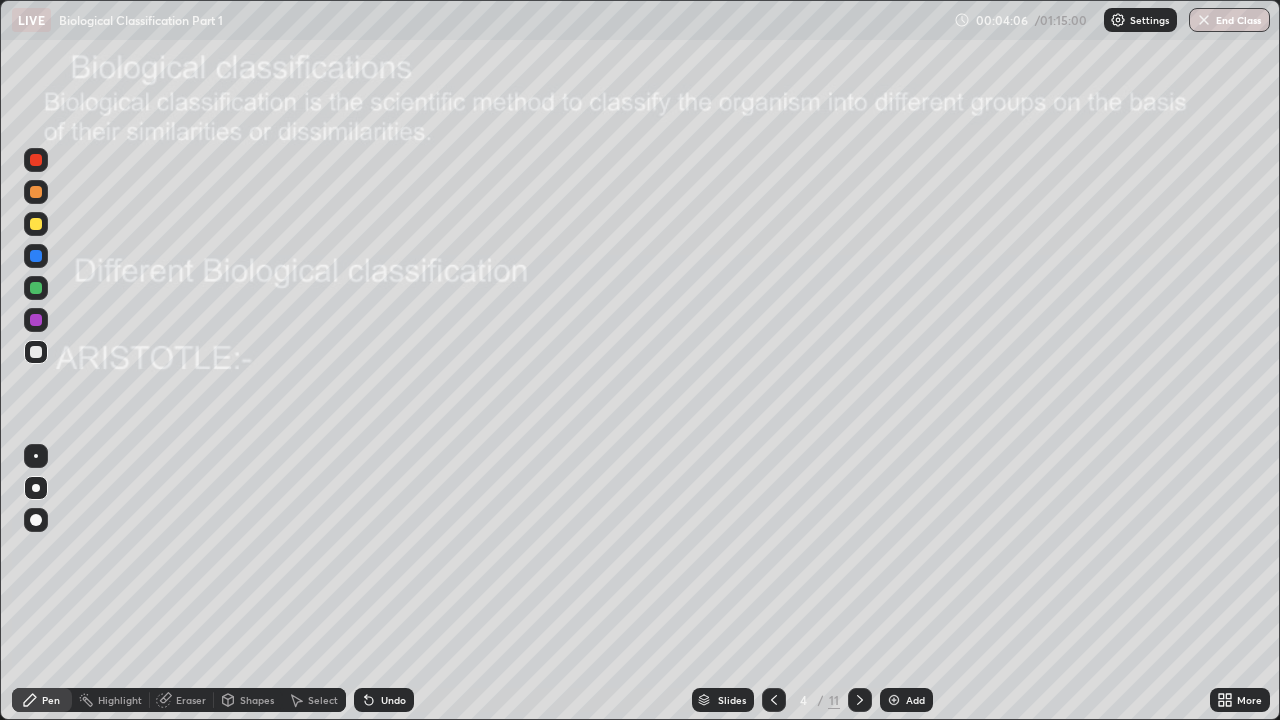 click on "Shapes" at bounding box center [257, 700] 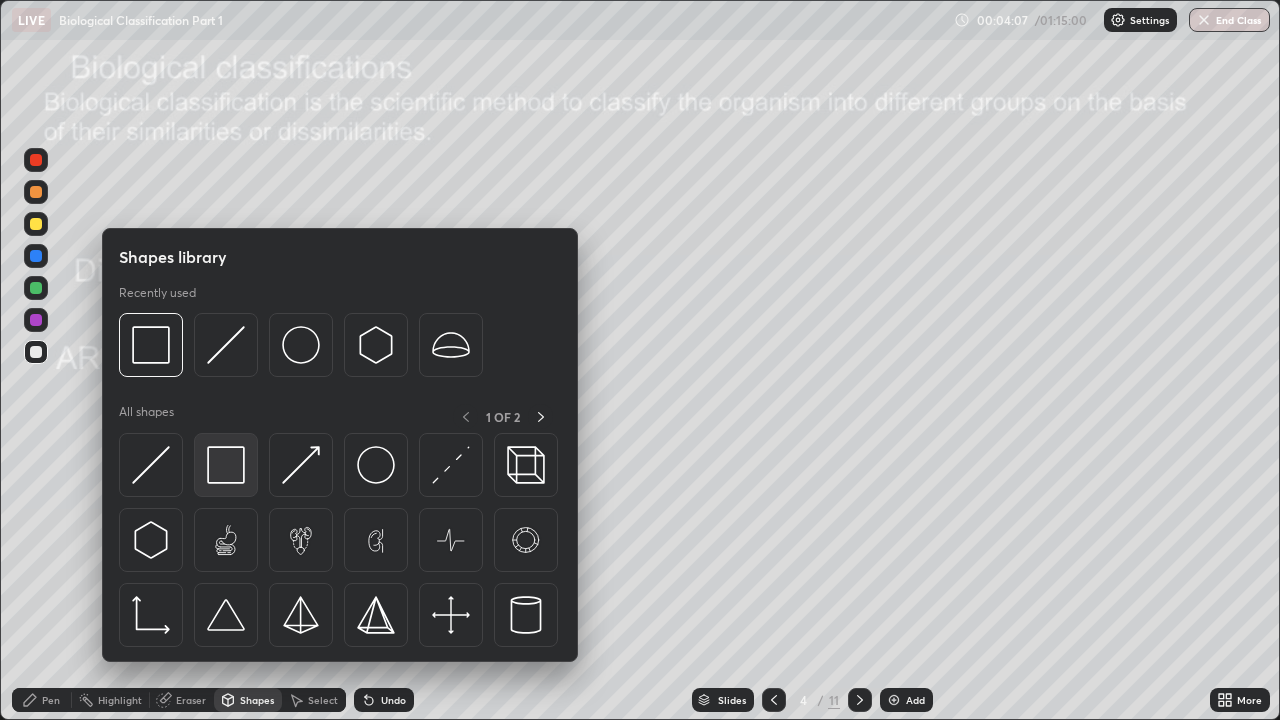 click at bounding box center [226, 465] 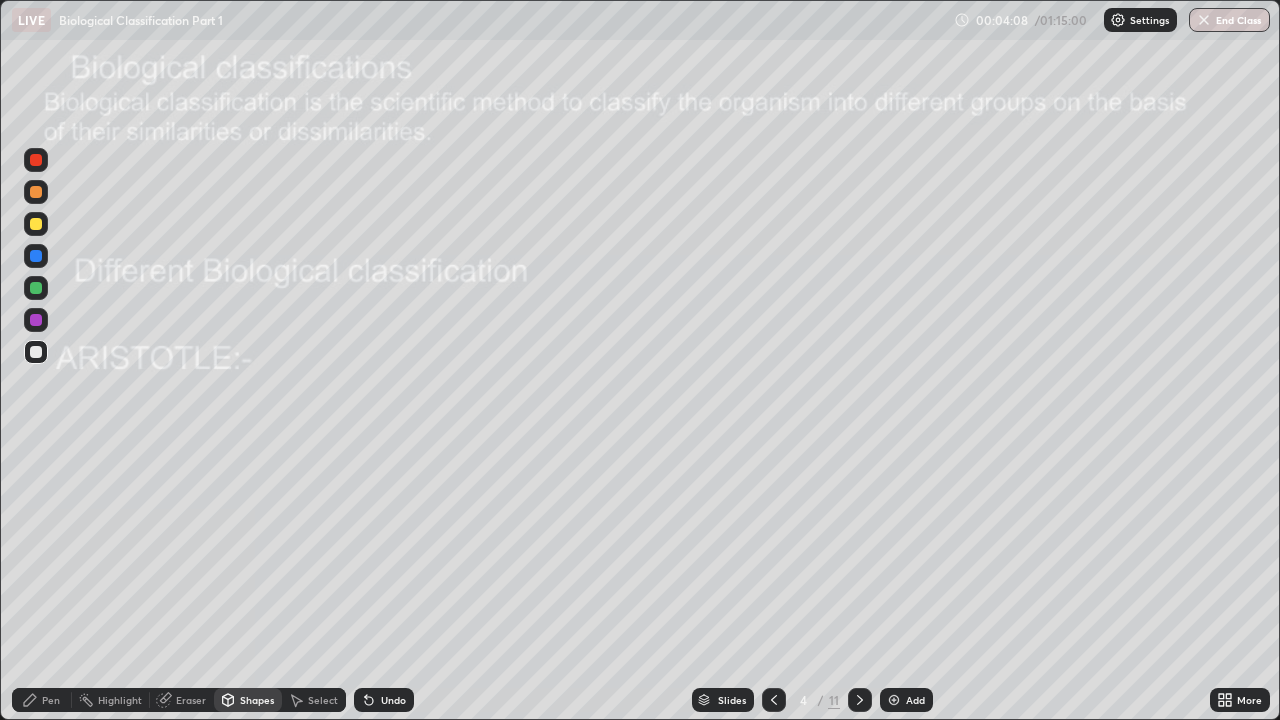 click at bounding box center [36, 192] 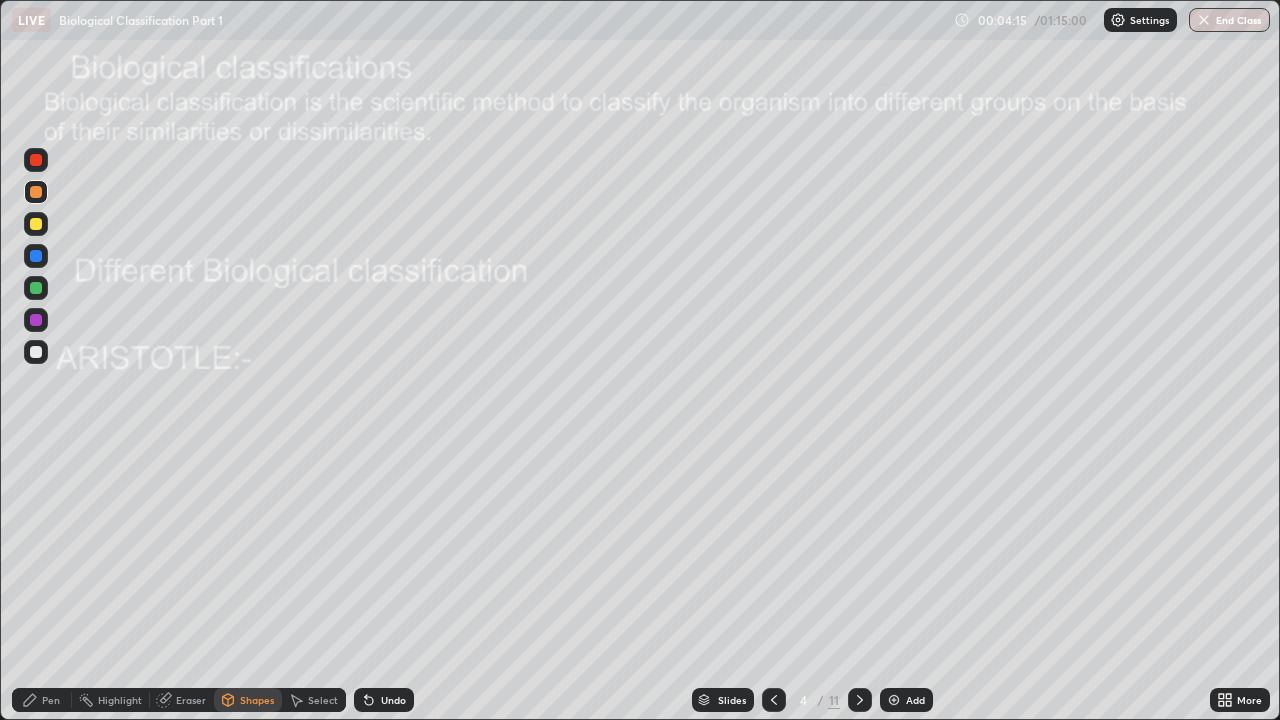 click on "Undo" at bounding box center [393, 700] 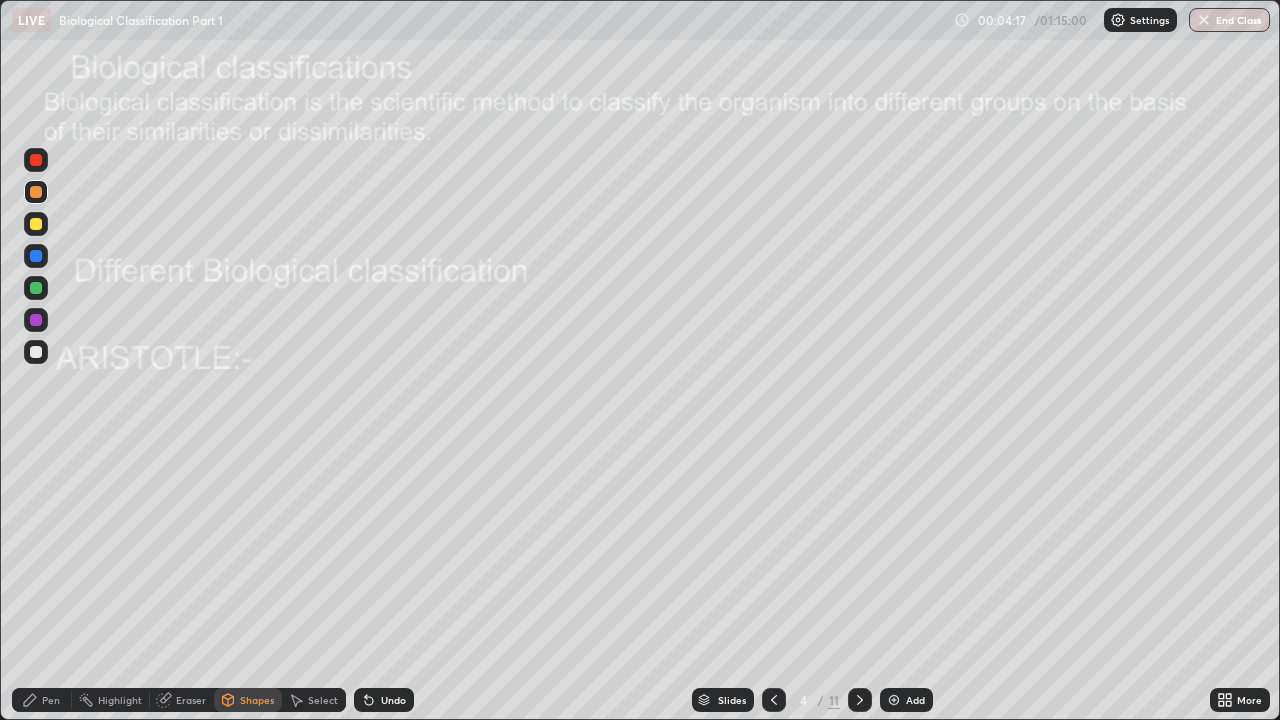 click on "Undo" at bounding box center (393, 700) 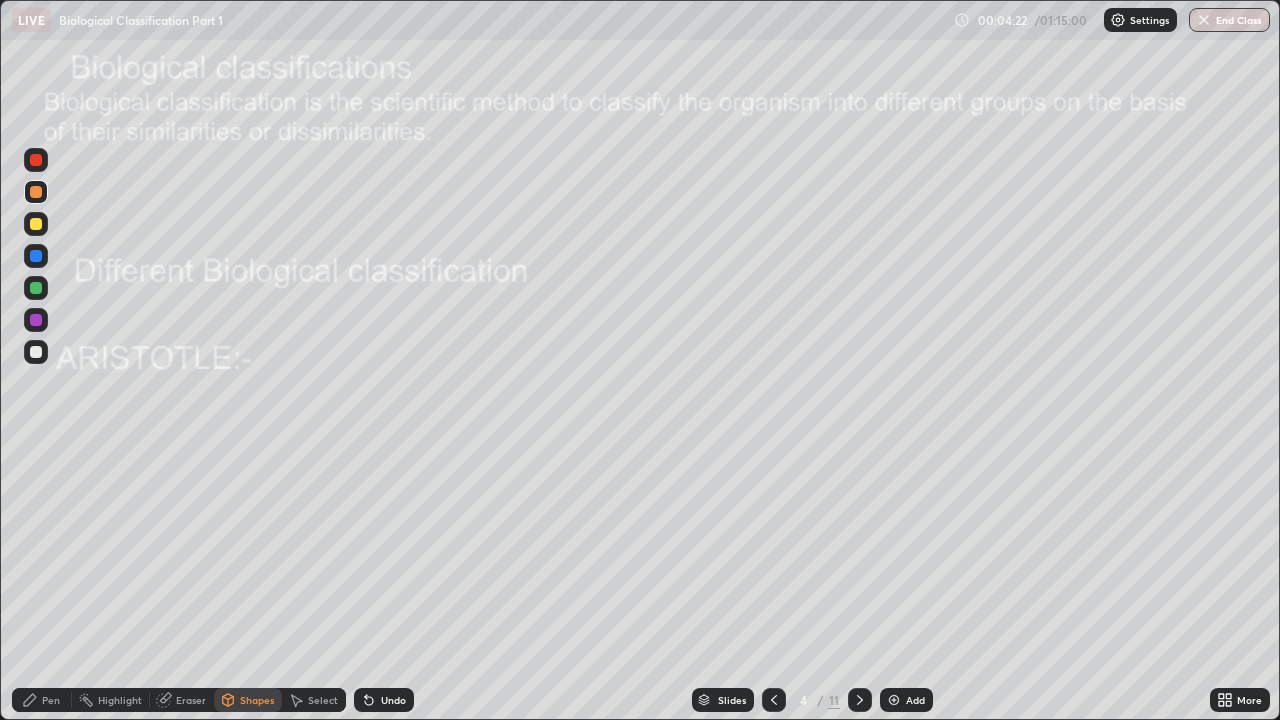 click on "Undo" at bounding box center (384, 700) 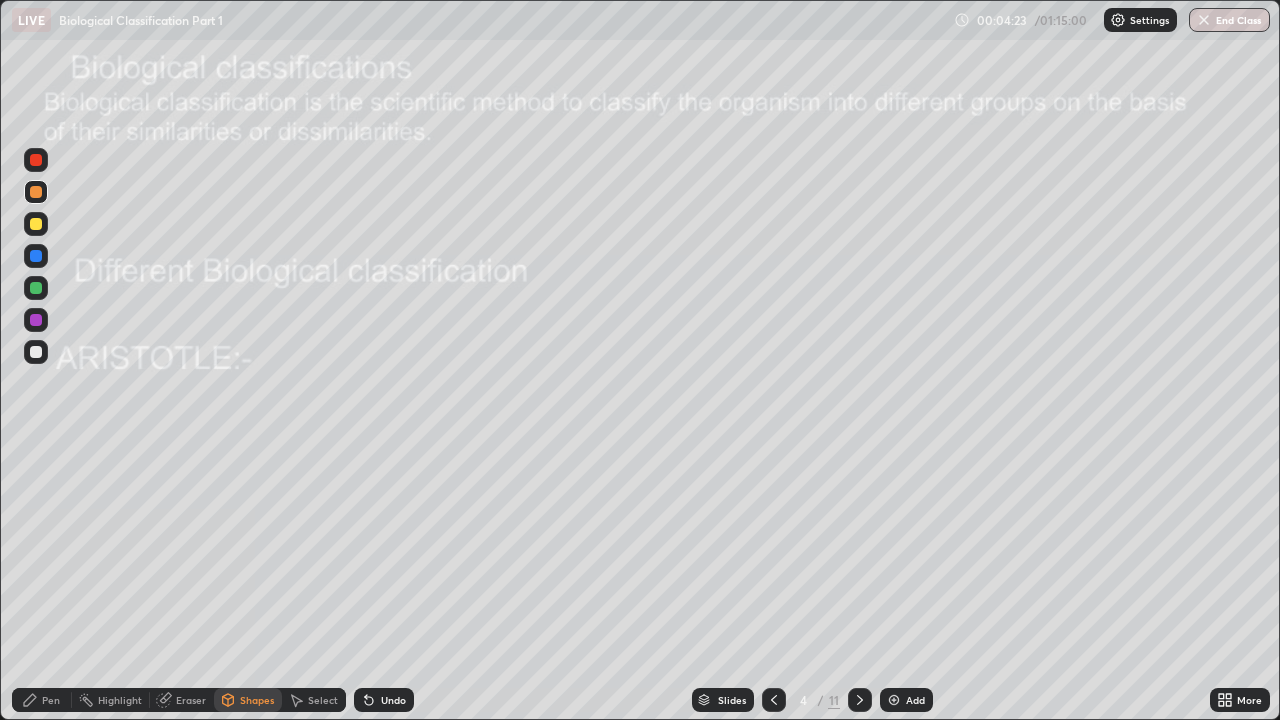 click on "Pen" at bounding box center [51, 700] 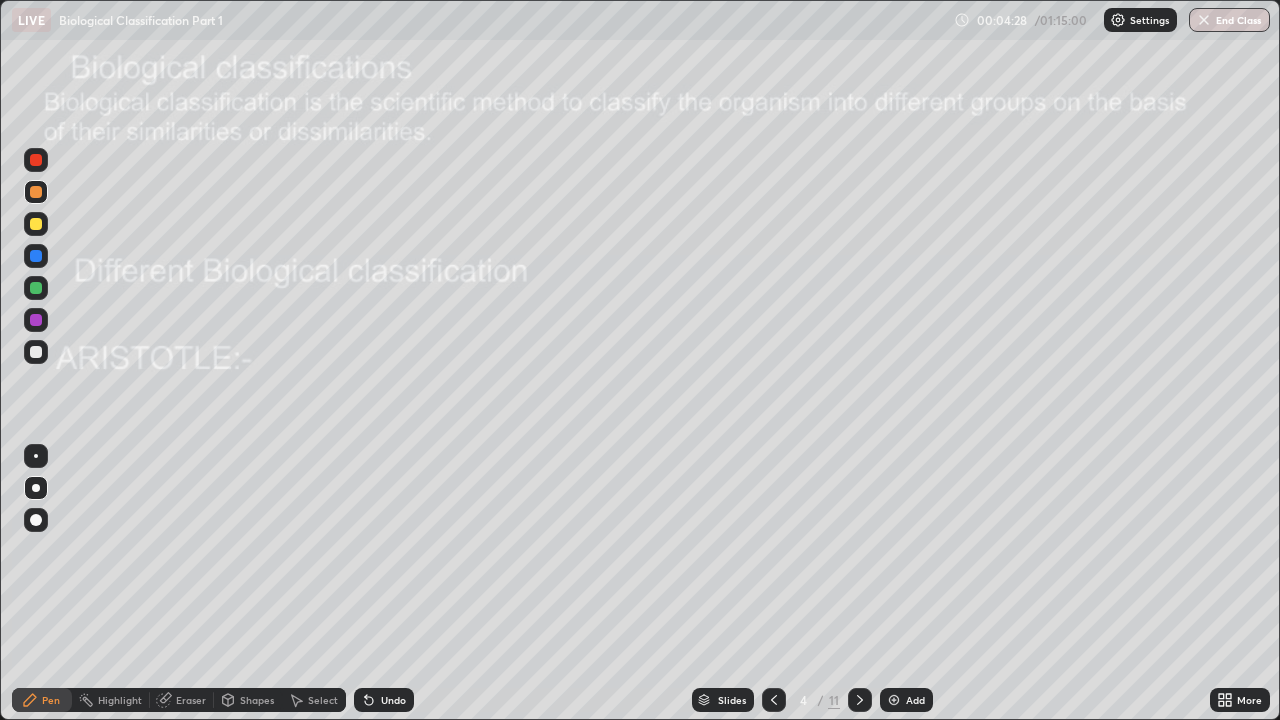 click at bounding box center [36, 488] 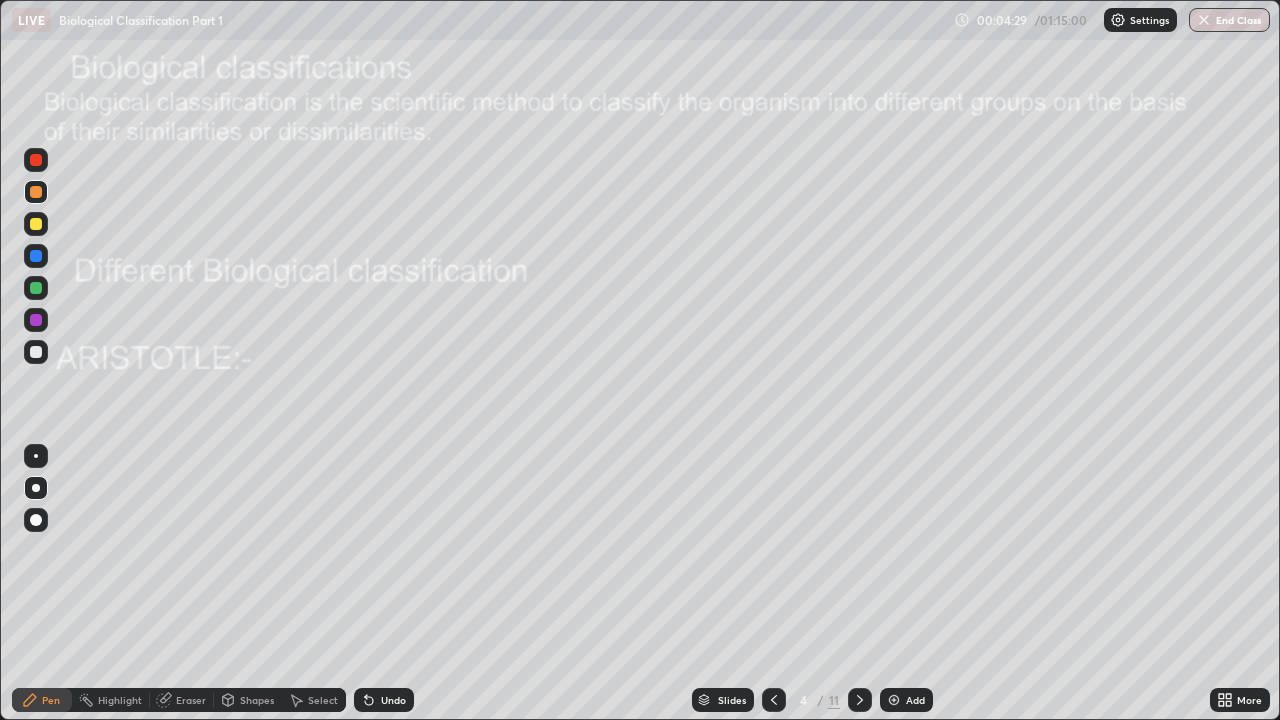 click at bounding box center [36, 352] 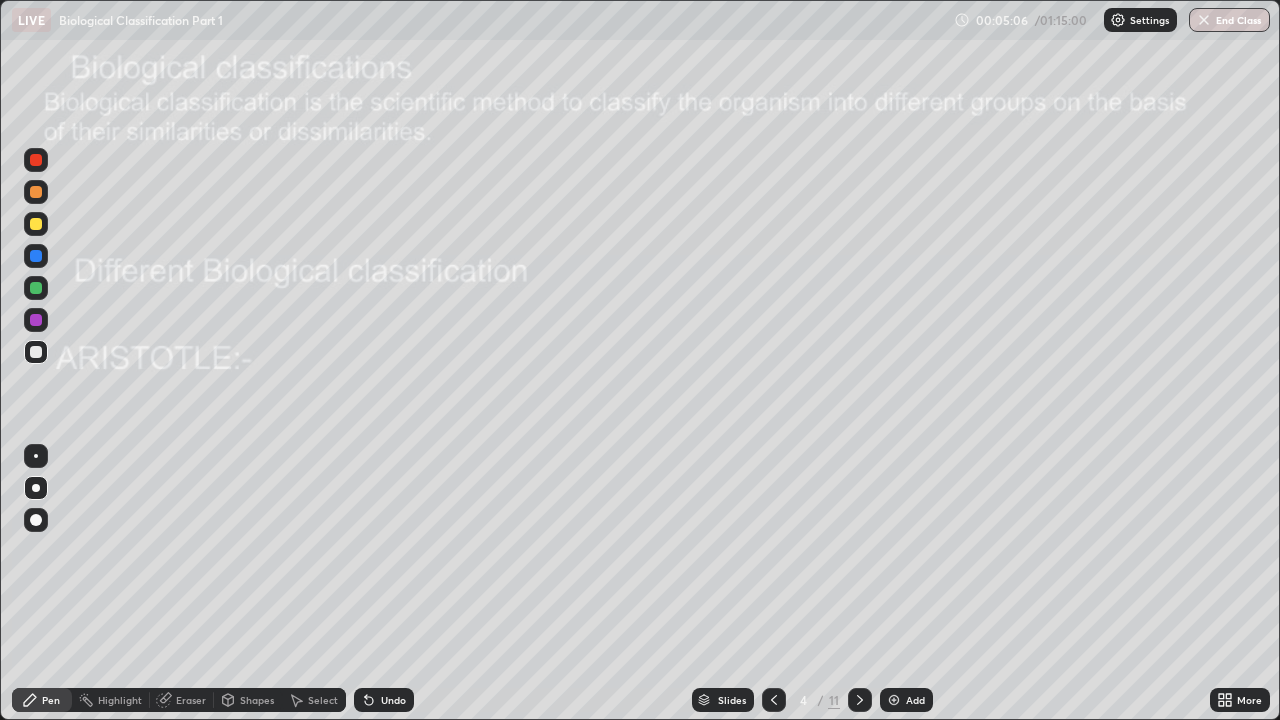 click at bounding box center (36, 160) 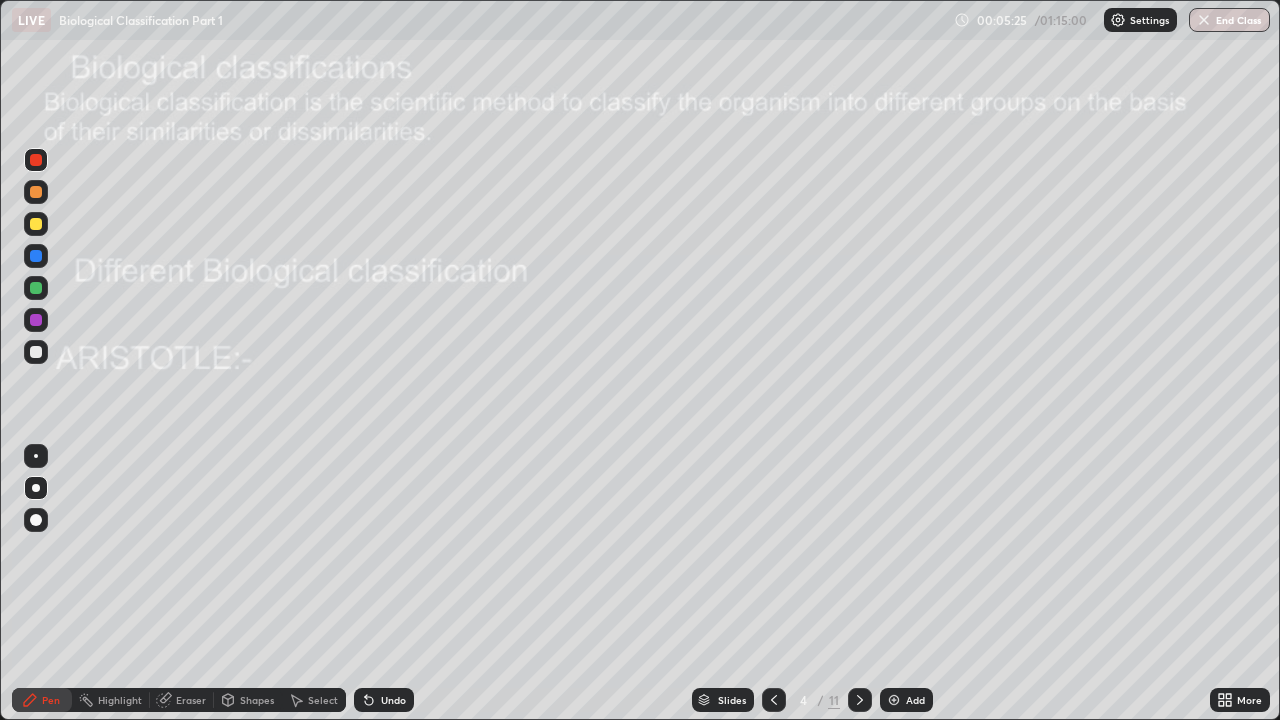 click on "Shapes" at bounding box center [257, 700] 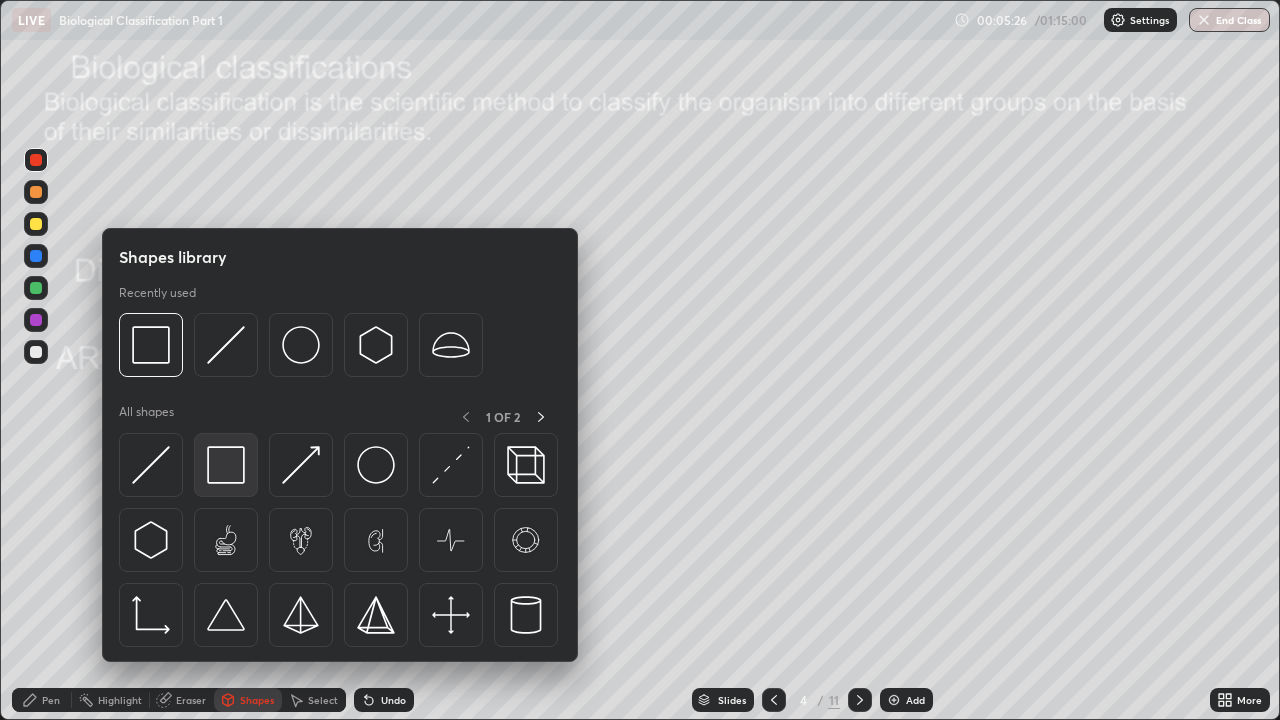 click at bounding box center [226, 465] 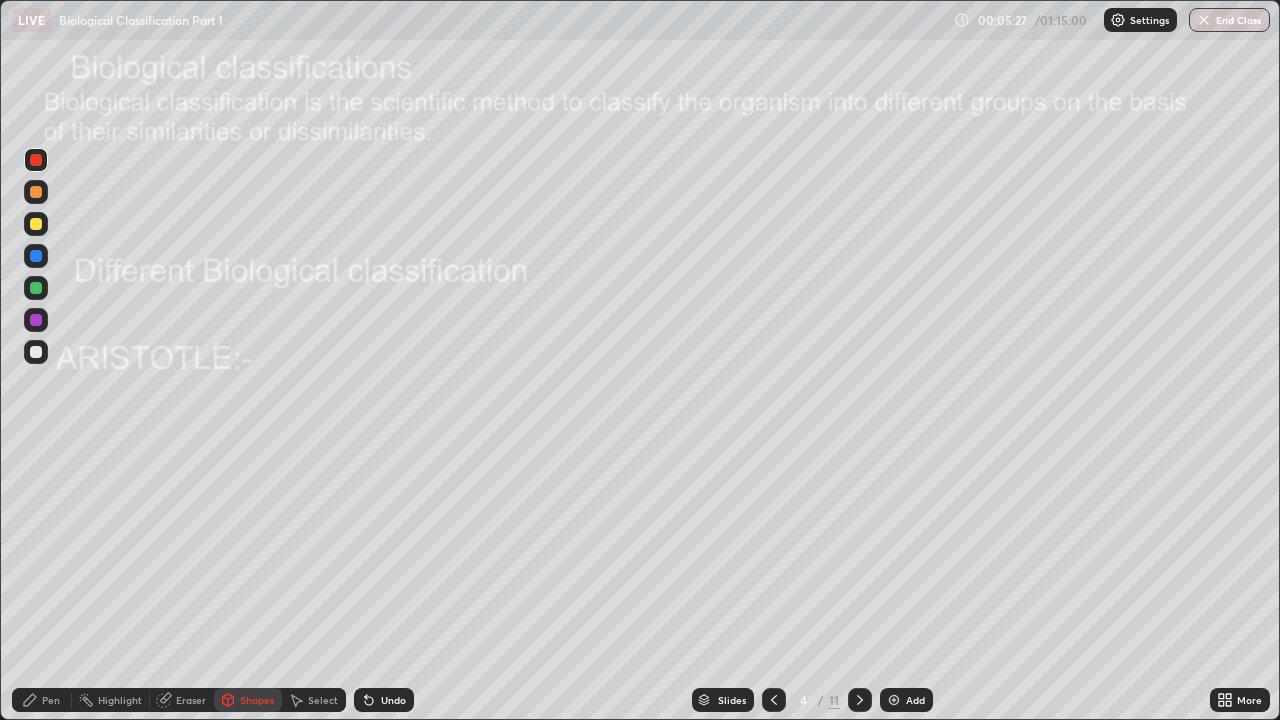 click at bounding box center [36, 320] 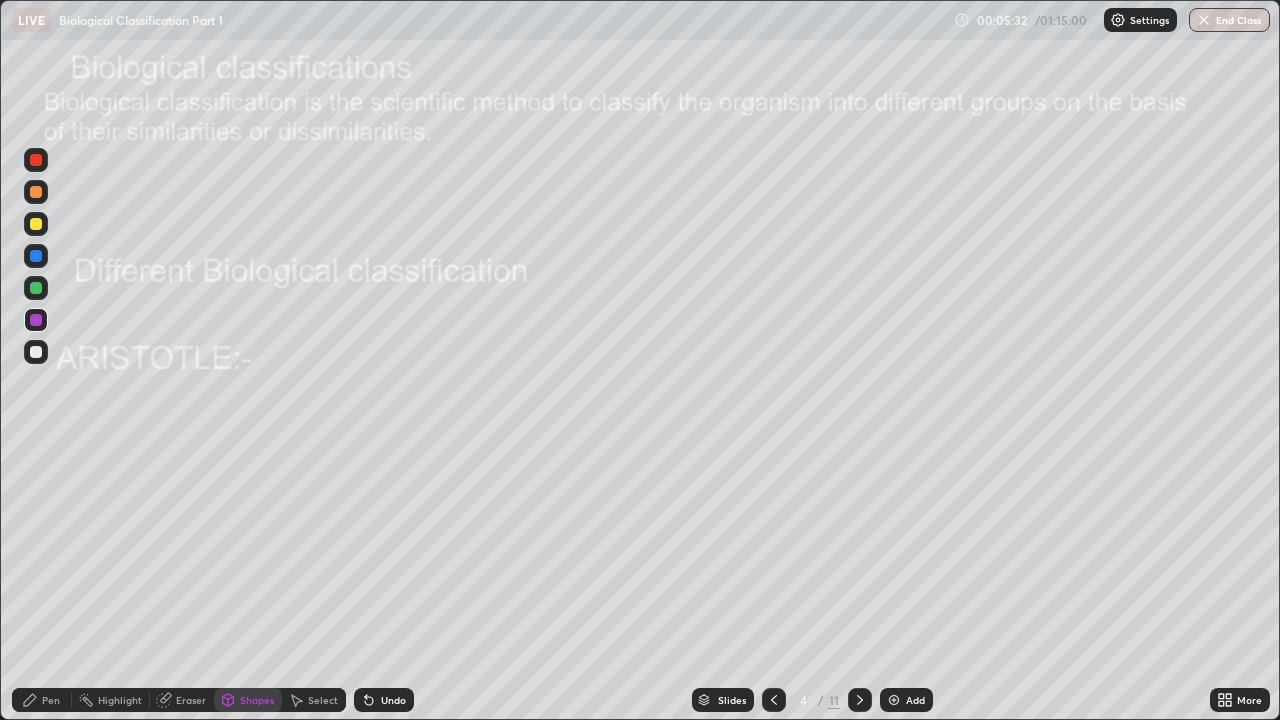 click on "Undo" at bounding box center (393, 700) 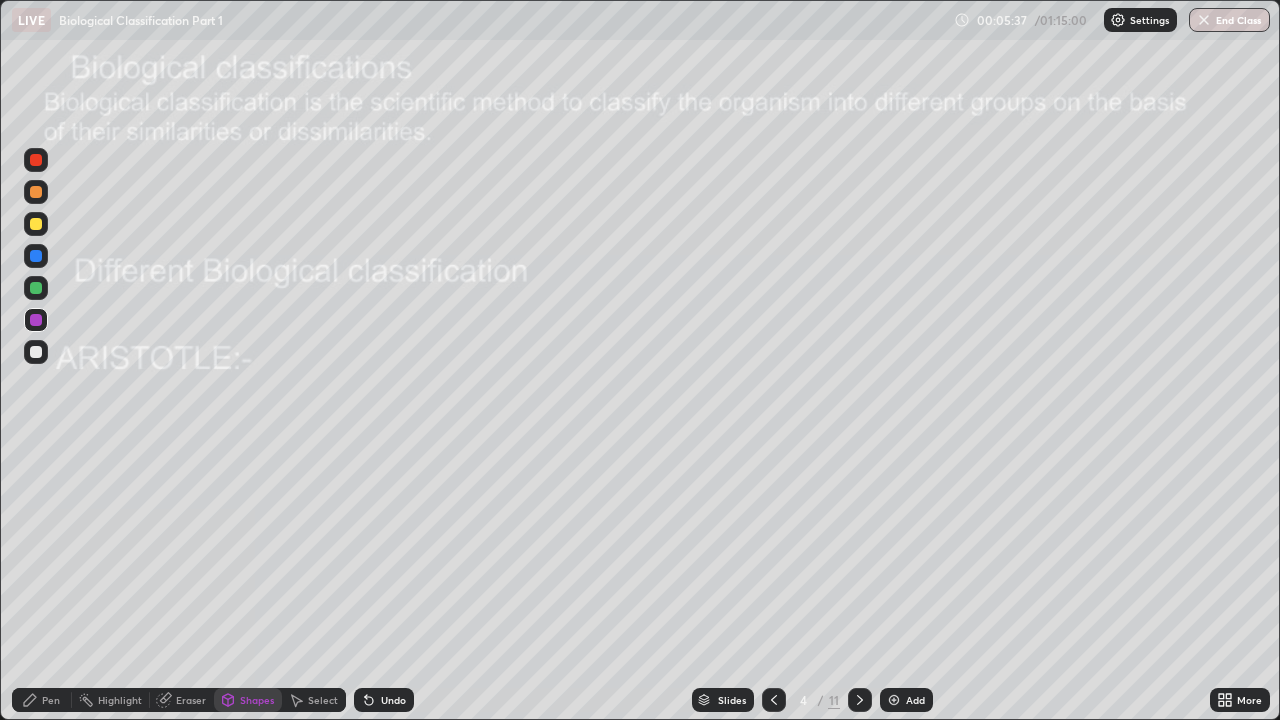 click on "Pen" at bounding box center (51, 700) 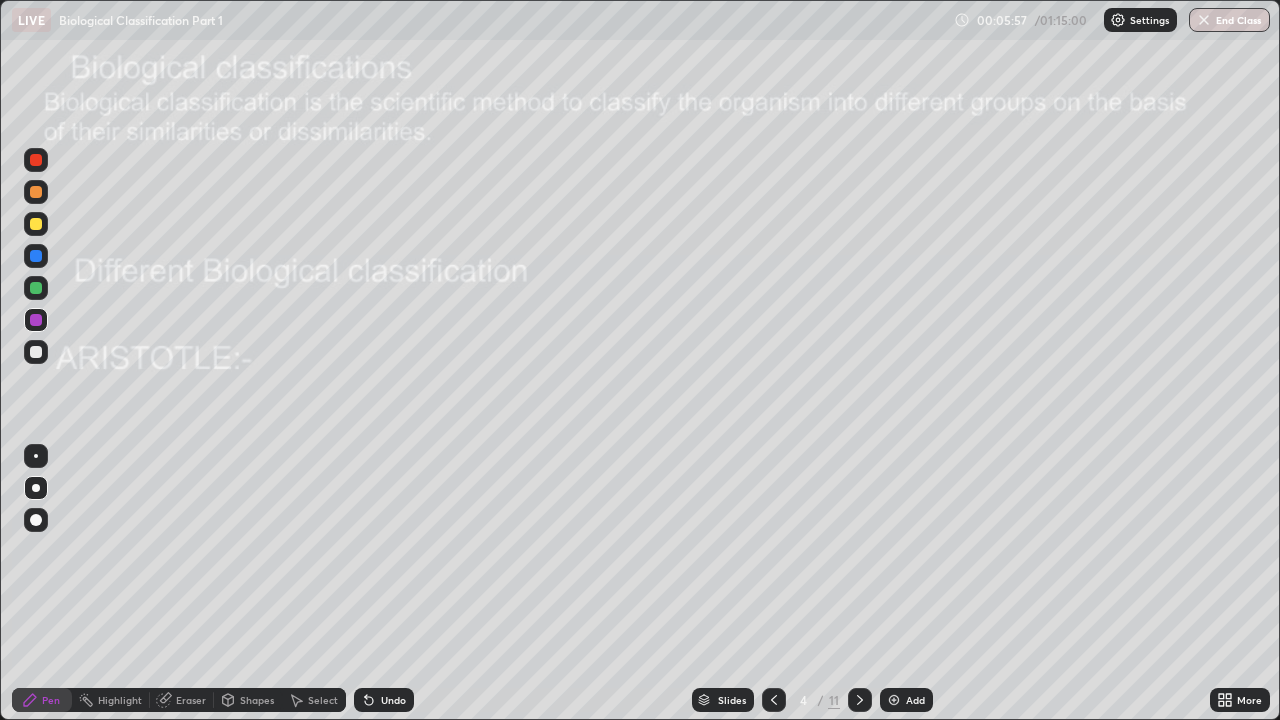 click at bounding box center [36, 352] 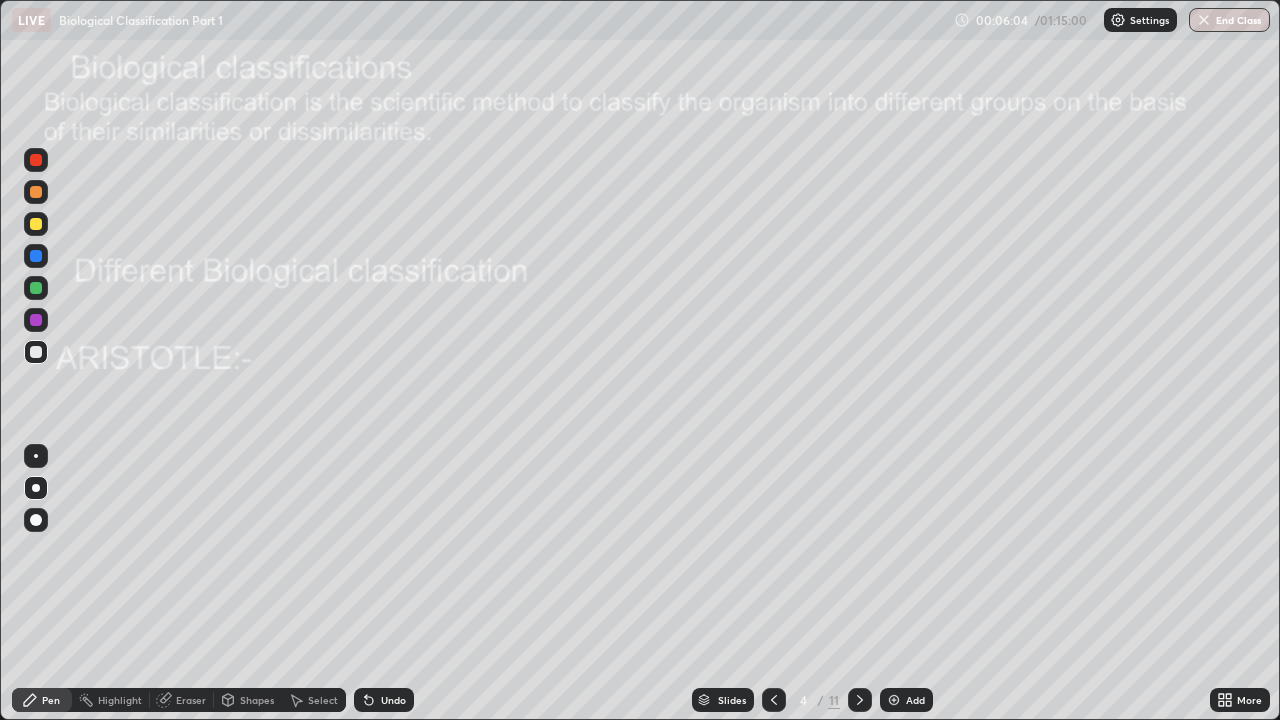 click on "Undo" at bounding box center (393, 700) 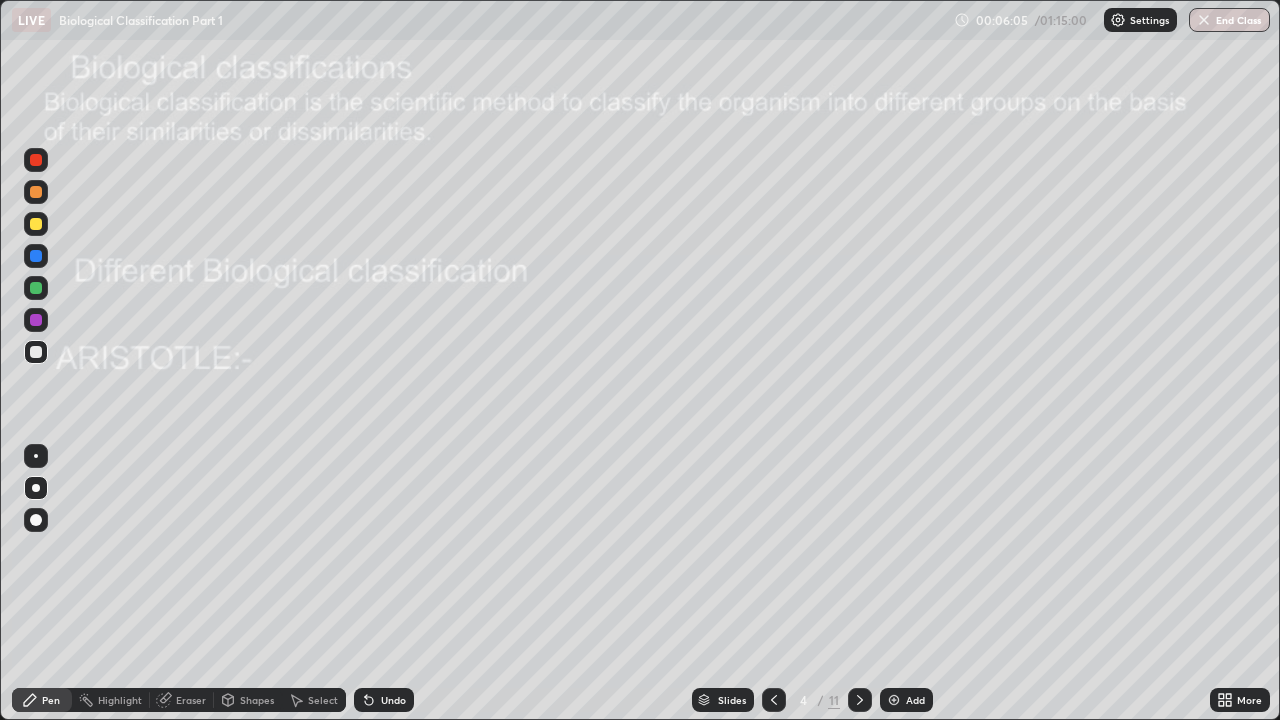 click on "Undo" at bounding box center (393, 700) 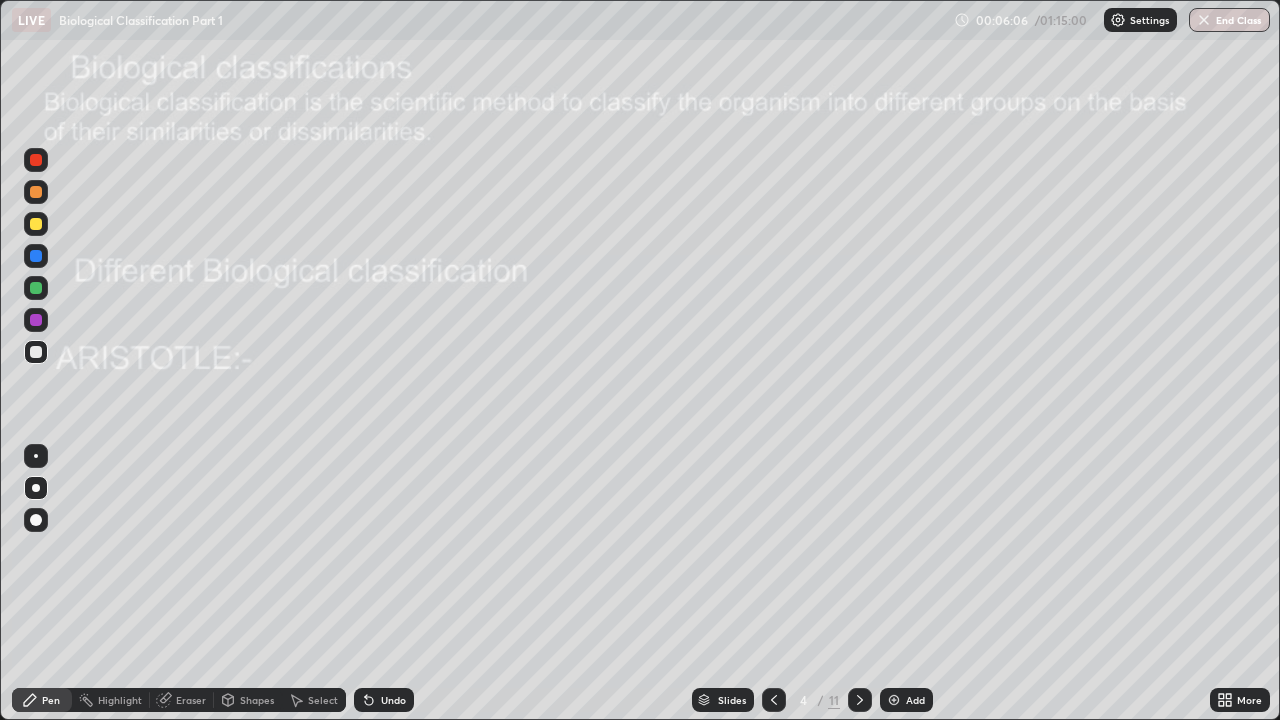 click on "Pen" at bounding box center [51, 700] 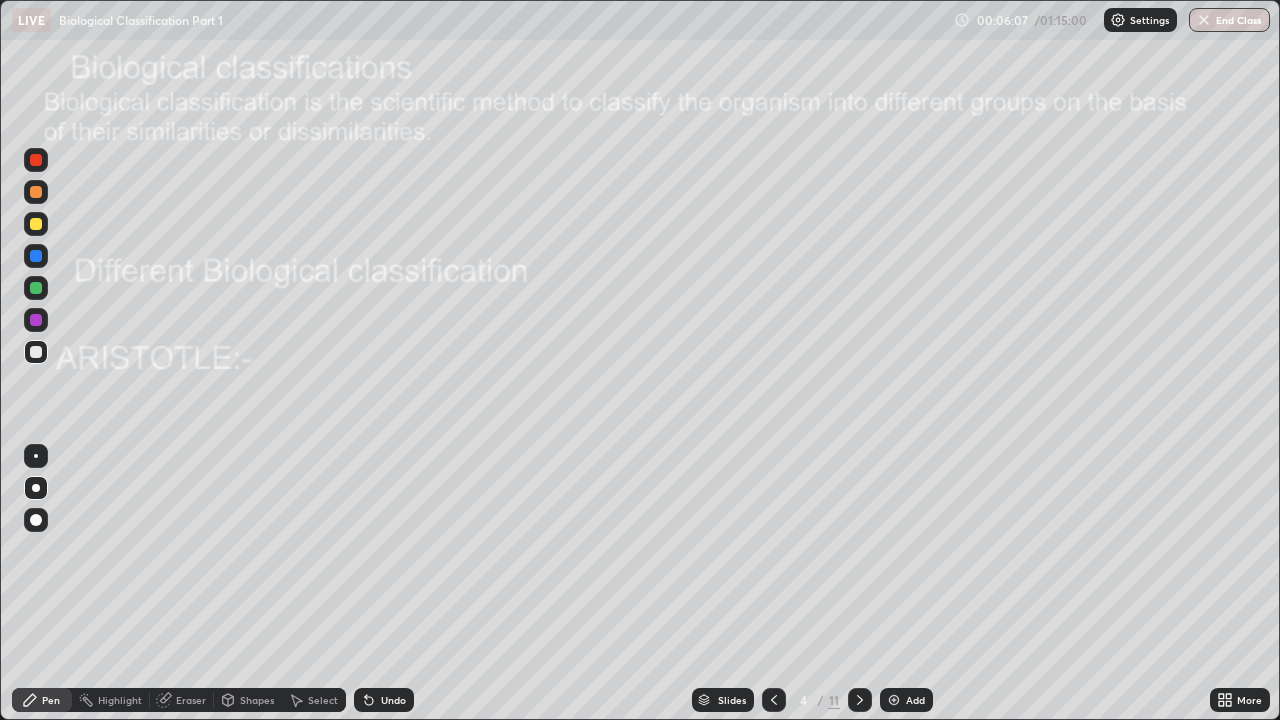 click at bounding box center (36, 520) 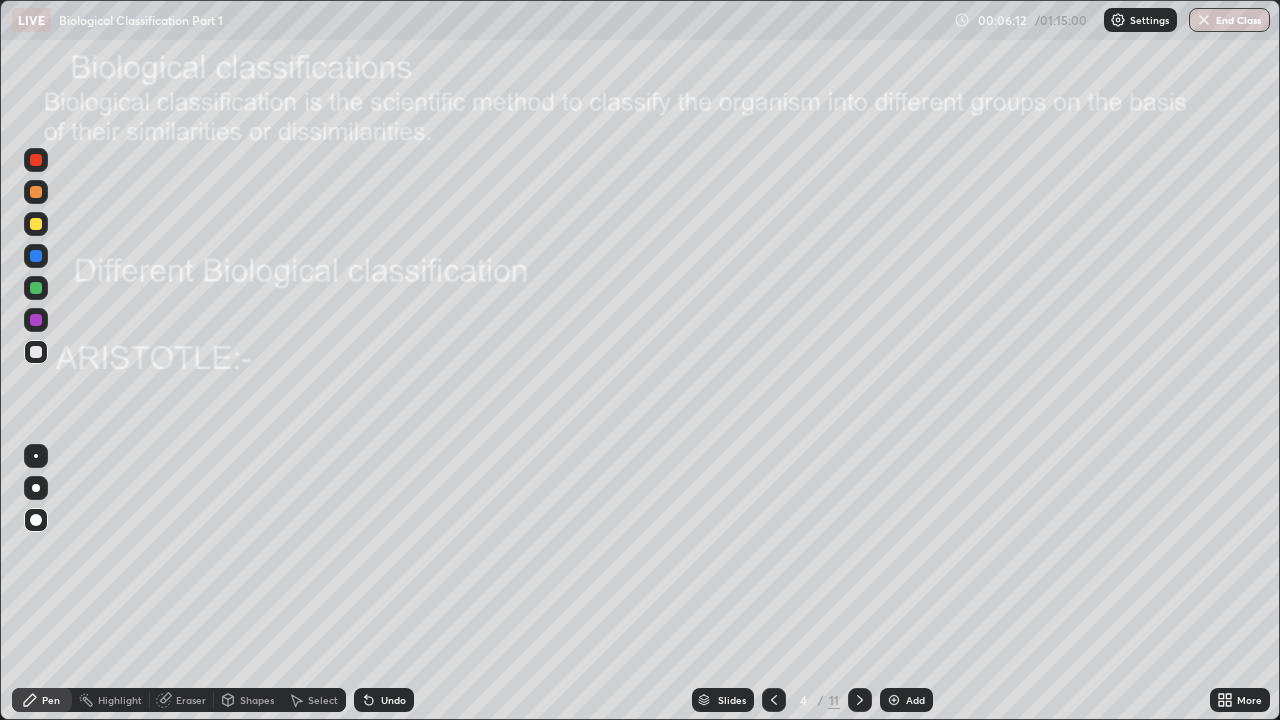 click on "Shapes" at bounding box center [257, 700] 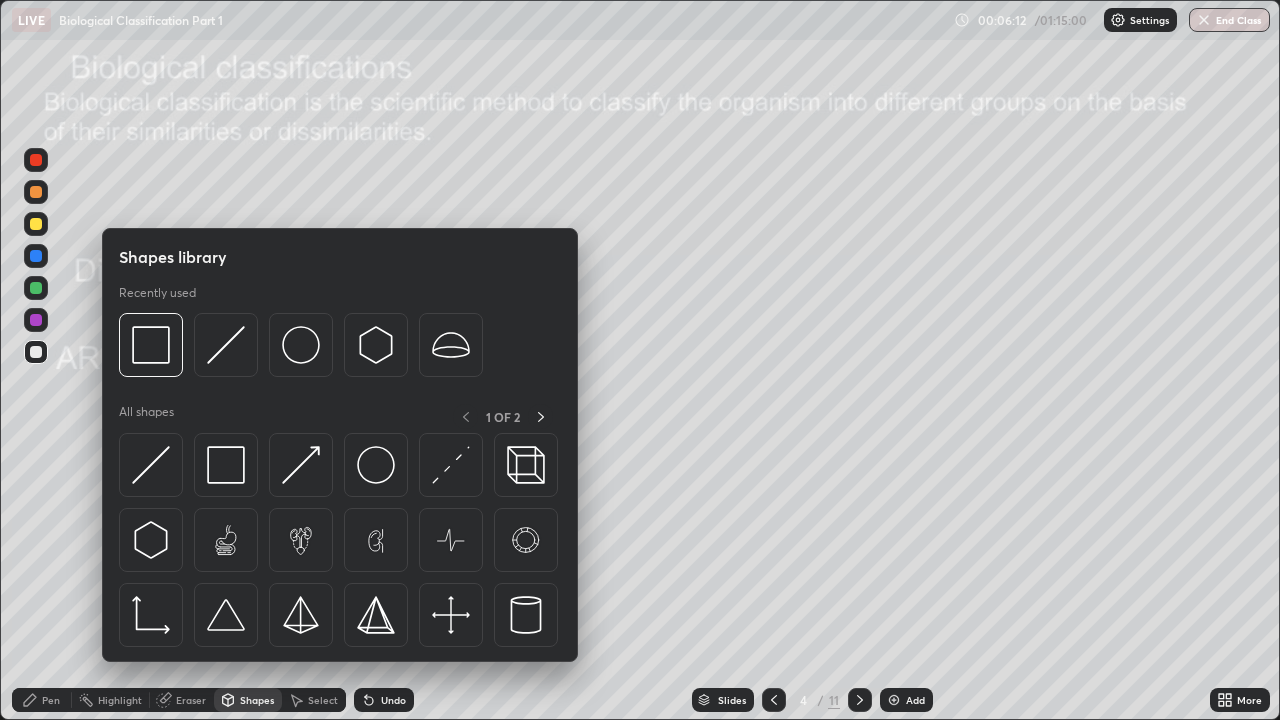 click on "Shapes" at bounding box center [257, 700] 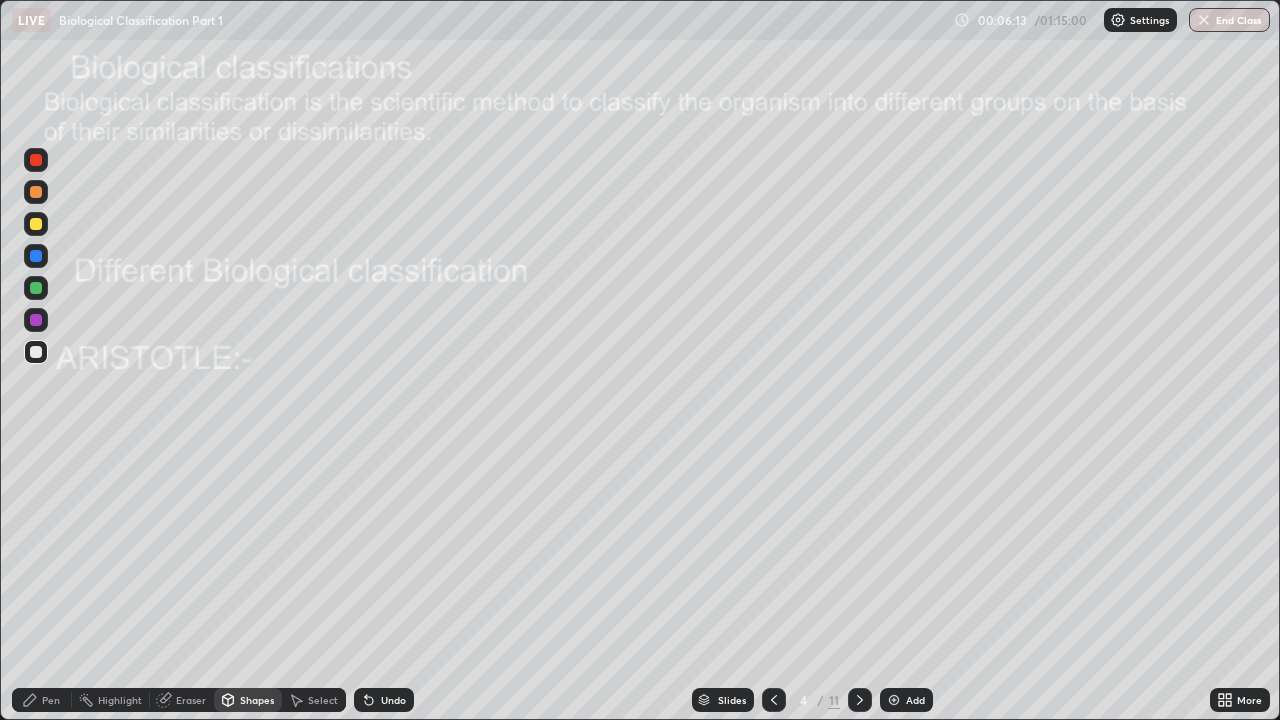 click on "Shapes" at bounding box center (248, 700) 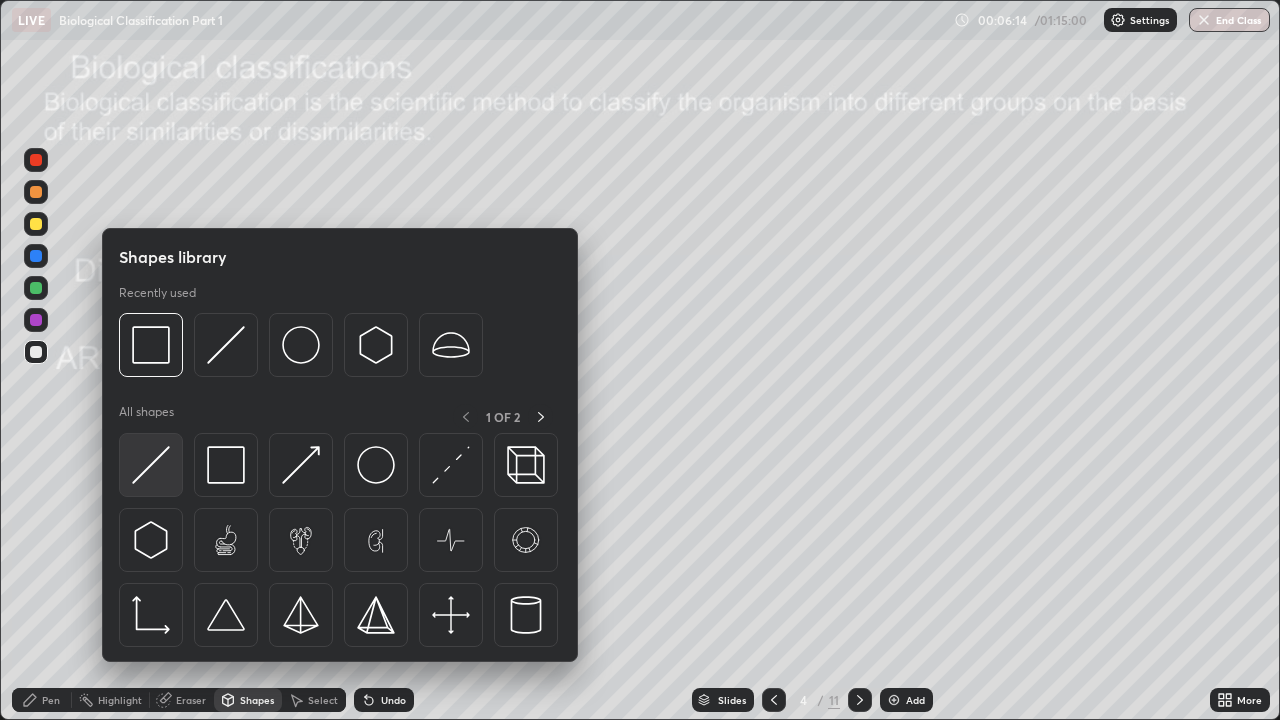 click at bounding box center (151, 465) 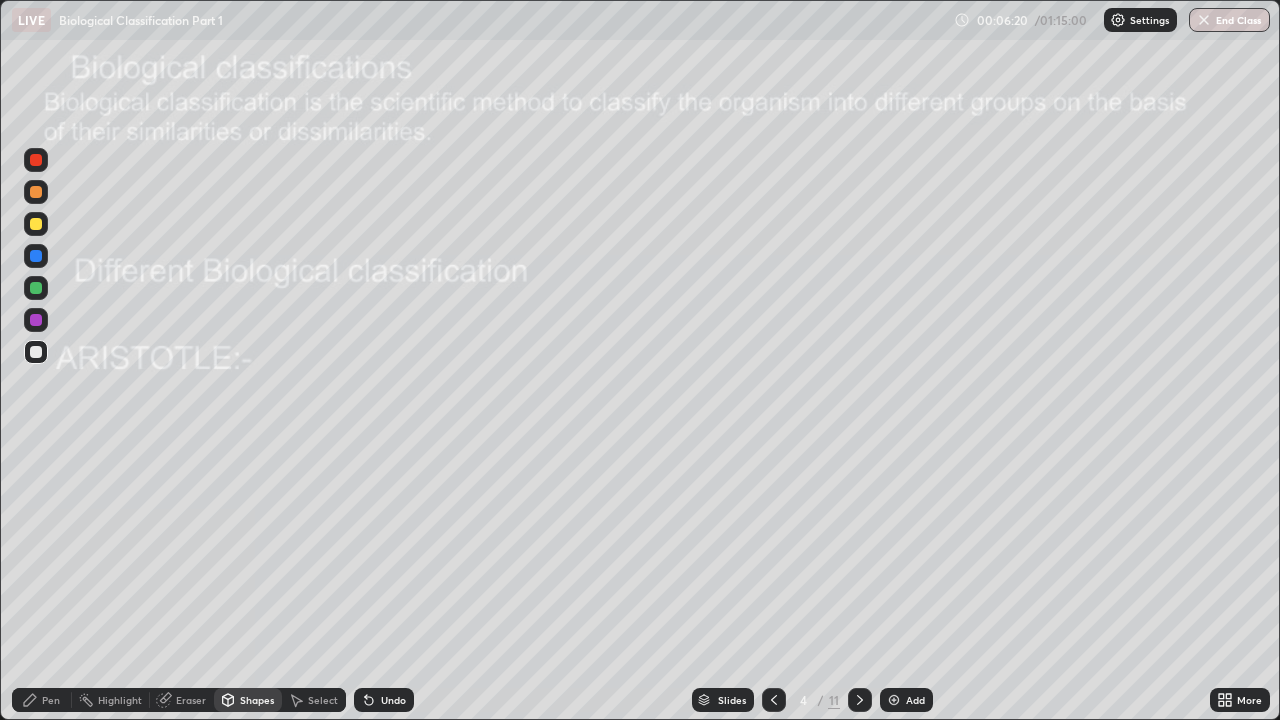 click on "Pen" at bounding box center (51, 700) 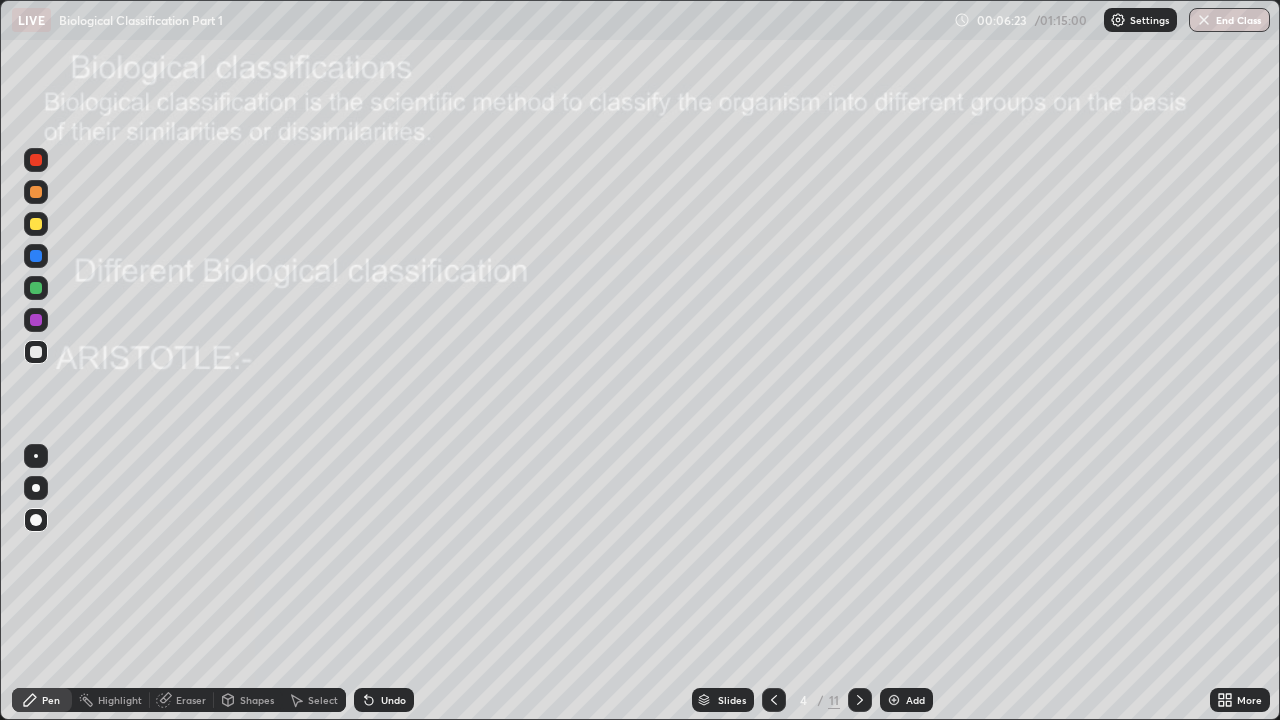 click at bounding box center [36, 488] 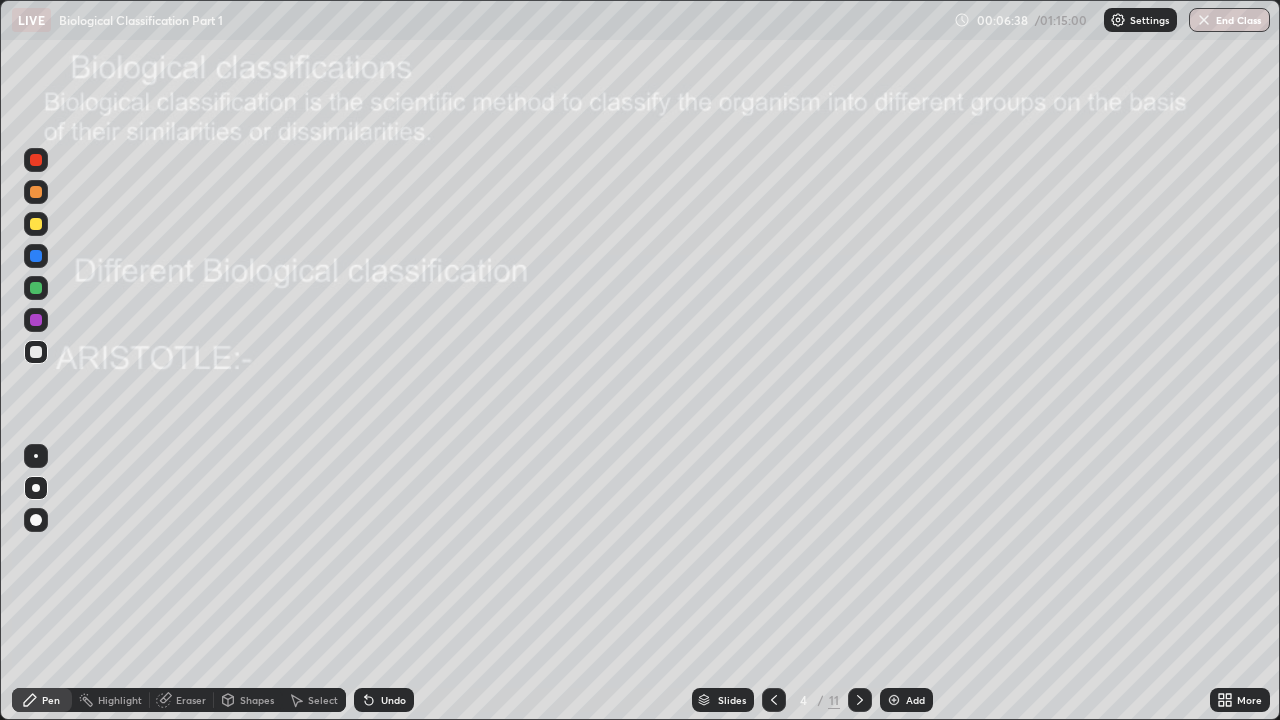 click at bounding box center (36, 288) 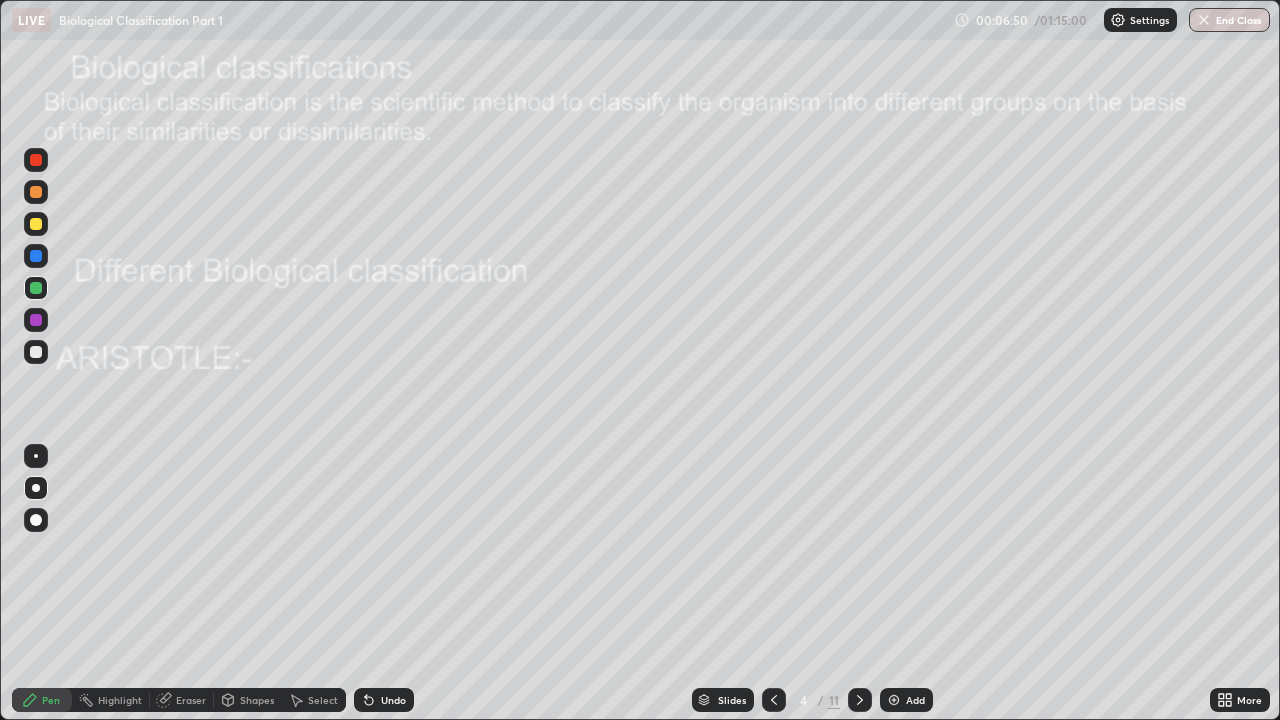 click at bounding box center (36, 352) 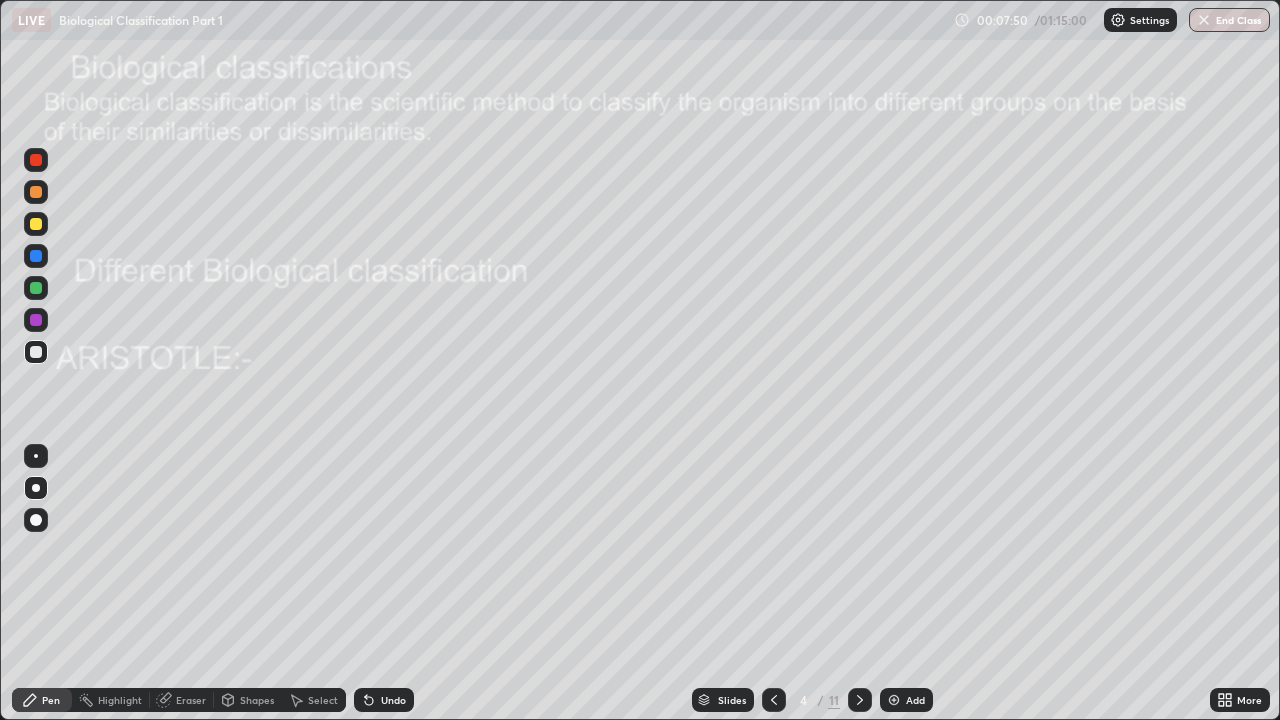 click at bounding box center [36, 192] 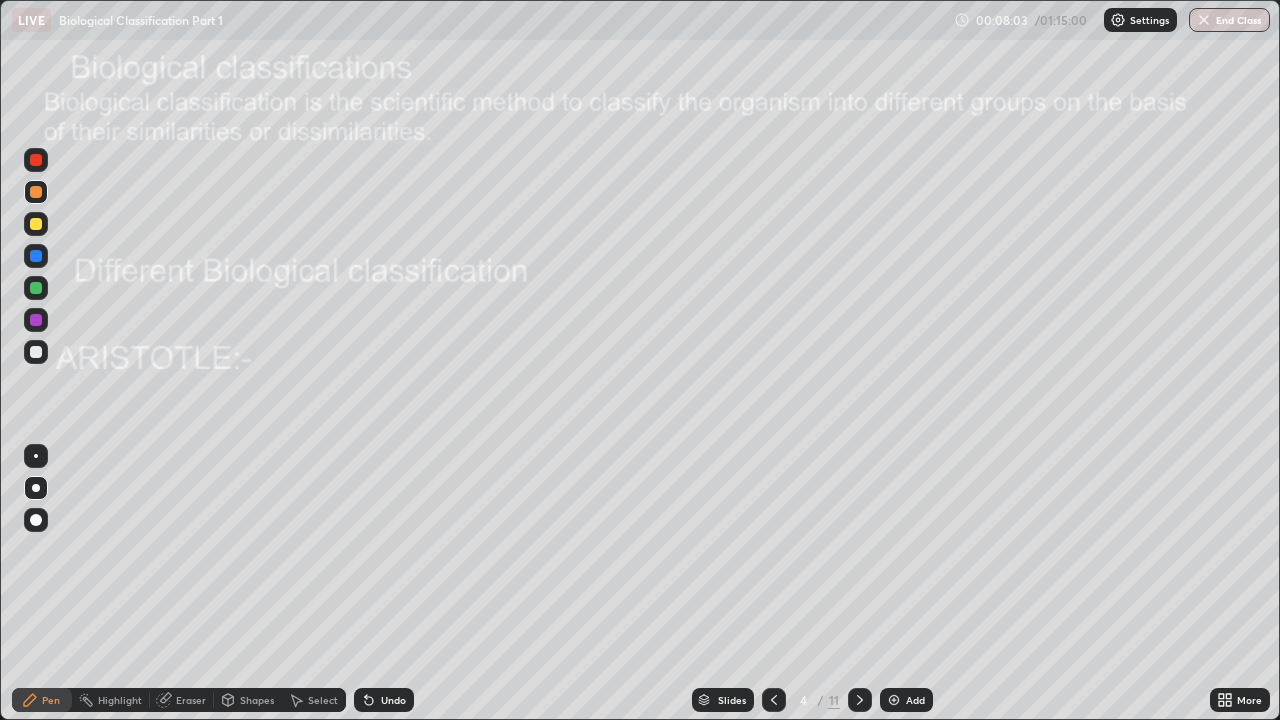 click on "Select" at bounding box center [314, 700] 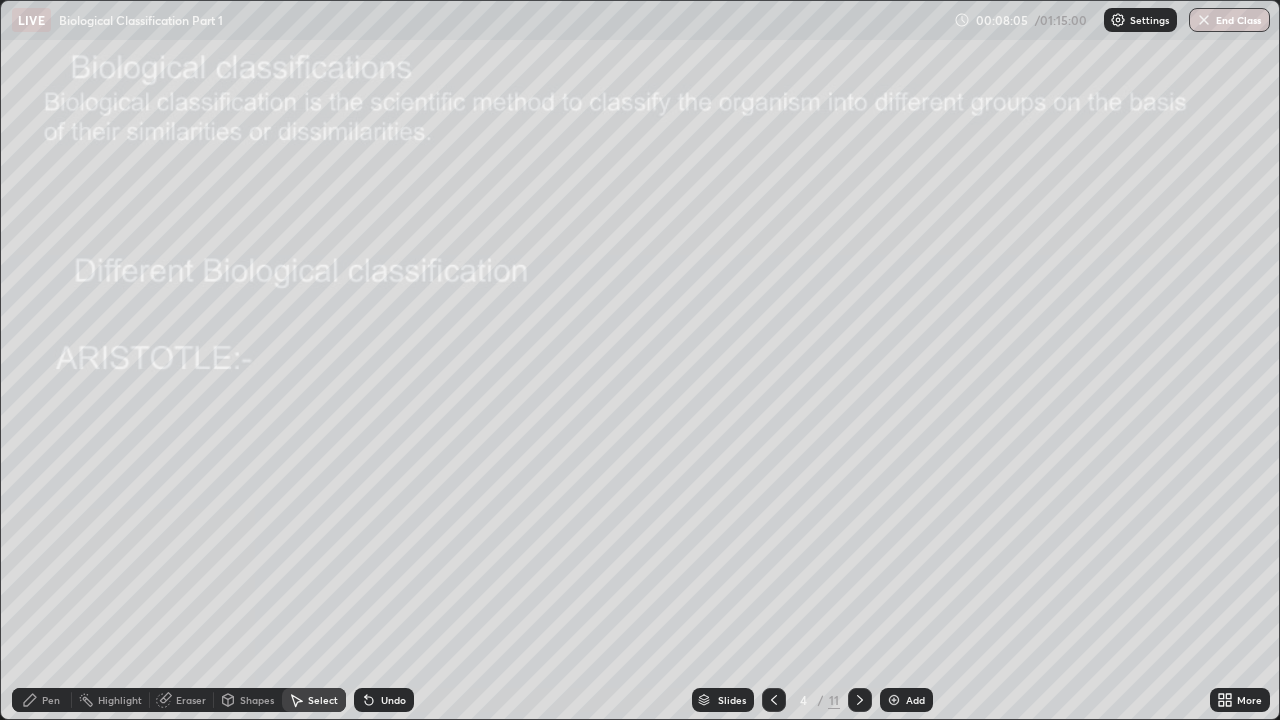 click on "Eraser" at bounding box center (191, 700) 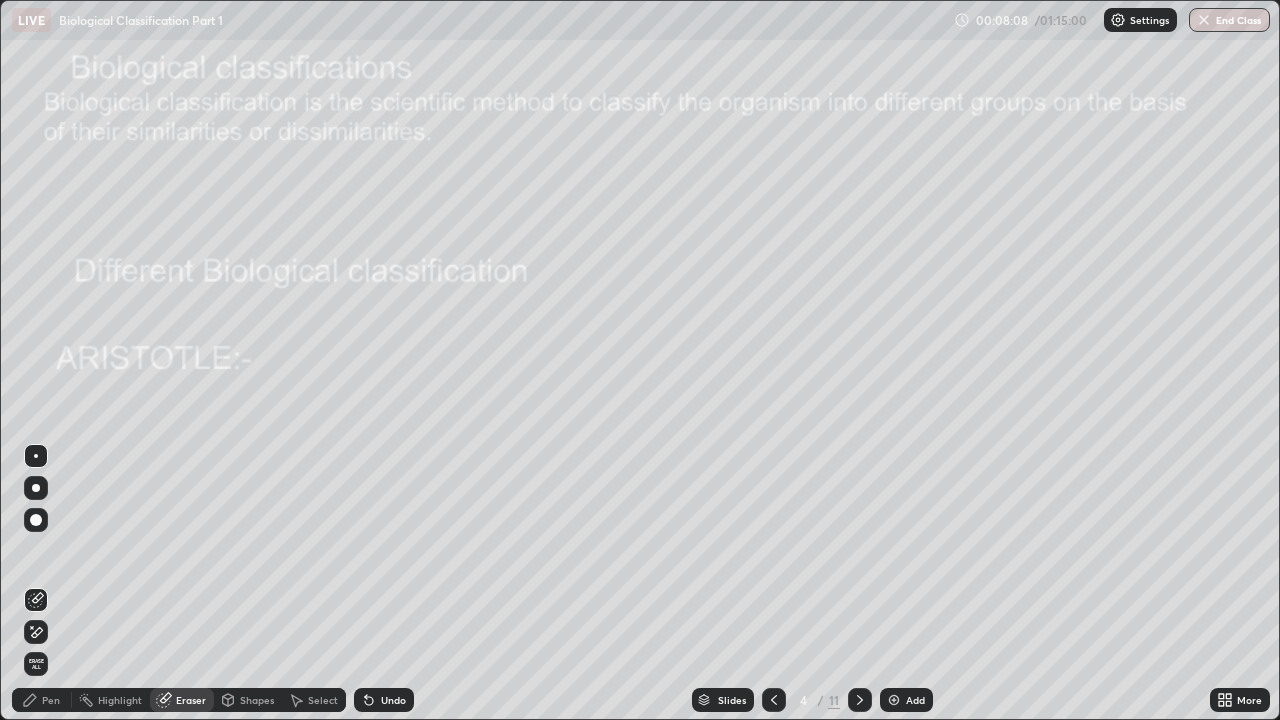 click on "Pen" at bounding box center [51, 700] 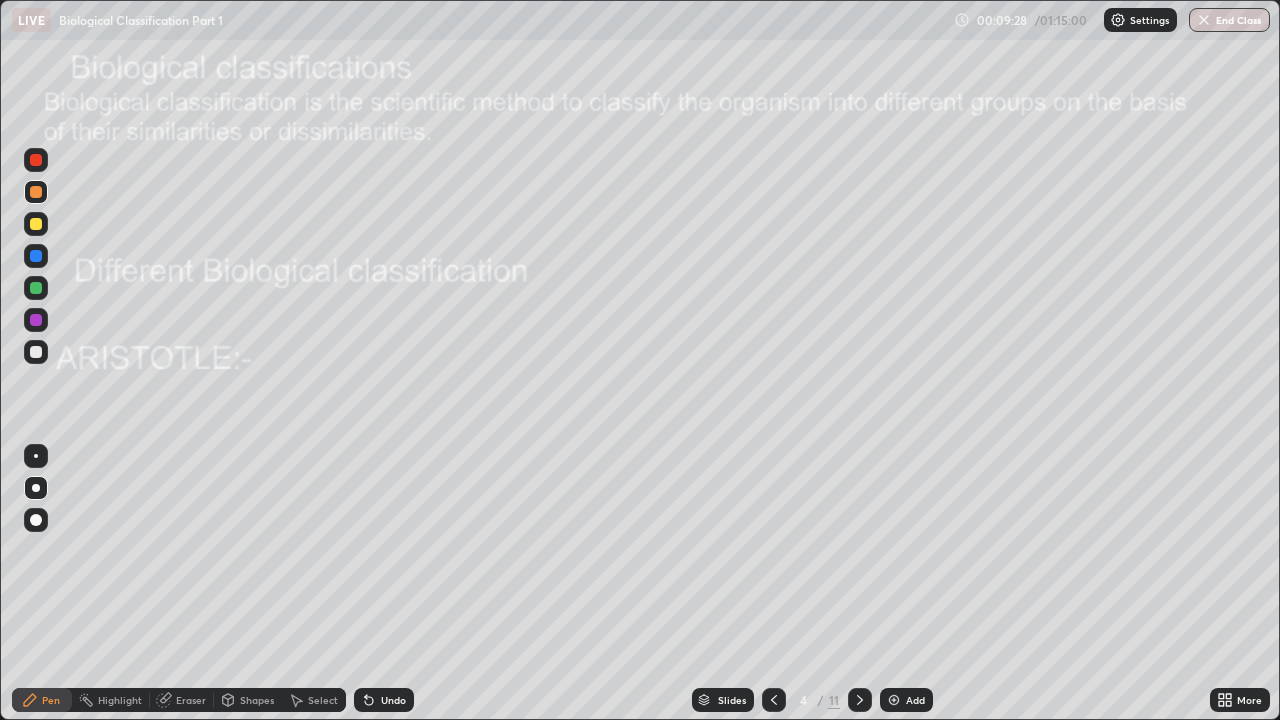 click on "LIVE Biological Classification Part 1" at bounding box center (479, 20) 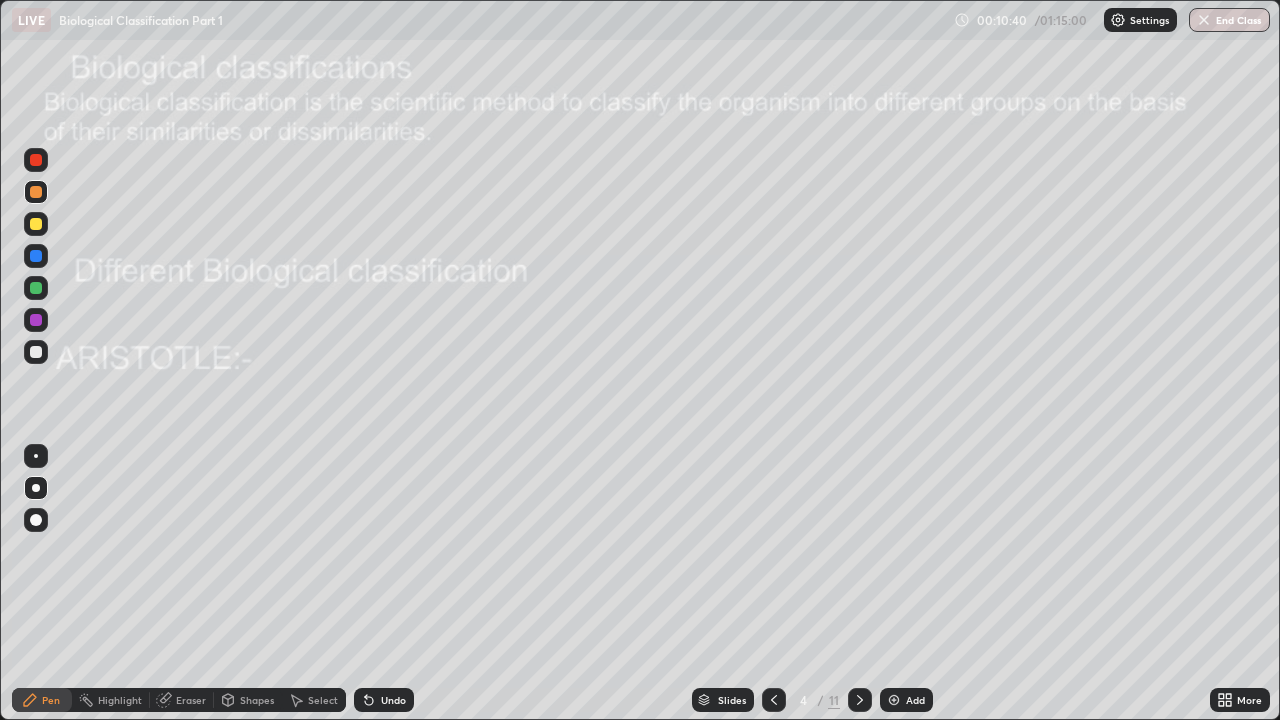 click at bounding box center [36, 560] 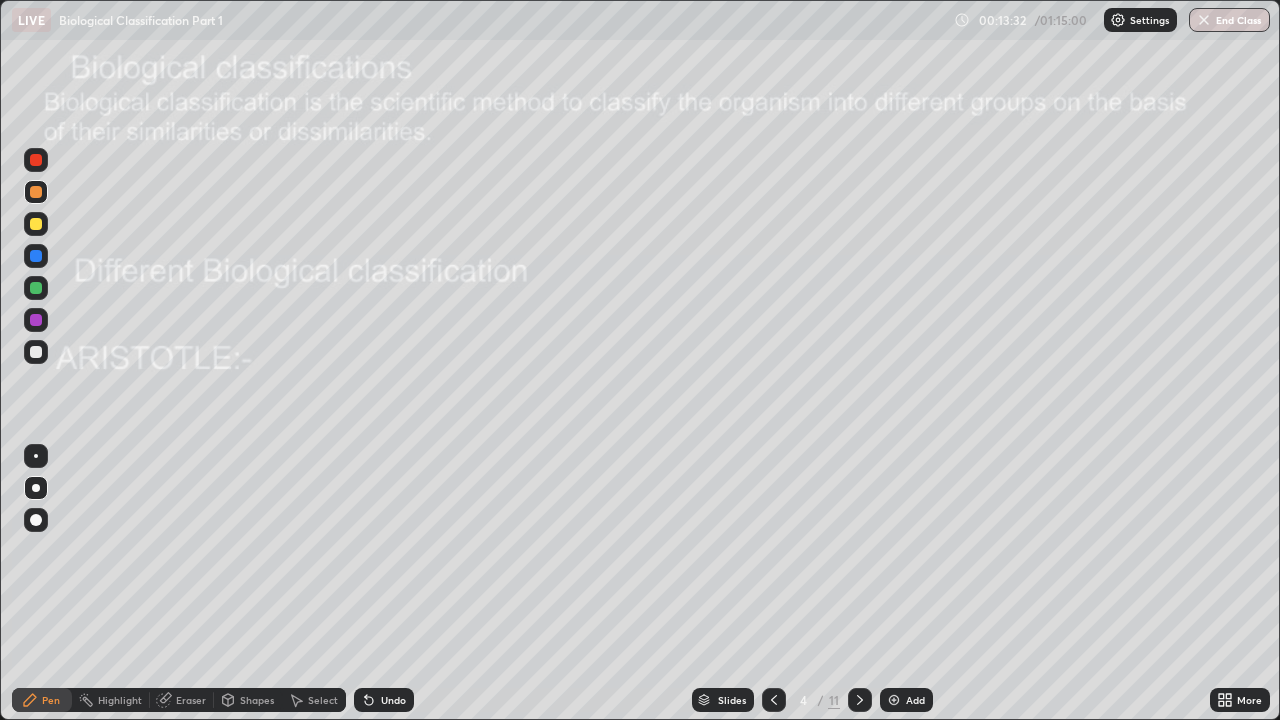 click at bounding box center (894, 700) 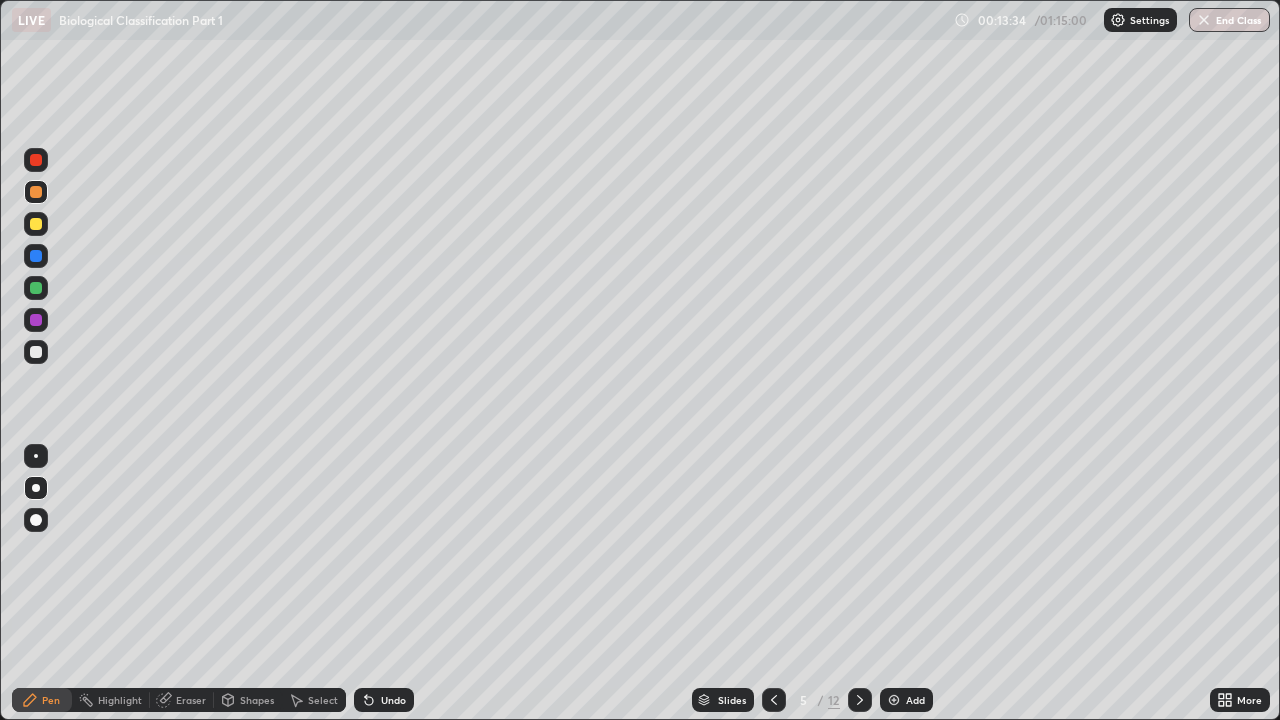 click at bounding box center [36, 160] 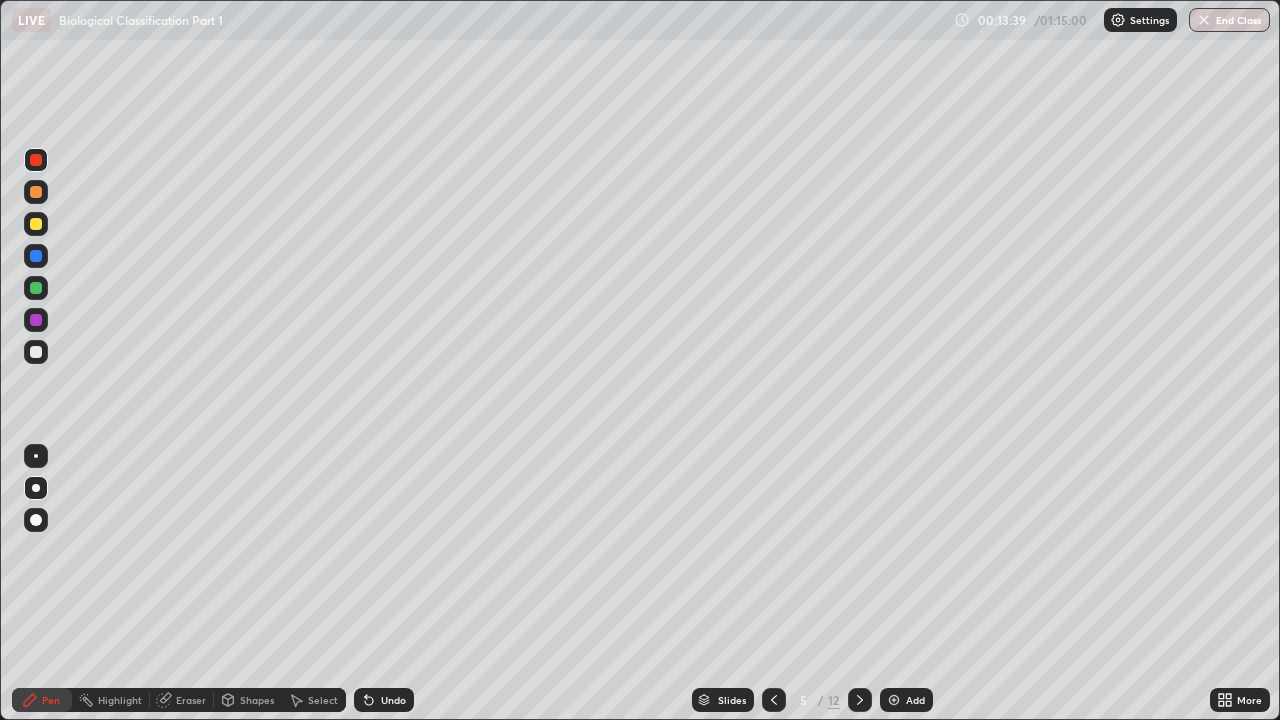 click on "Shapes" at bounding box center (257, 700) 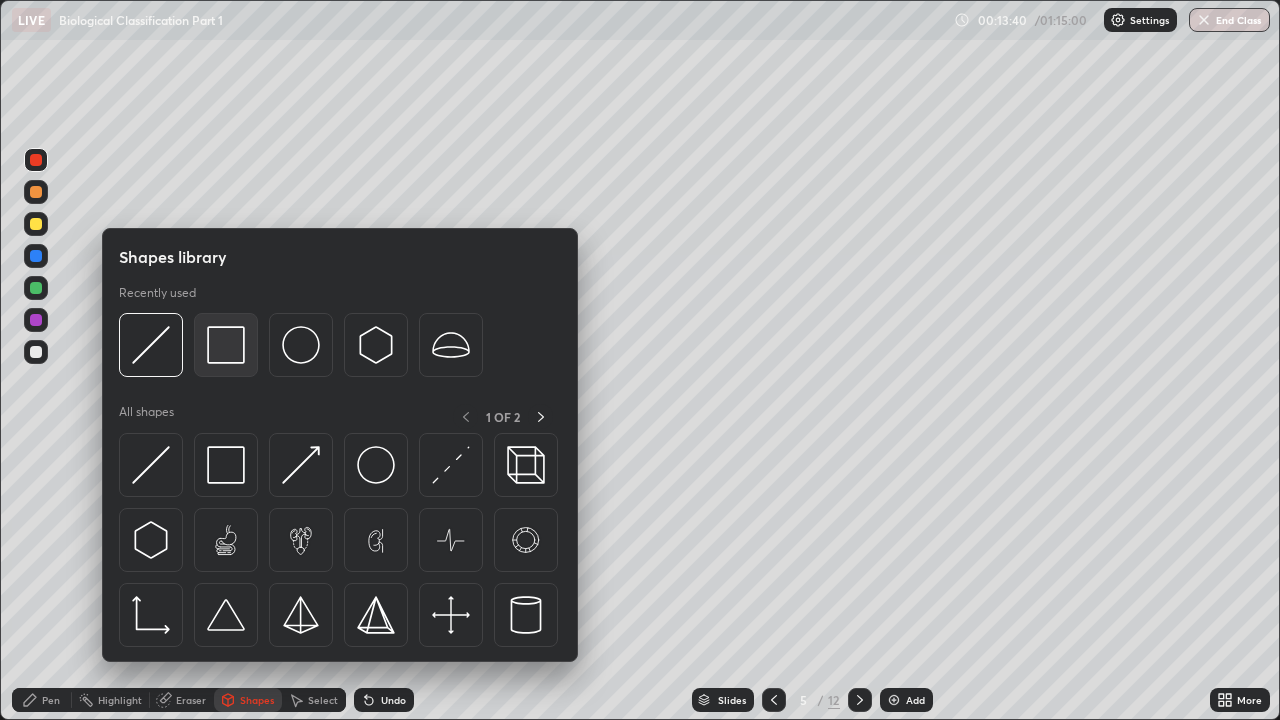 click at bounding box center (226, 345) 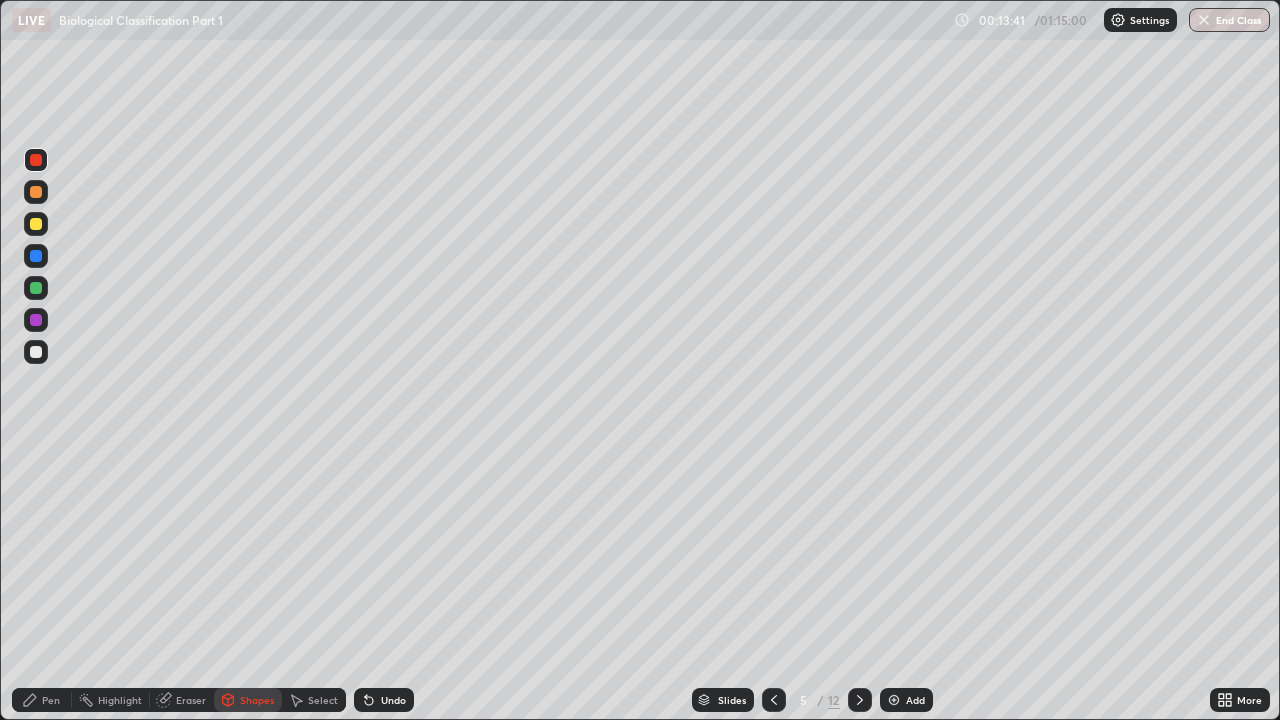 click at bounding box center [36, 192] 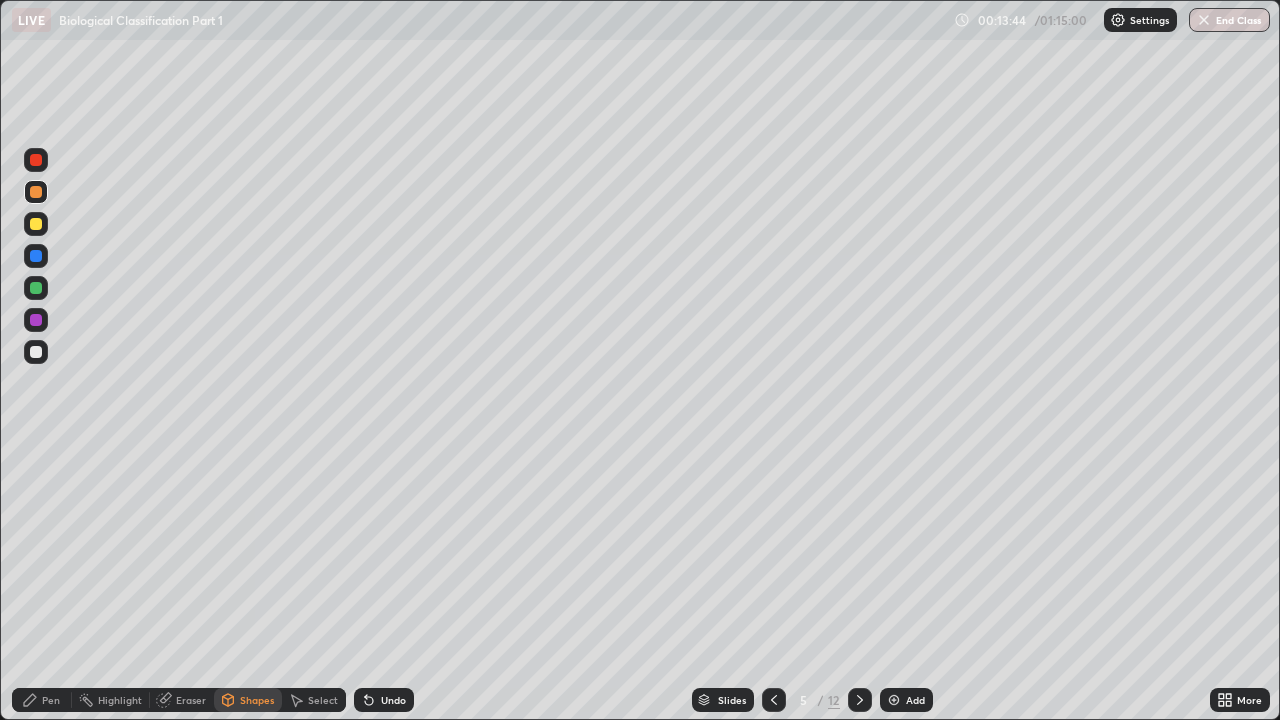 click at bounding box center [36, 352] 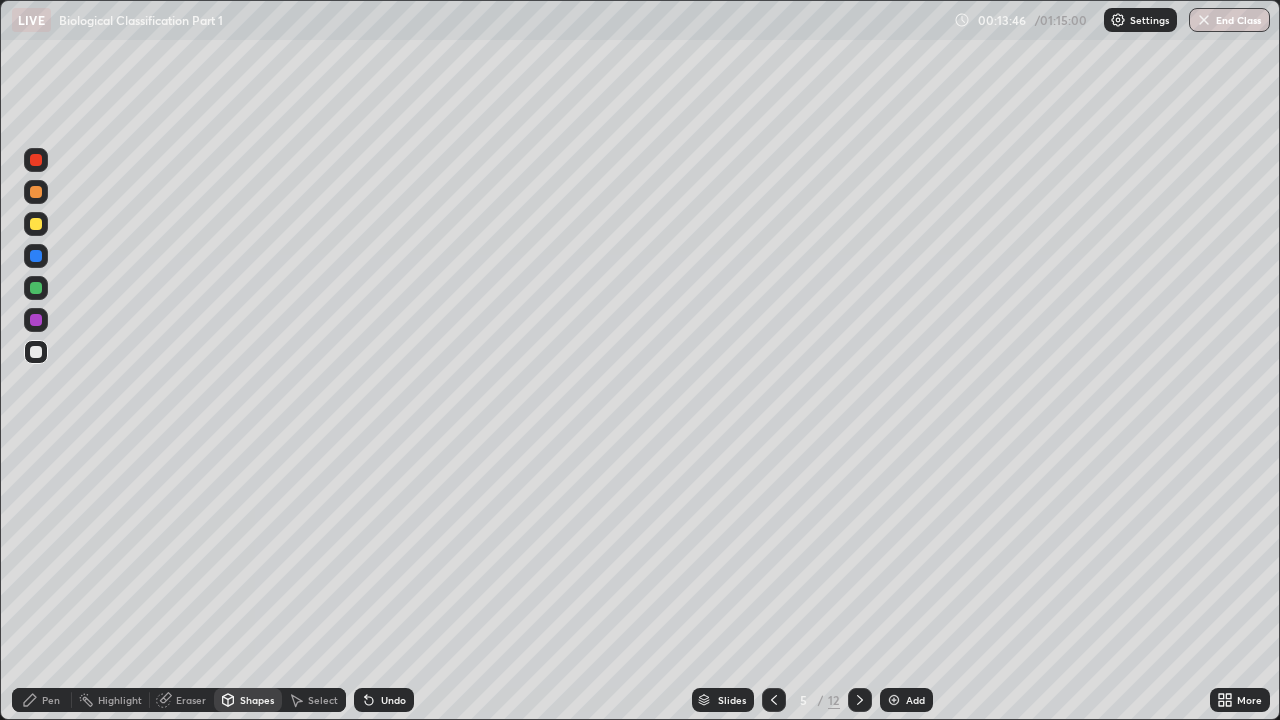 click on "Pen" at bounding box center (51, 700) 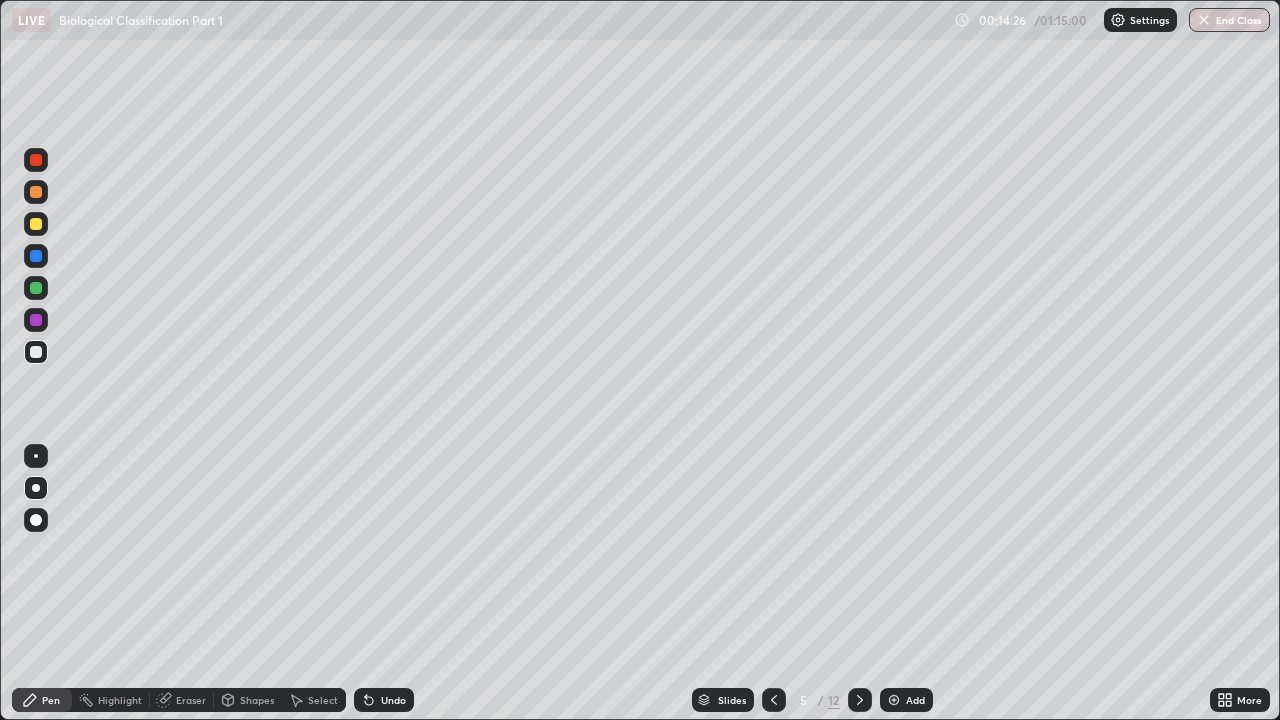 click at bounding box center [36, 256] 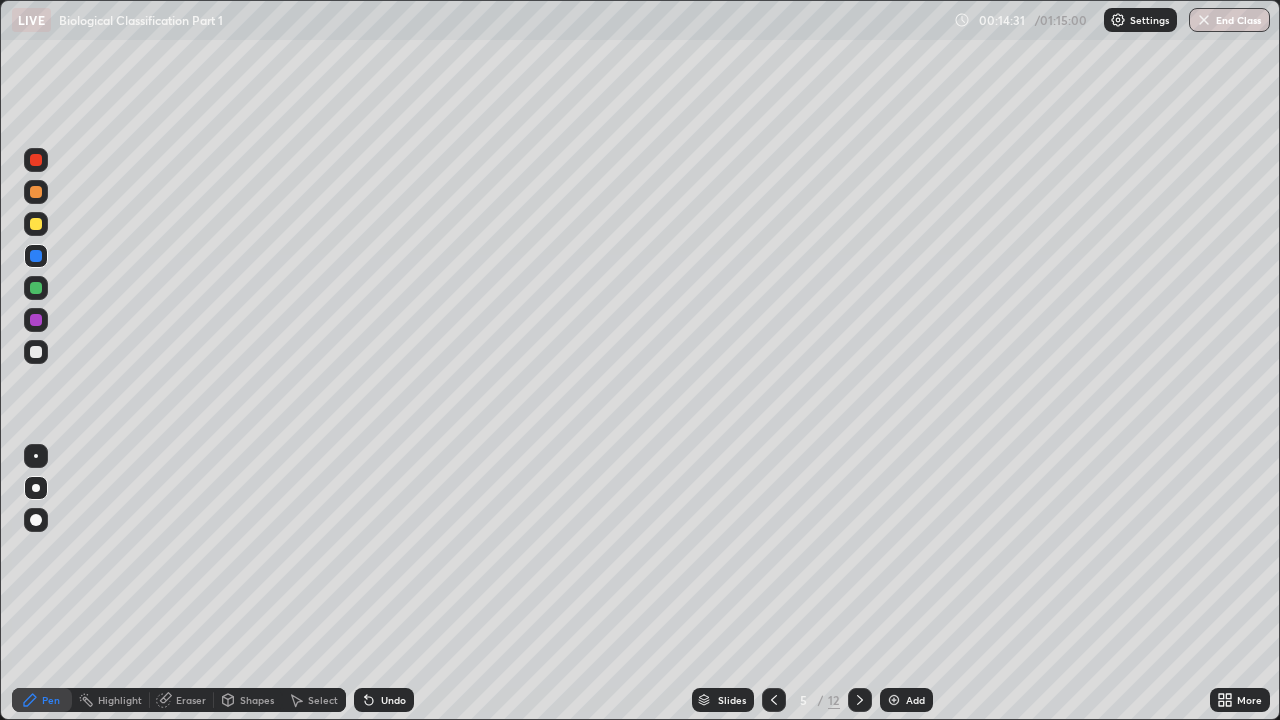 click at bounding box center (36, 288) 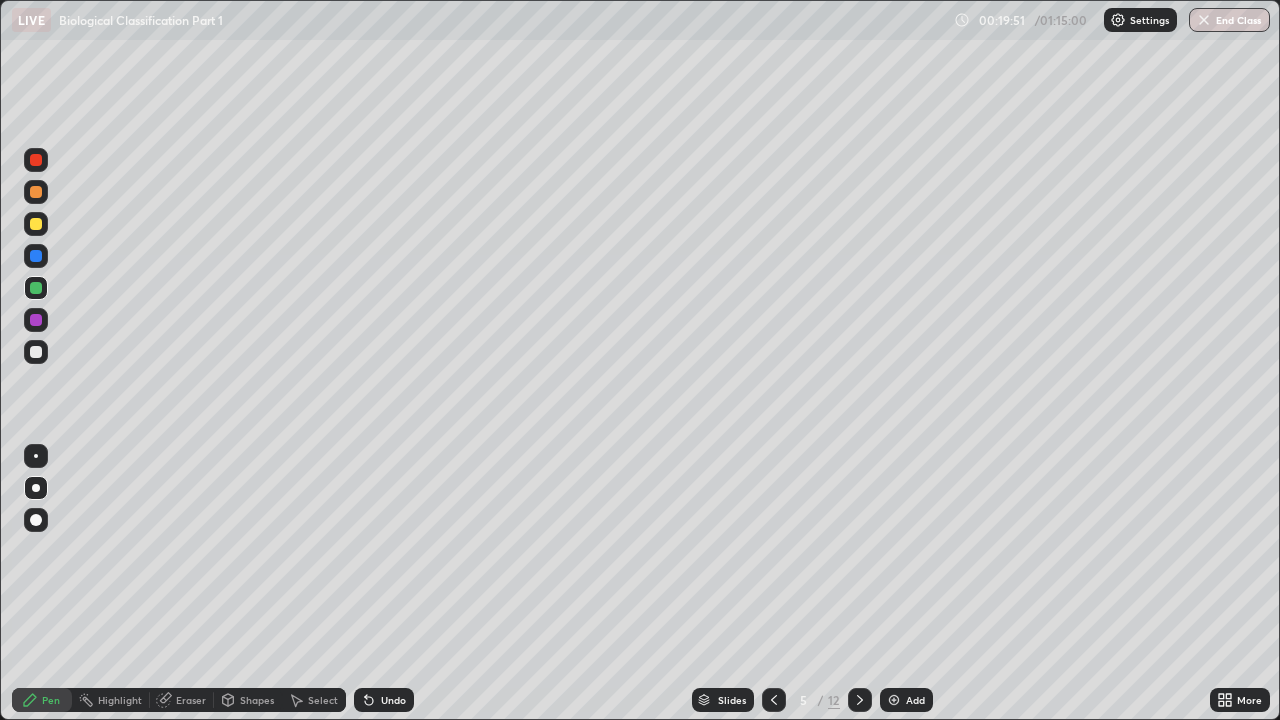 click 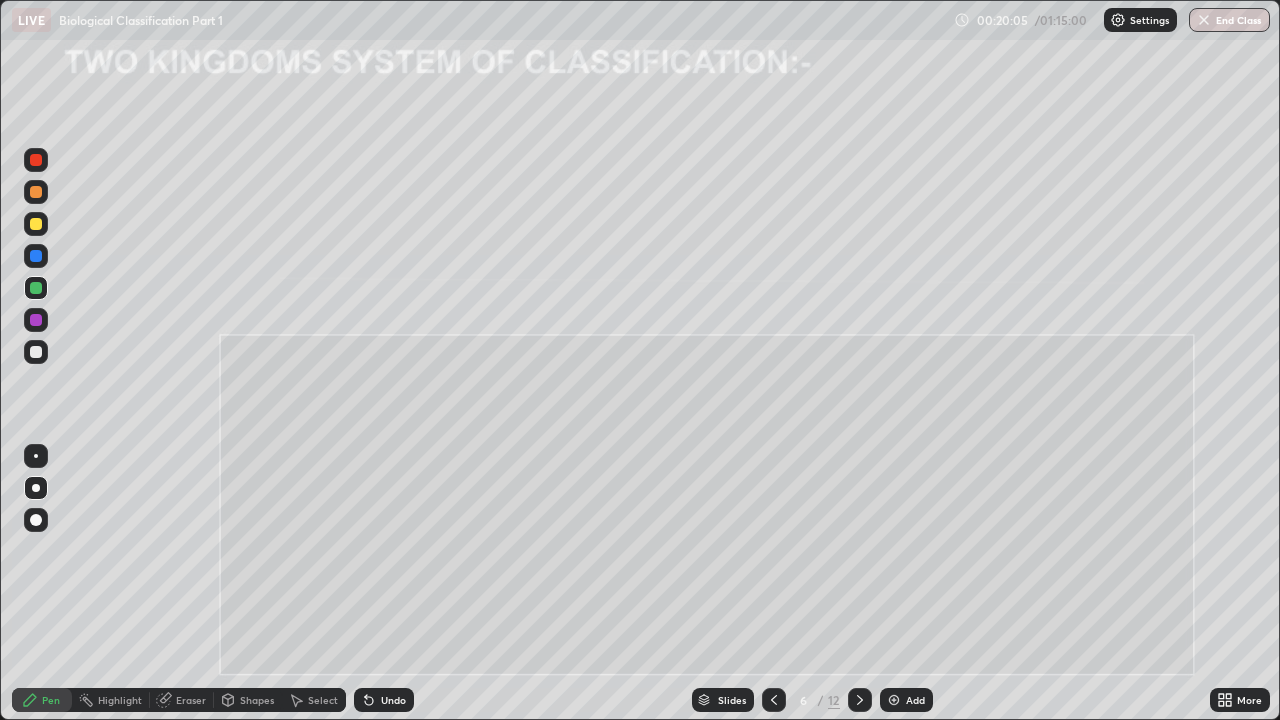click at bounding box center (36, 192) 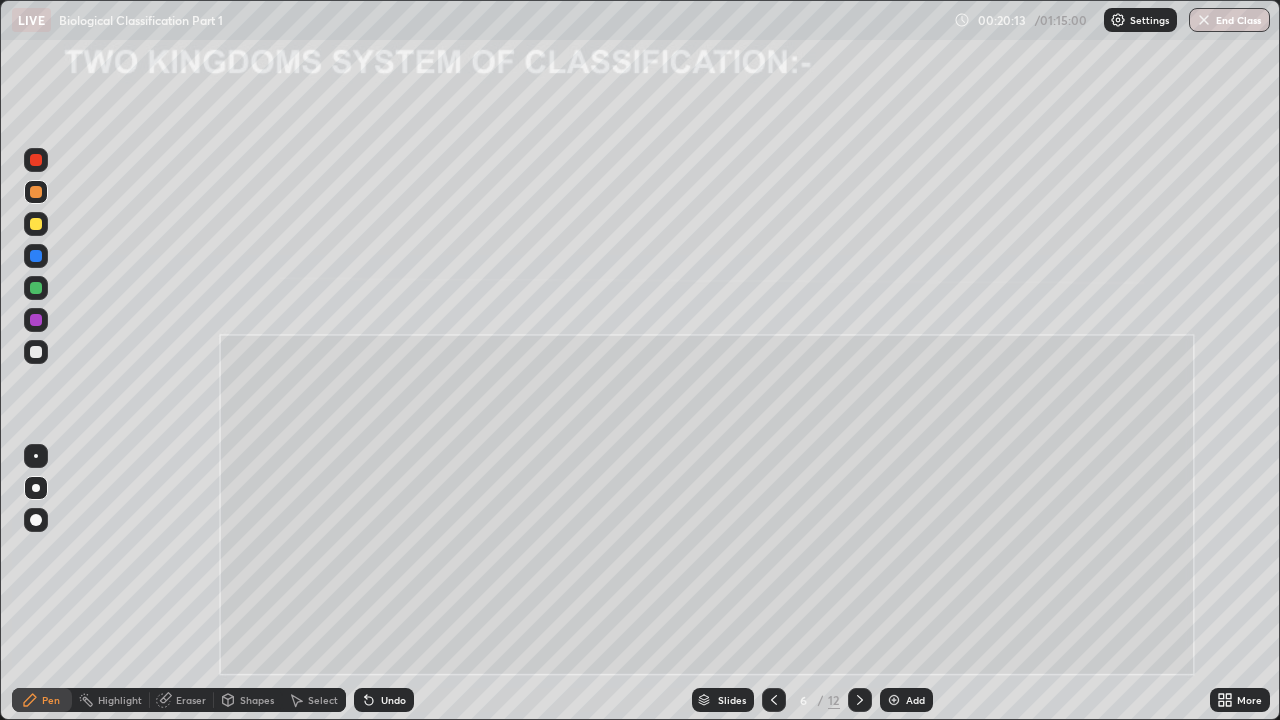 click at bounding box center [36, 192] 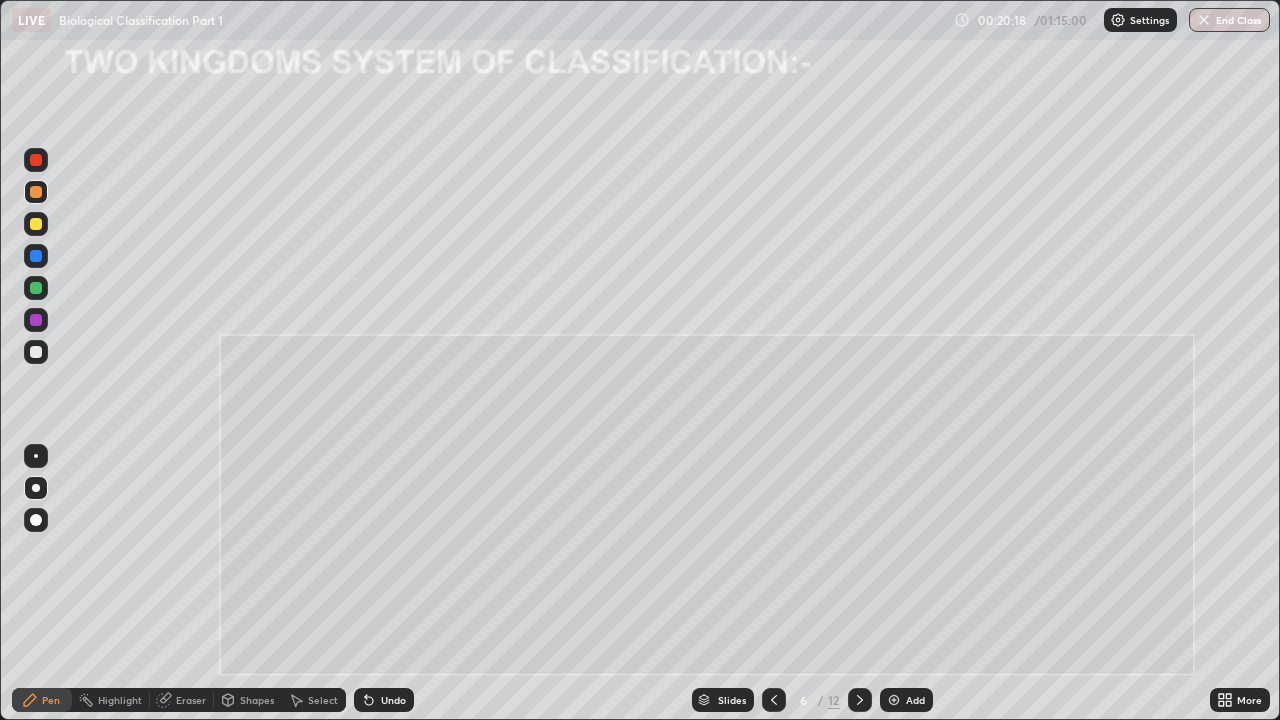 click on "Undo" at bounding box center [384, 700] 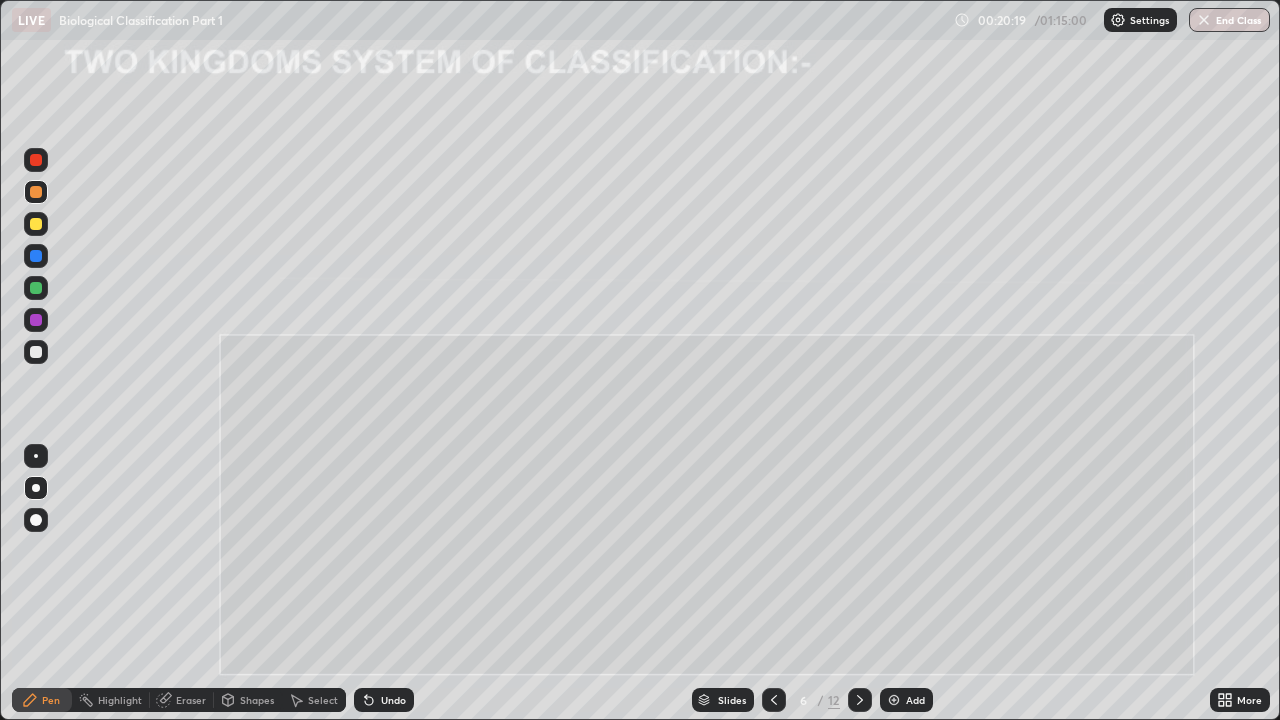 click on "Undo" at bounding box center [384, 700] 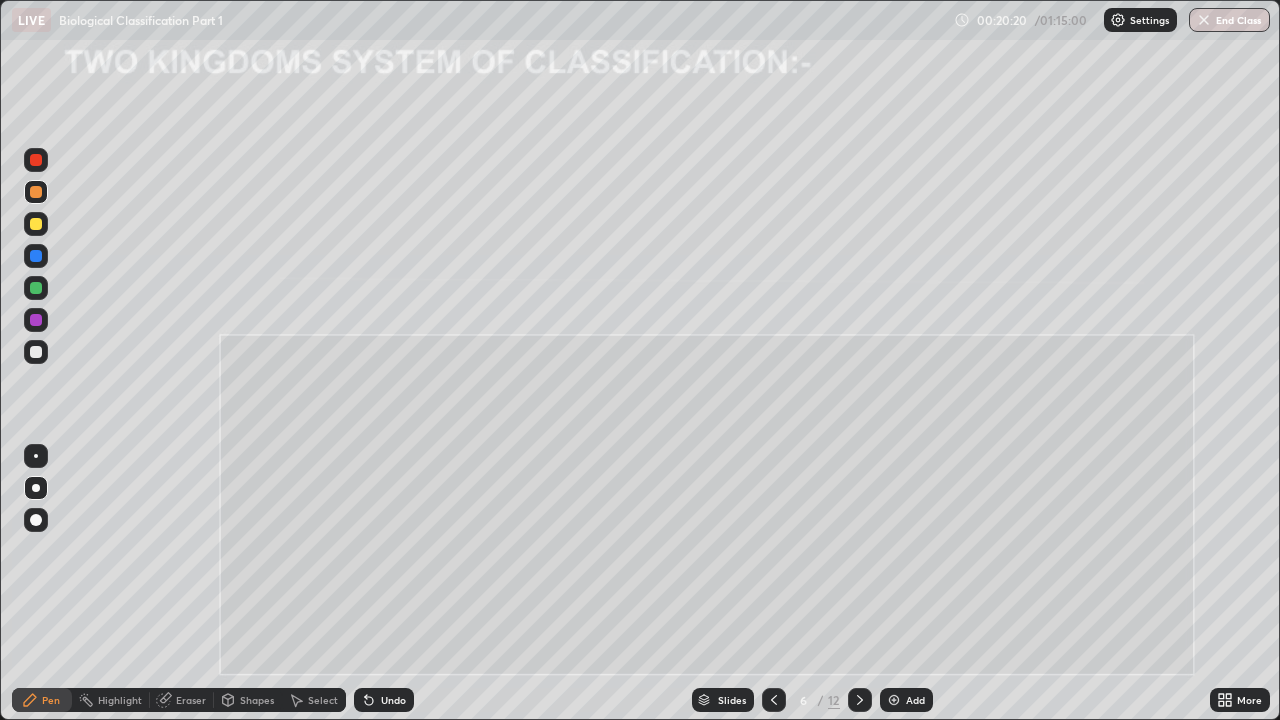 click on "Undo" at bounding box center [384, 700] 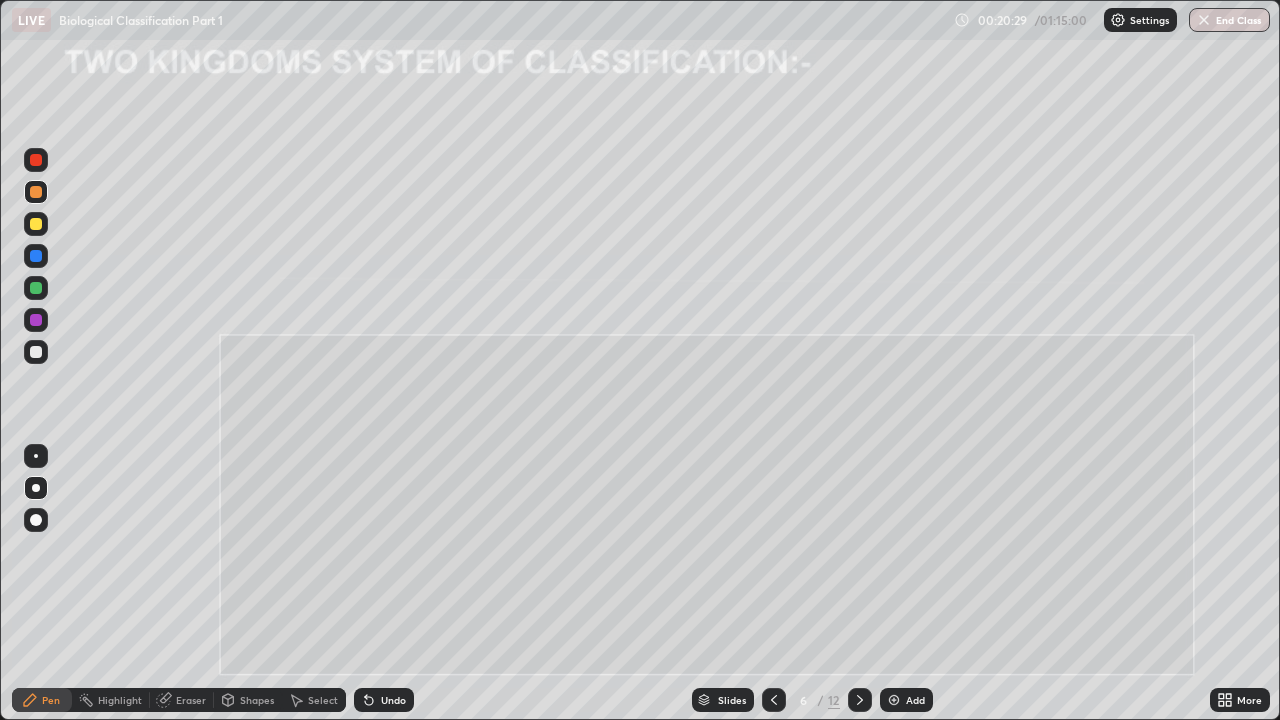 click at bounding box center [36, 256] 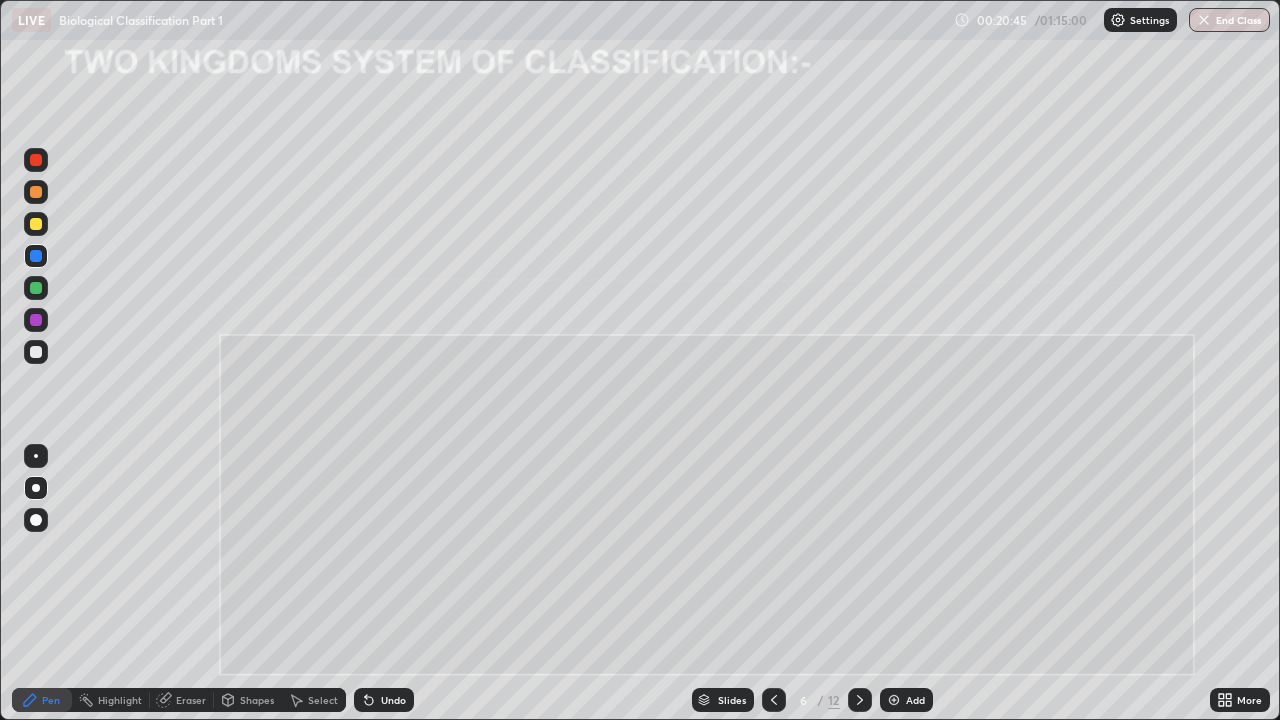 click at bounding box center [36, 320] 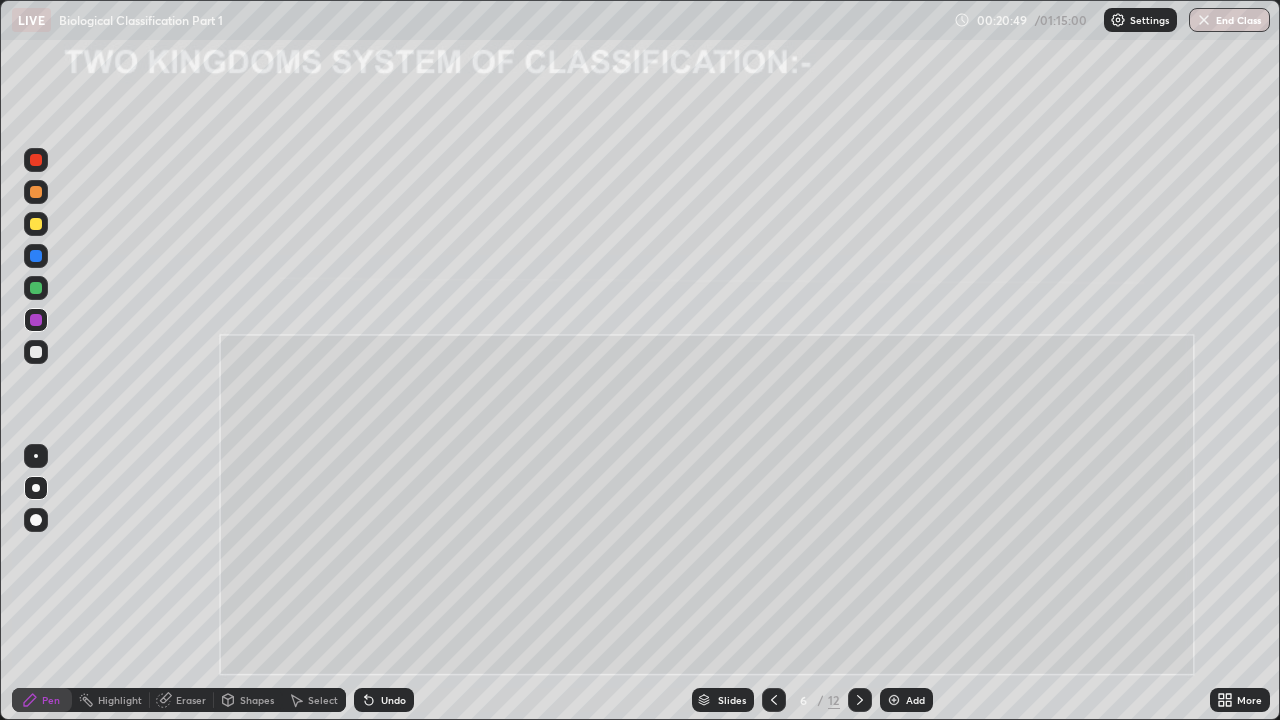 click on "Undo" at bounding box center (393, 700) 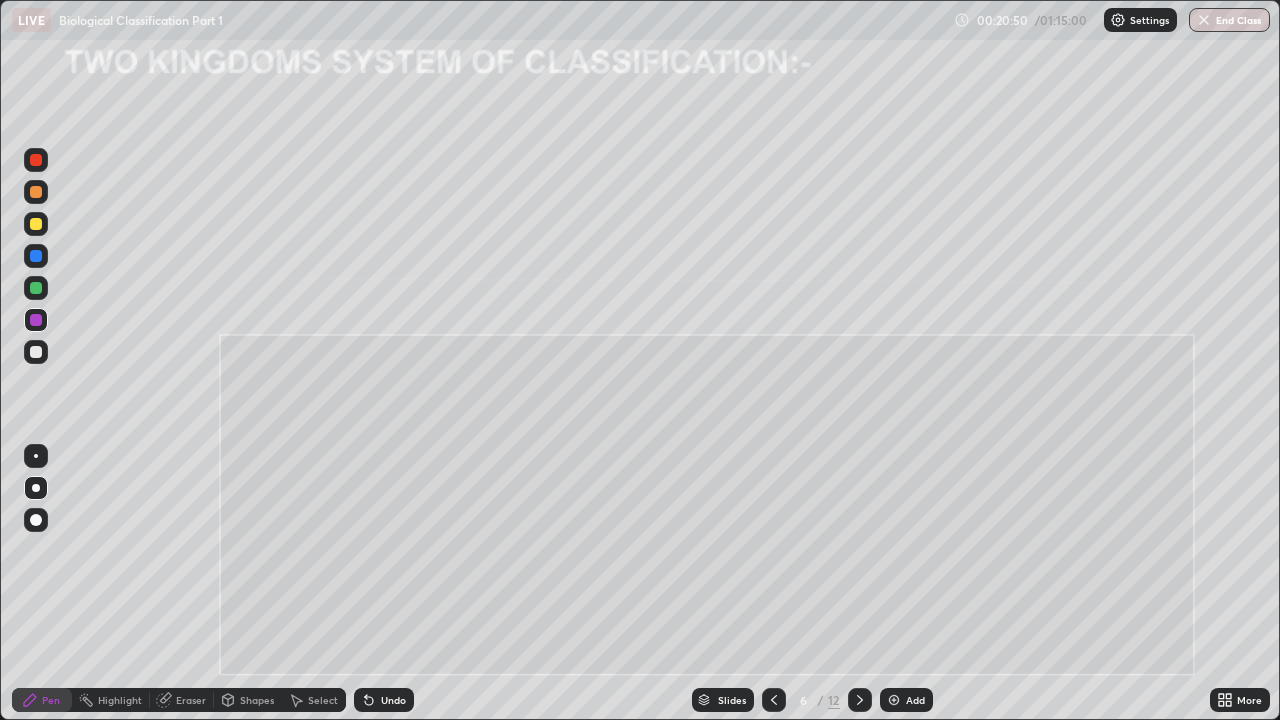 click on "Undo" at bounding box center [393, 700] 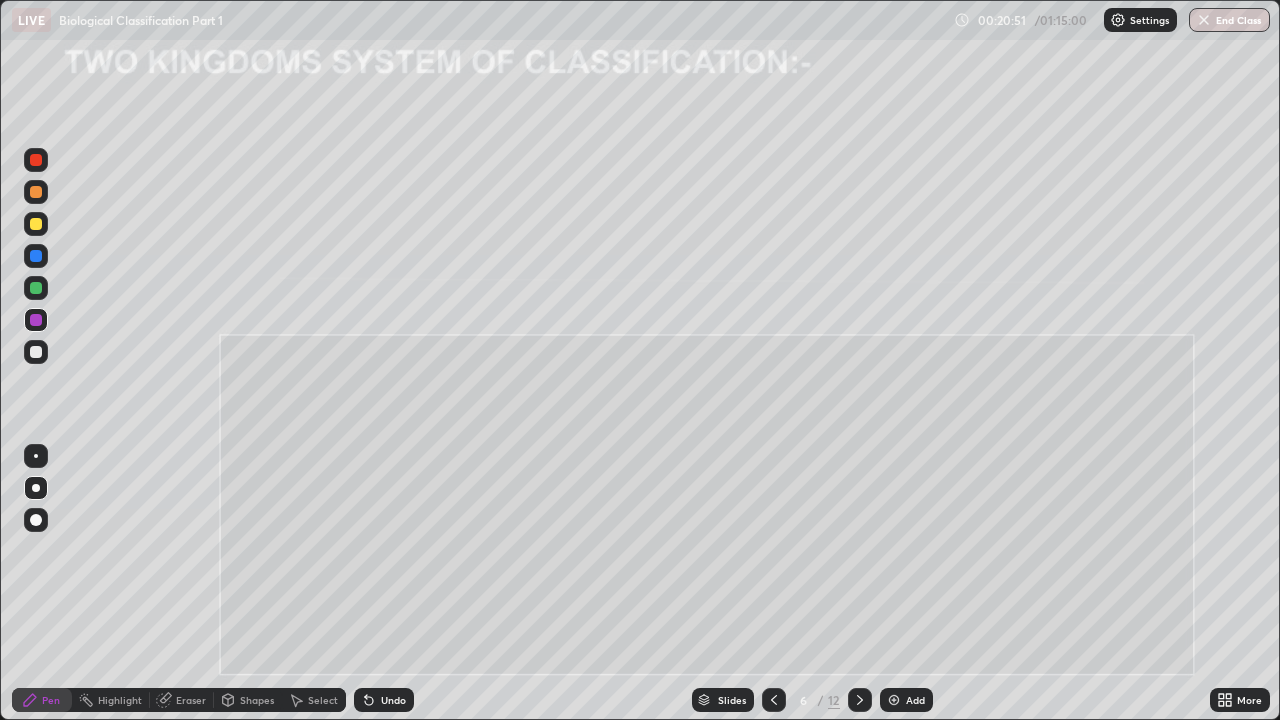 click on "Undo" at bounding box center (393, 700) 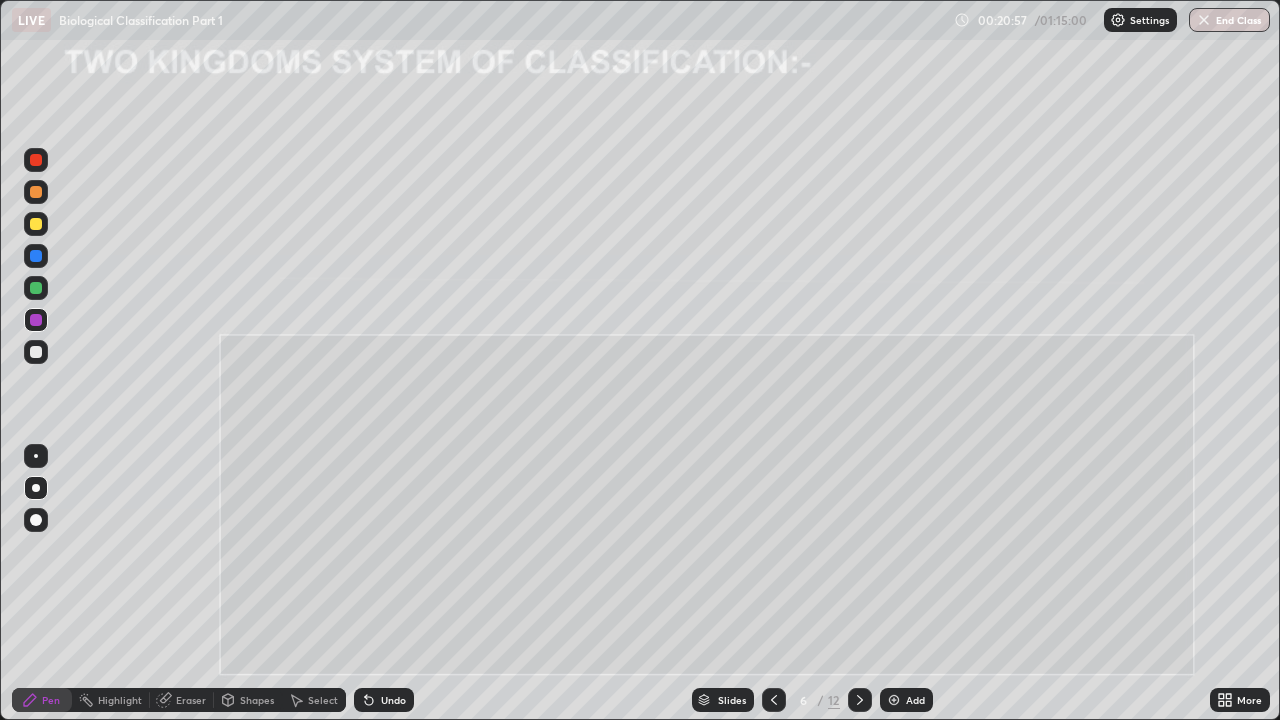 click on "Undo" at bounding box center (393, 700) 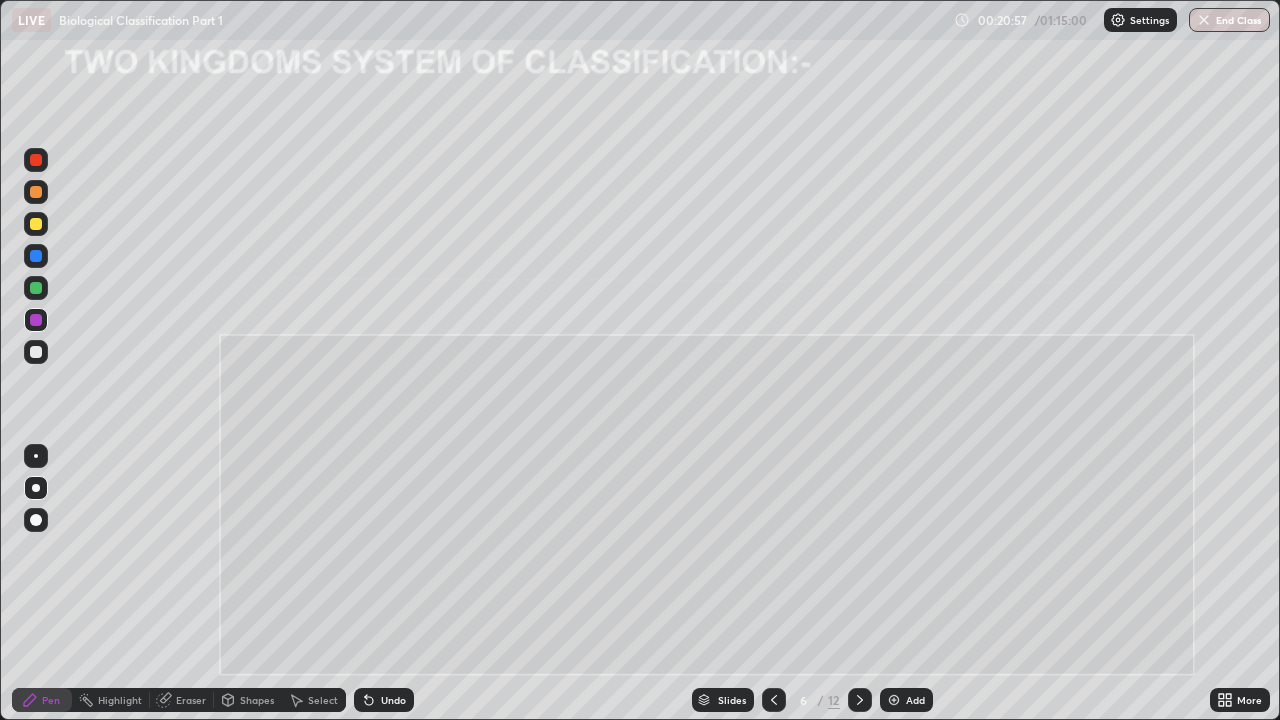 click on "Undo" at bounding box center (393, 700) 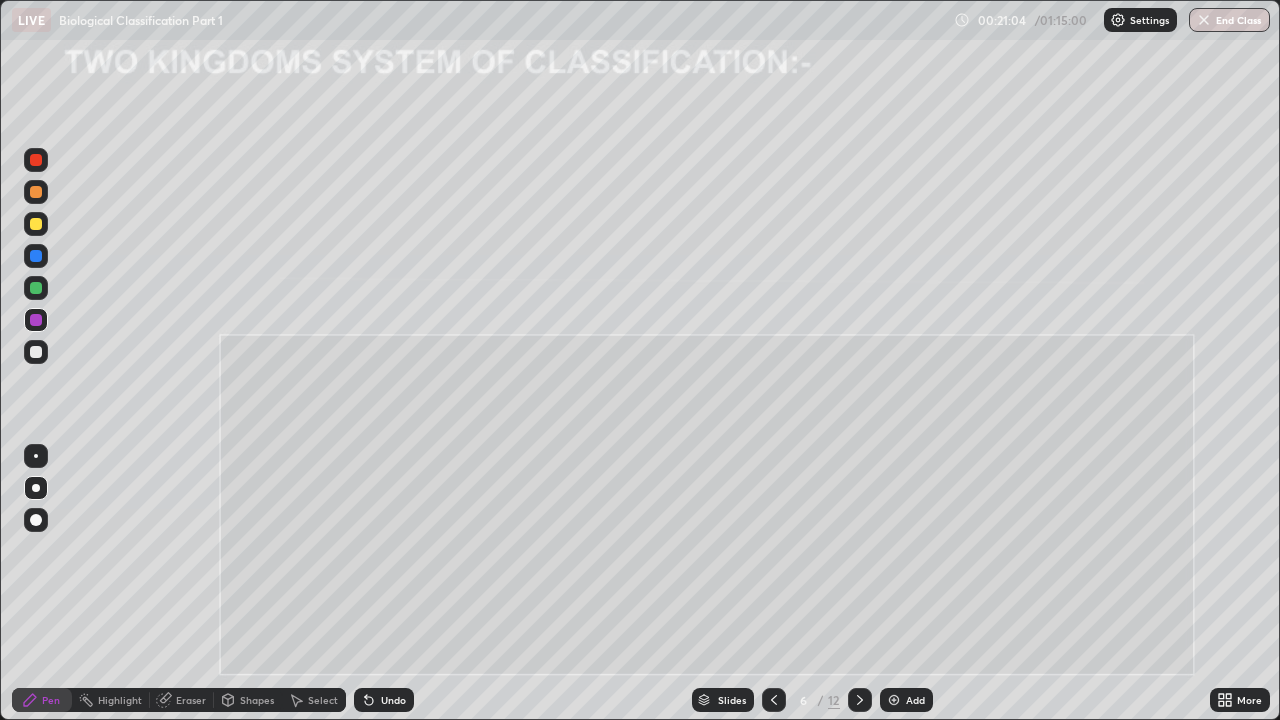 click at bounding box center (36, 352) 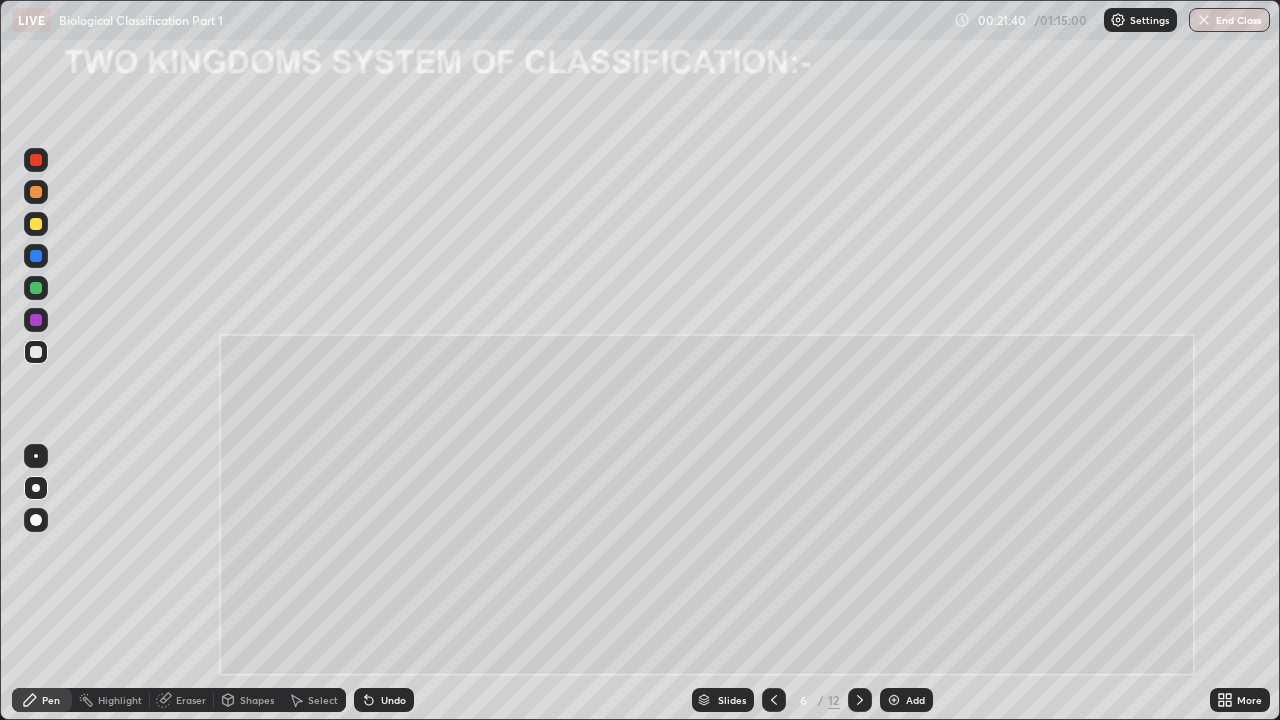 click on "Shapes" at bounding box center [257, 700] 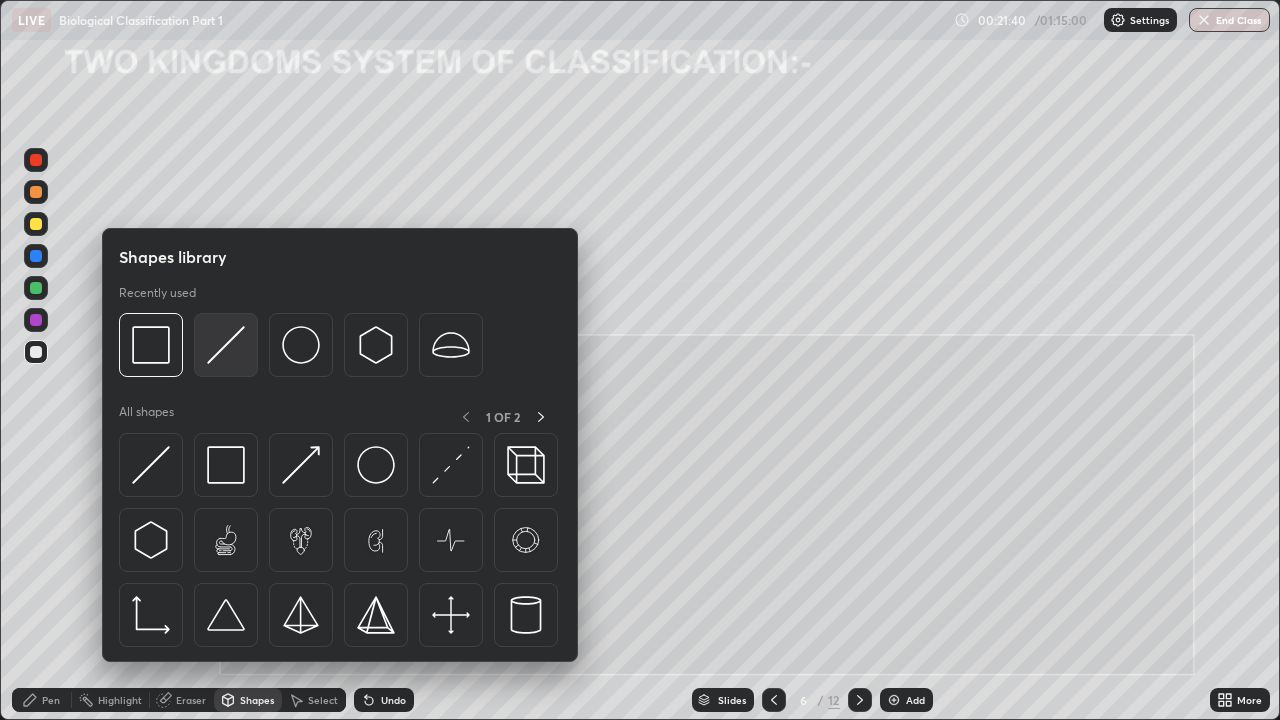 click at bounding box center (226, 345) 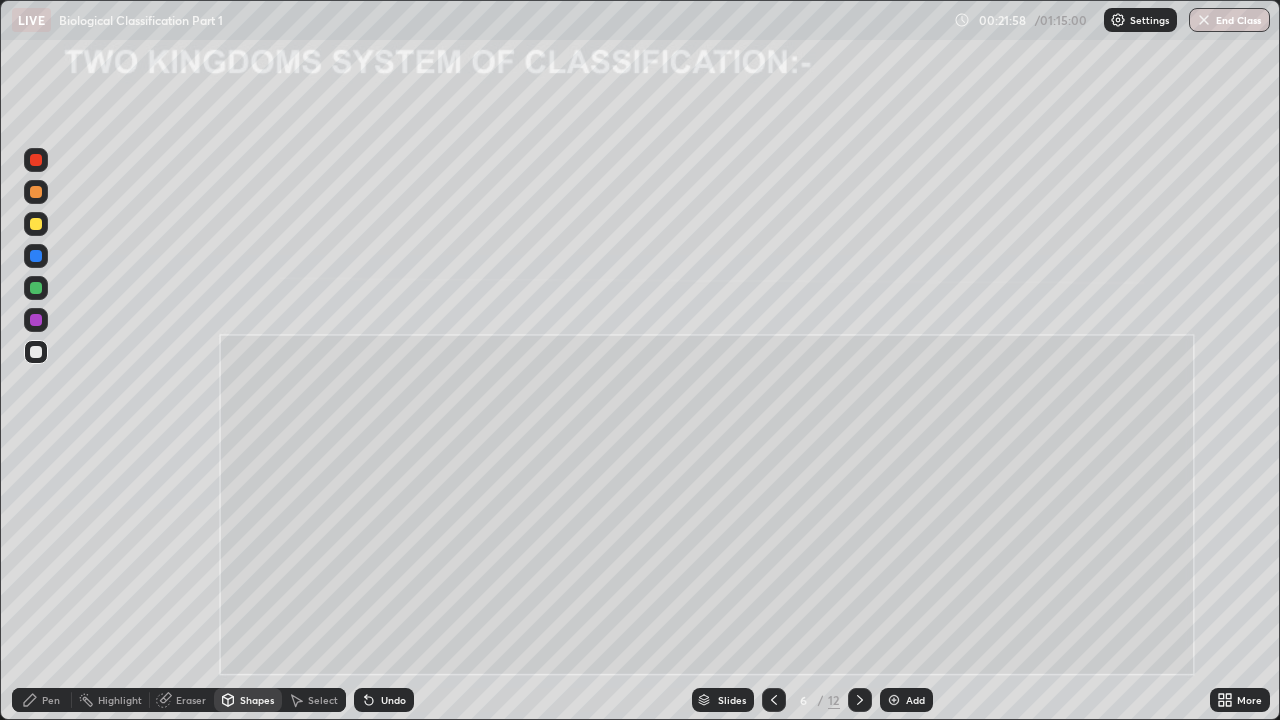 click at bounding box center [36, 192] 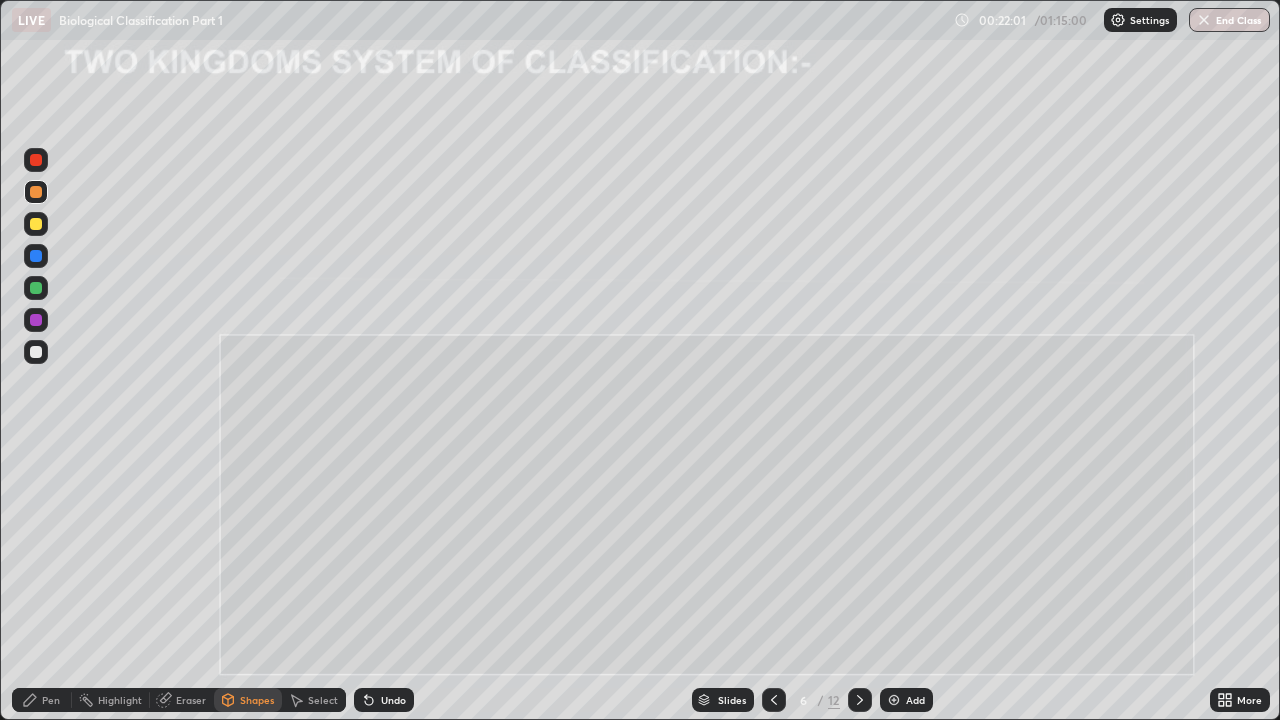 click on "Undo" at bounding box center [393, 700] 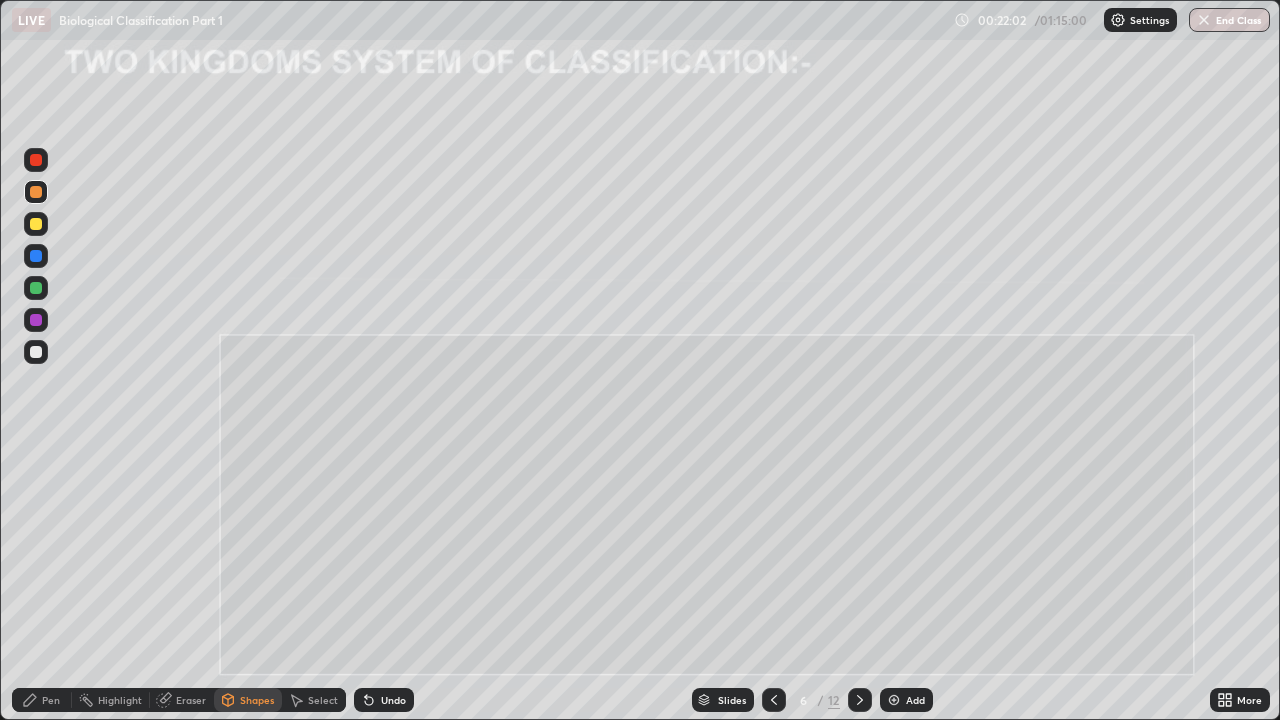 click on "Pen" at bounding box center [51, 700] 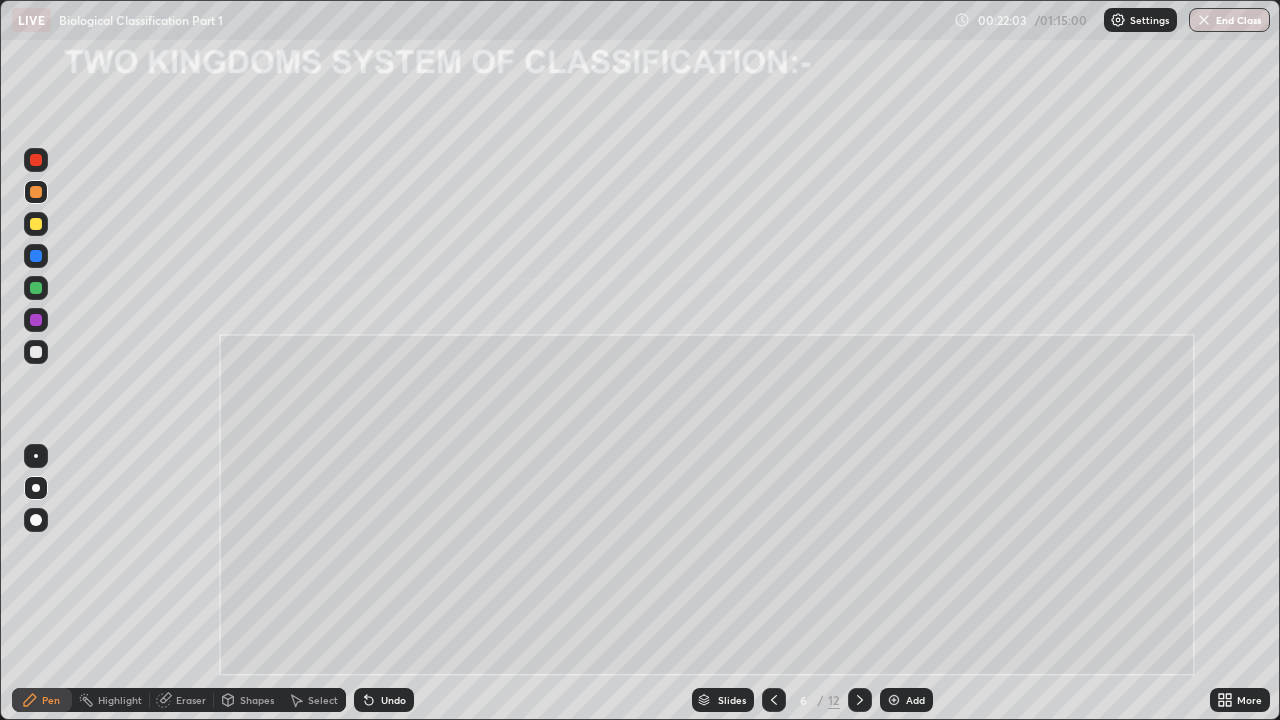 click on "Undo" at bounding box center (393, 700) 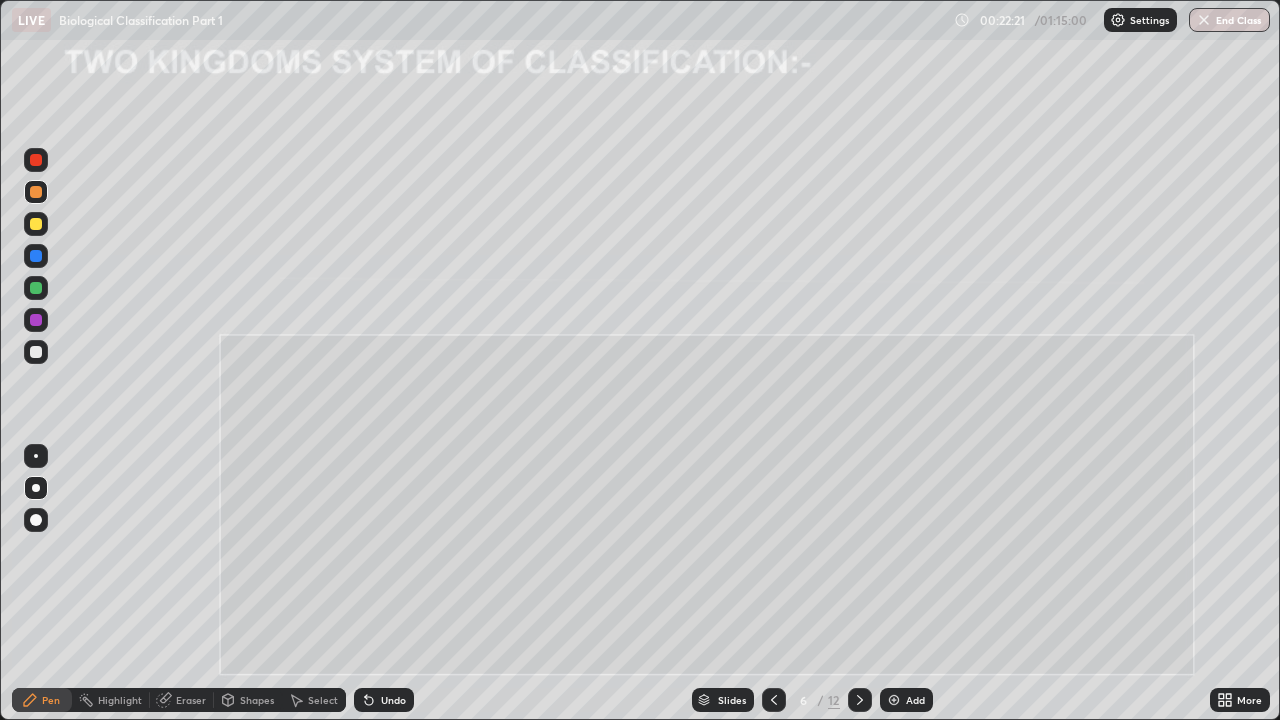 click on "Undo" at bounding box center [393, 700] 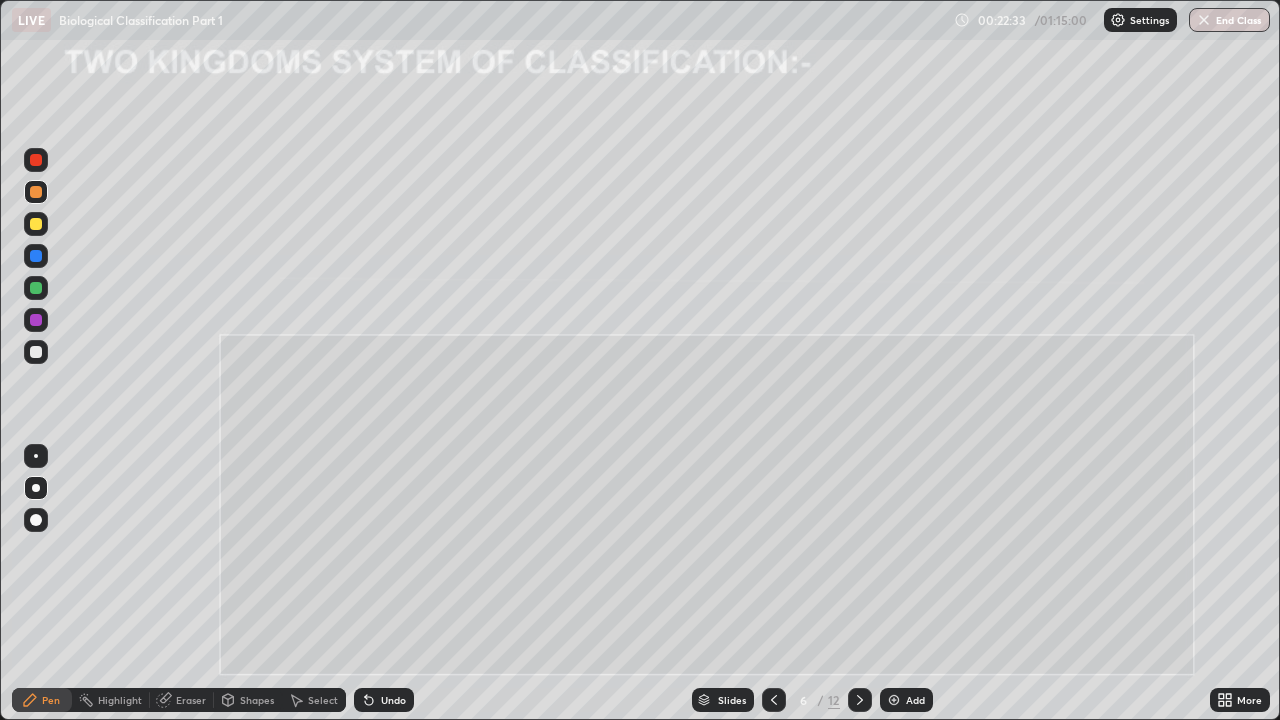 click at bounding box center (36, 352) 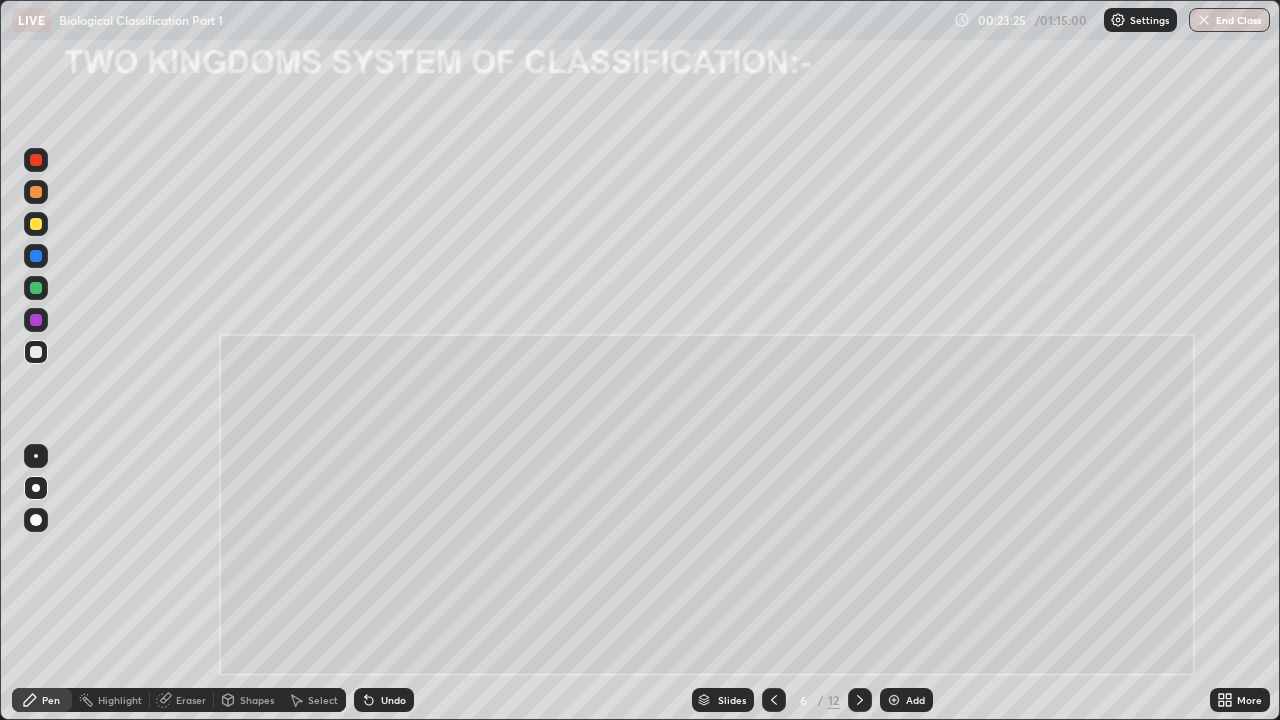 click on "Eraser" at bounding box center [191, 700] 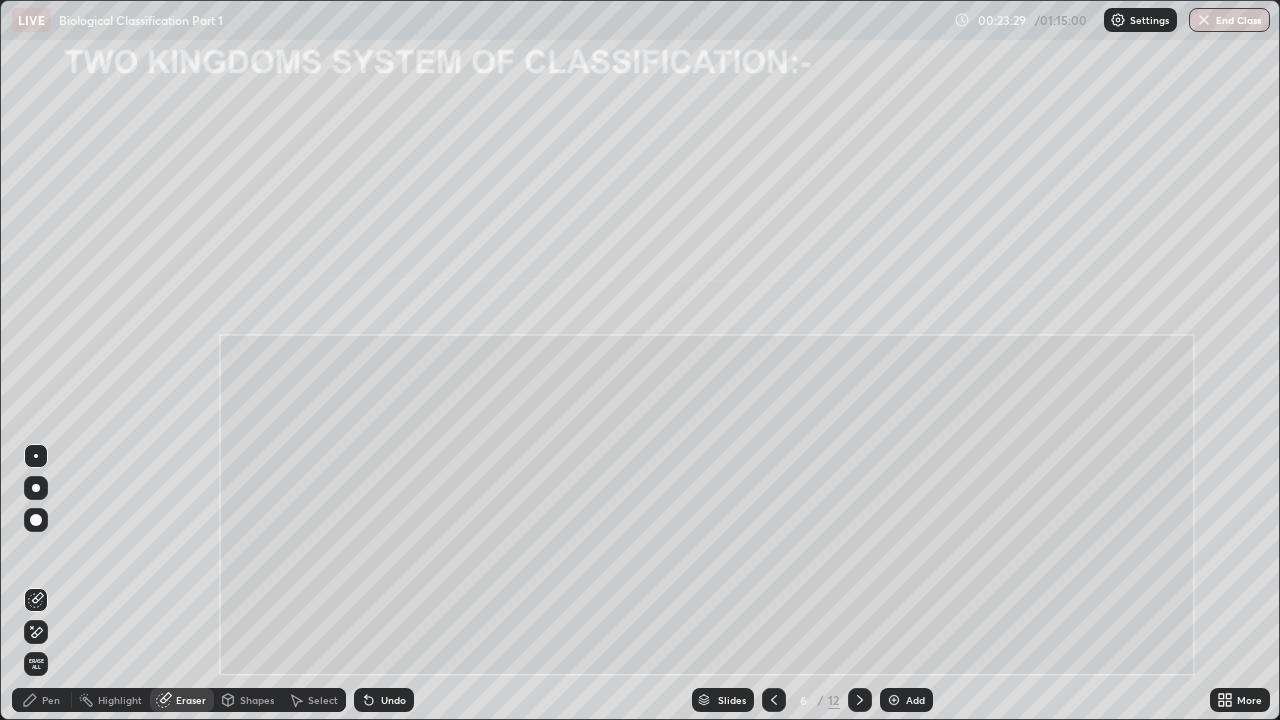 click at bounding box center (71, 700) 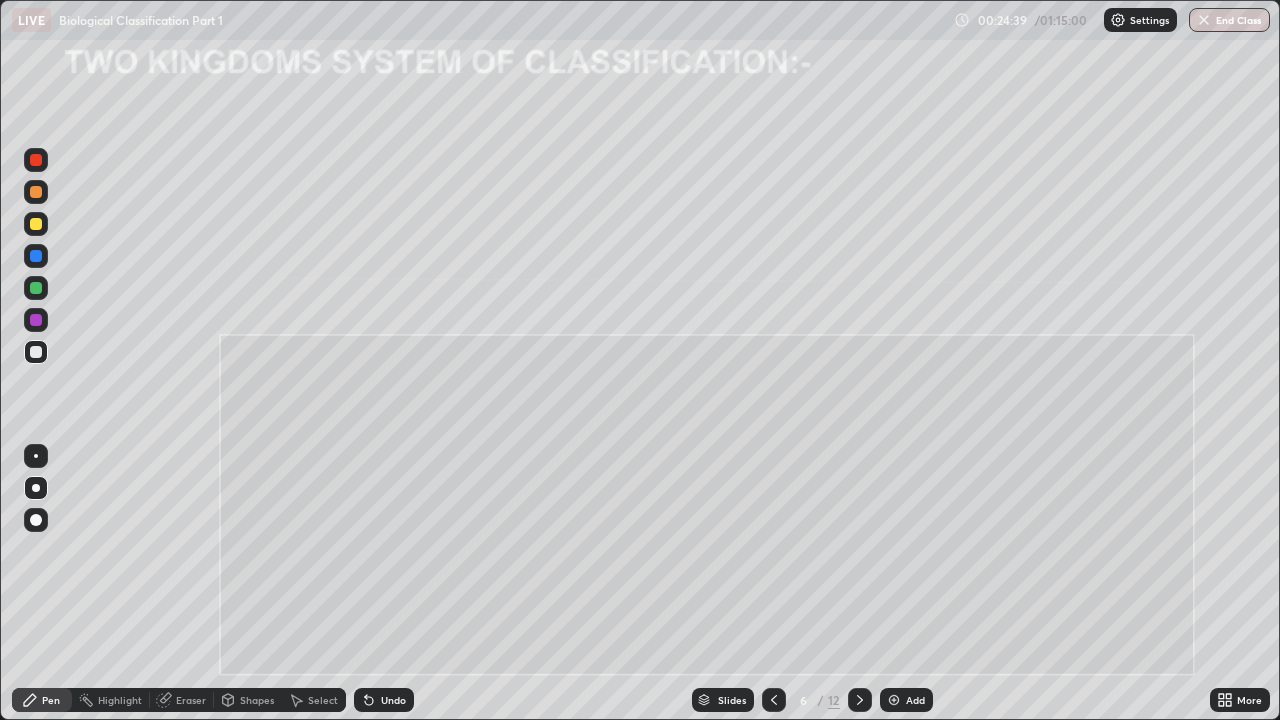 click on "Undo" at bounding box center [393, 700] 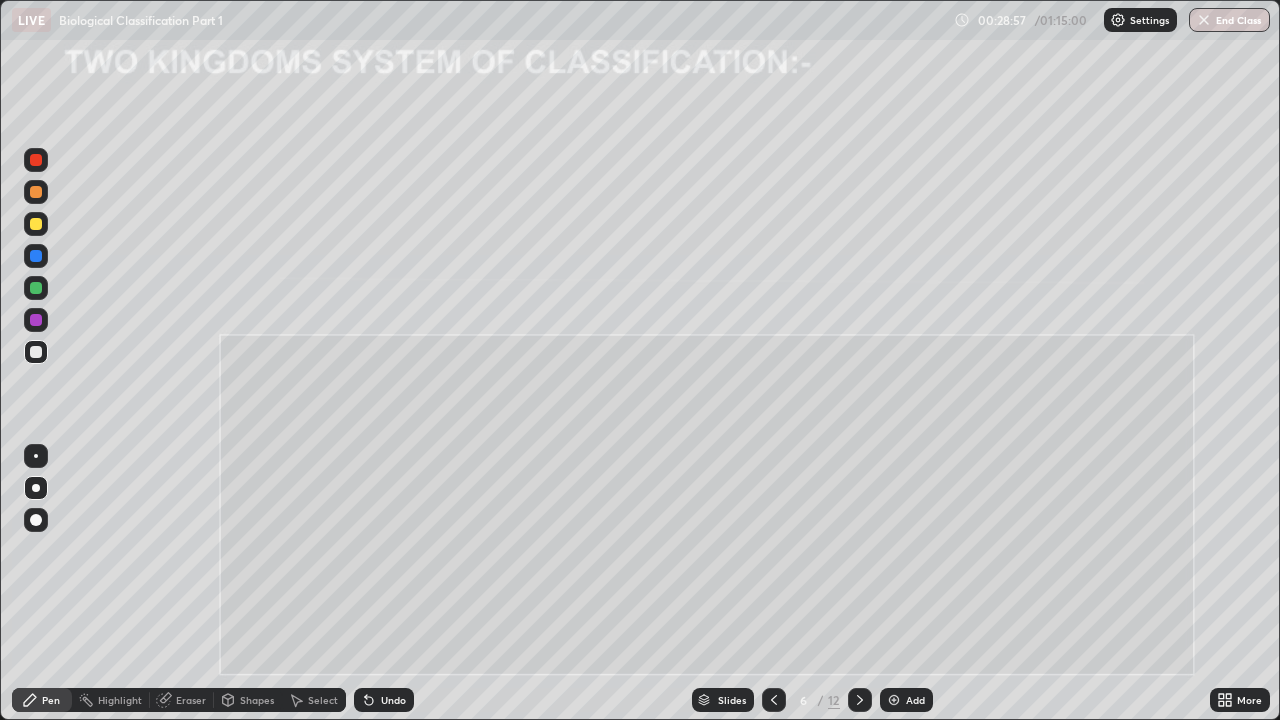 click 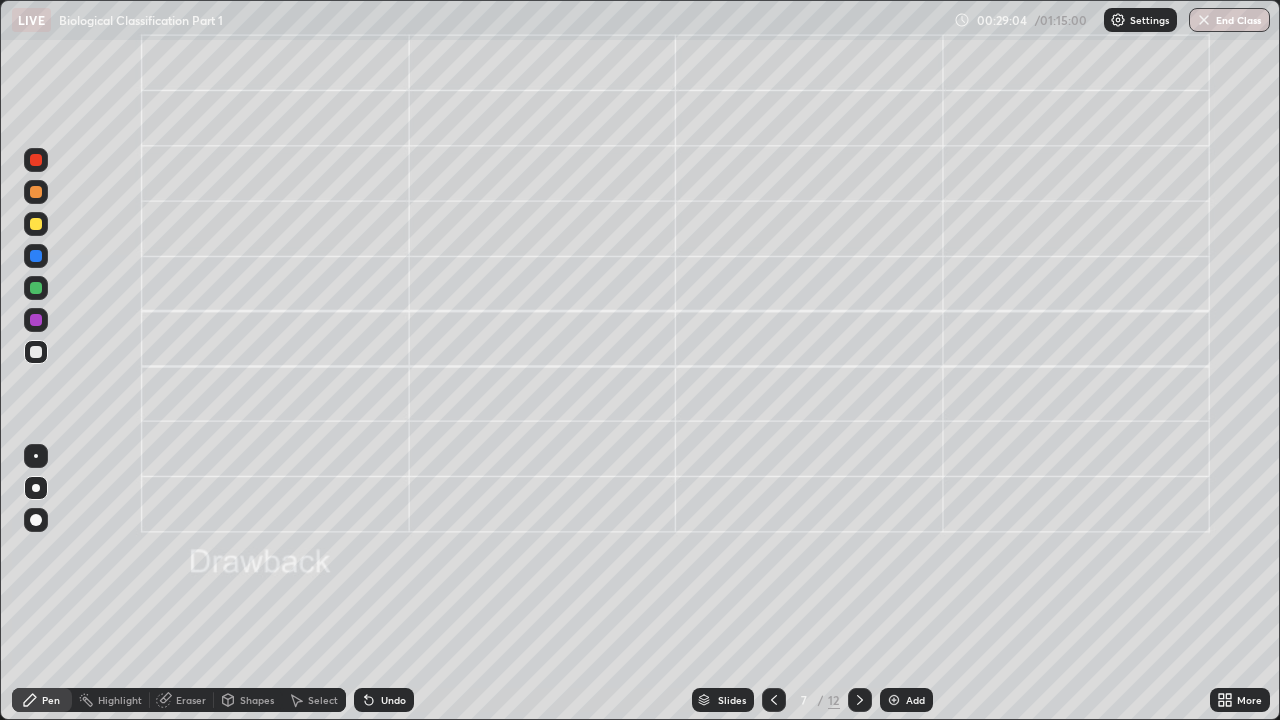 click at bounding box center (36, 488) 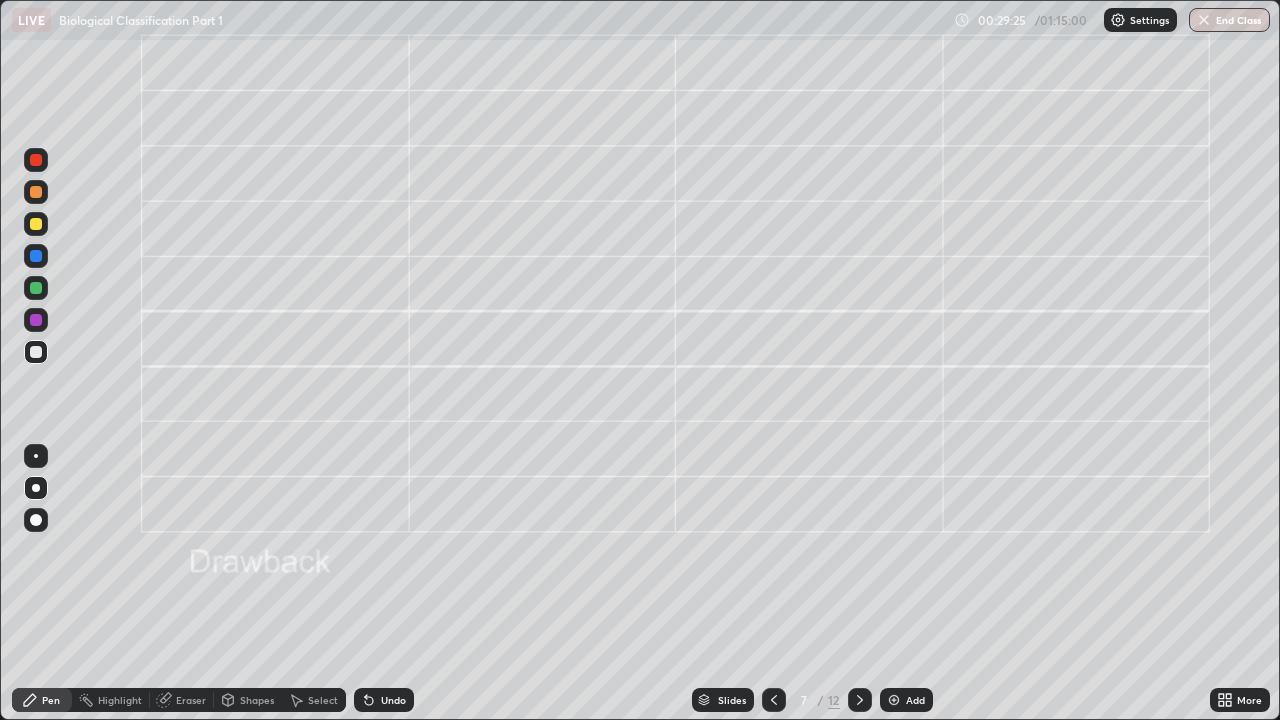 click at bounding box center (36, 320) 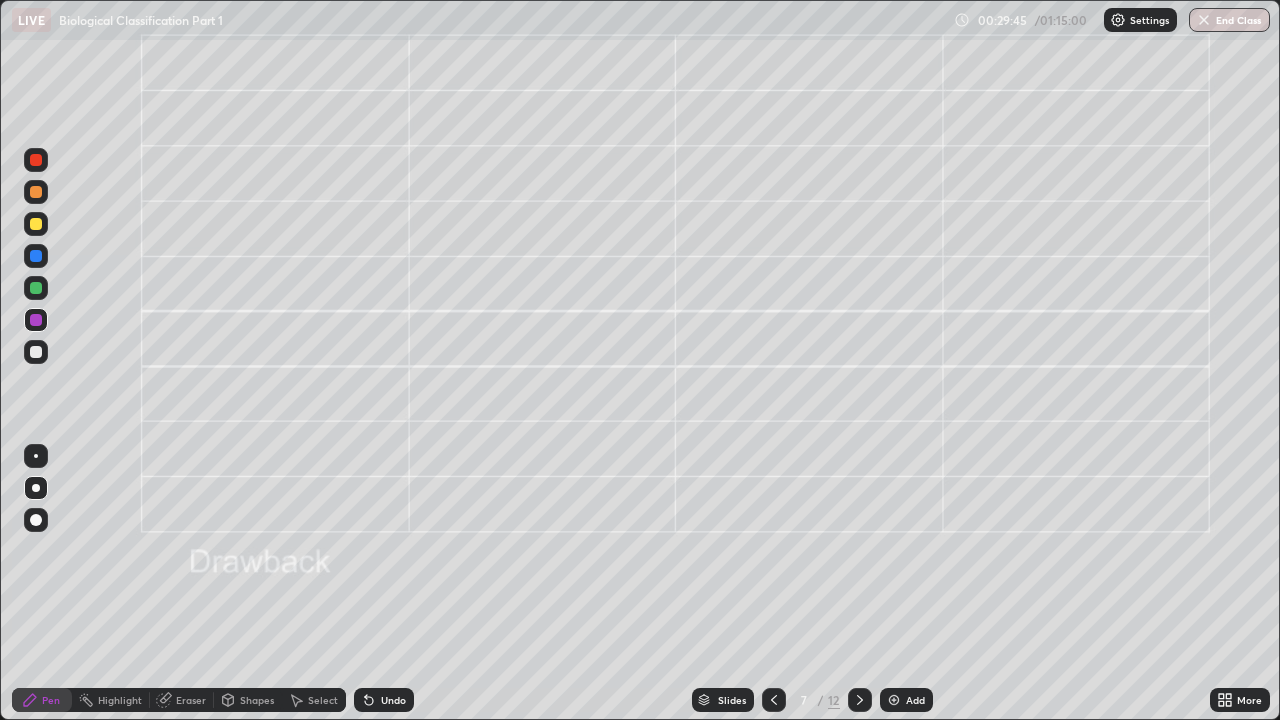 click at bounding box center [36, 320] 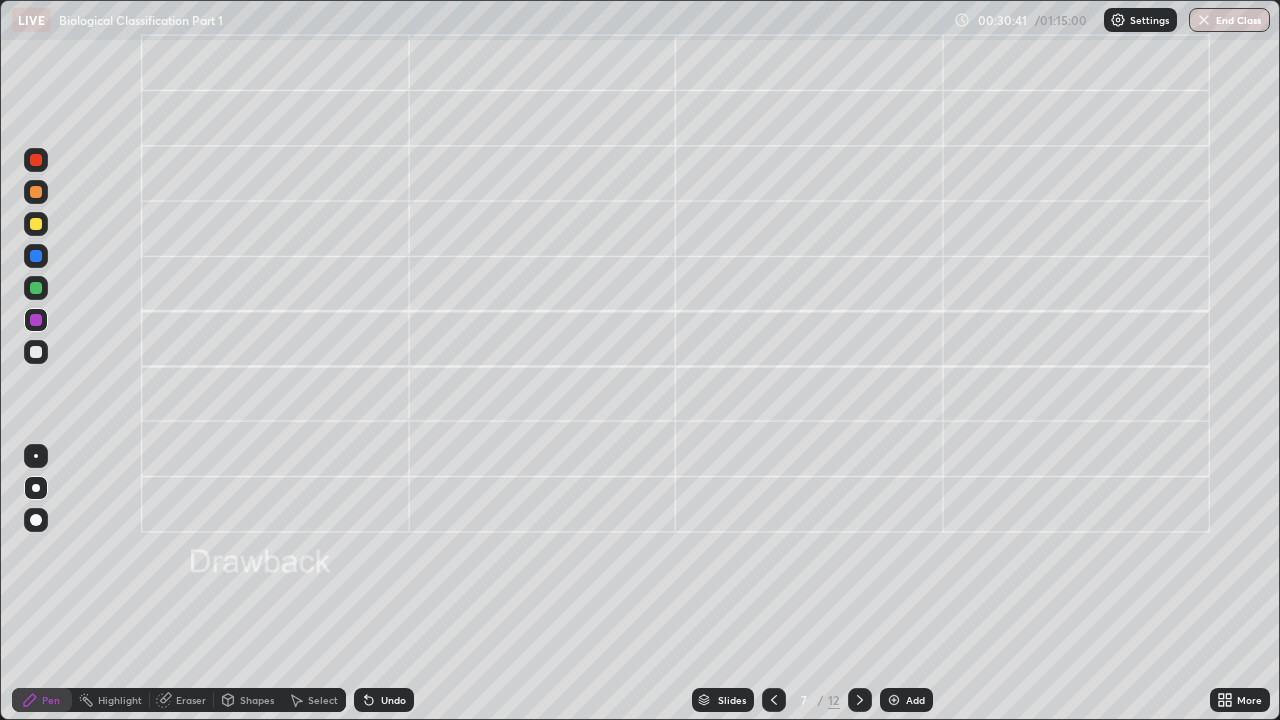 click on "Undo" at bounding box center (393, 700) 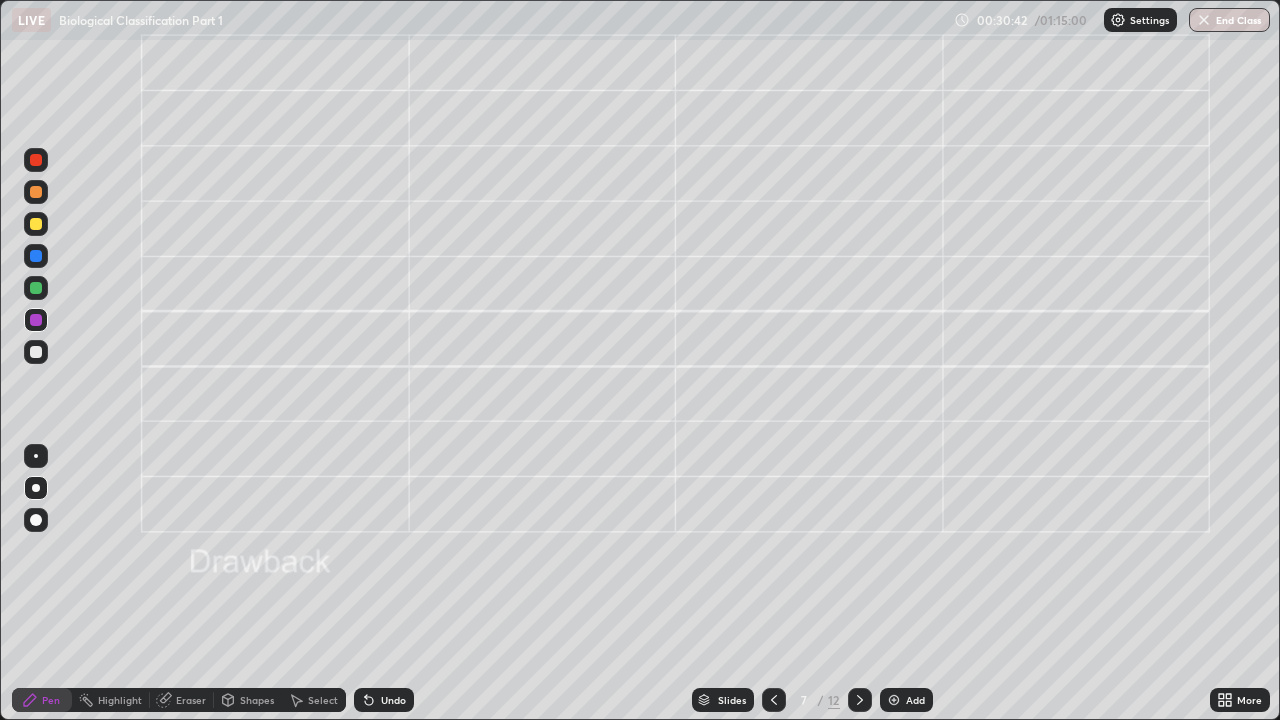 click on "Undo" at bounding box center [393, 700] 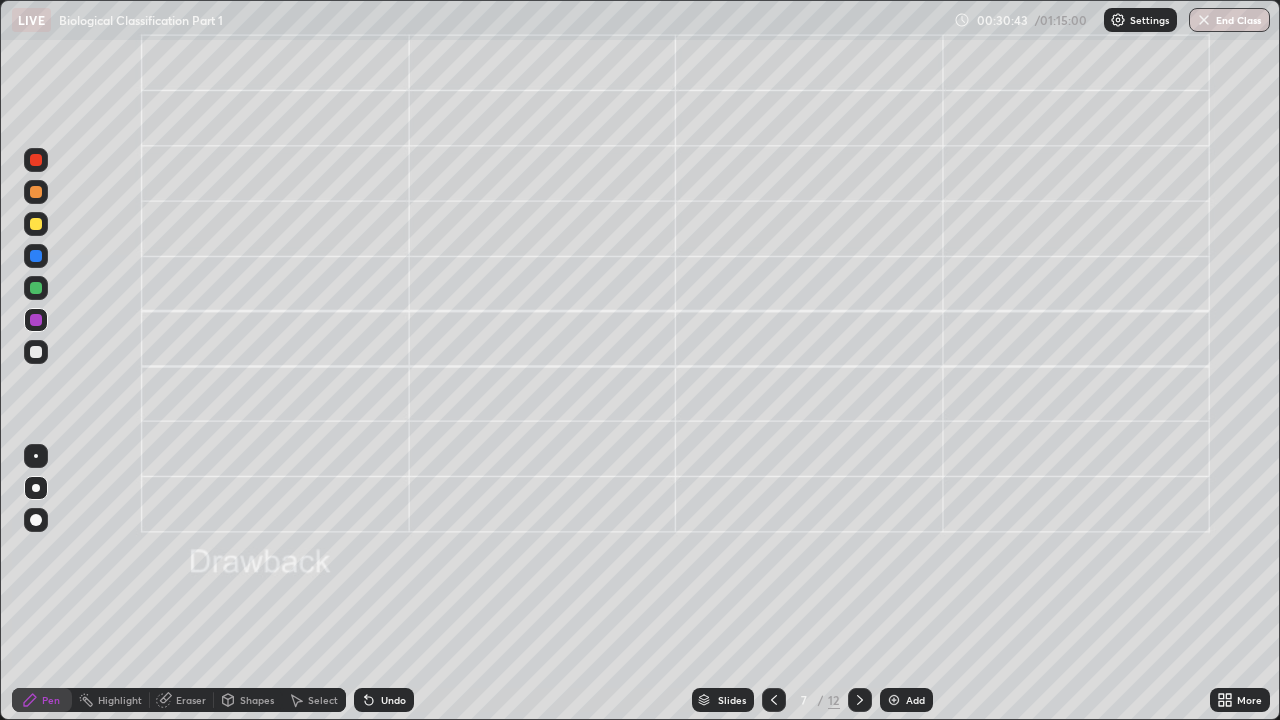 click on "Undo" at bounding box center (393, 700) 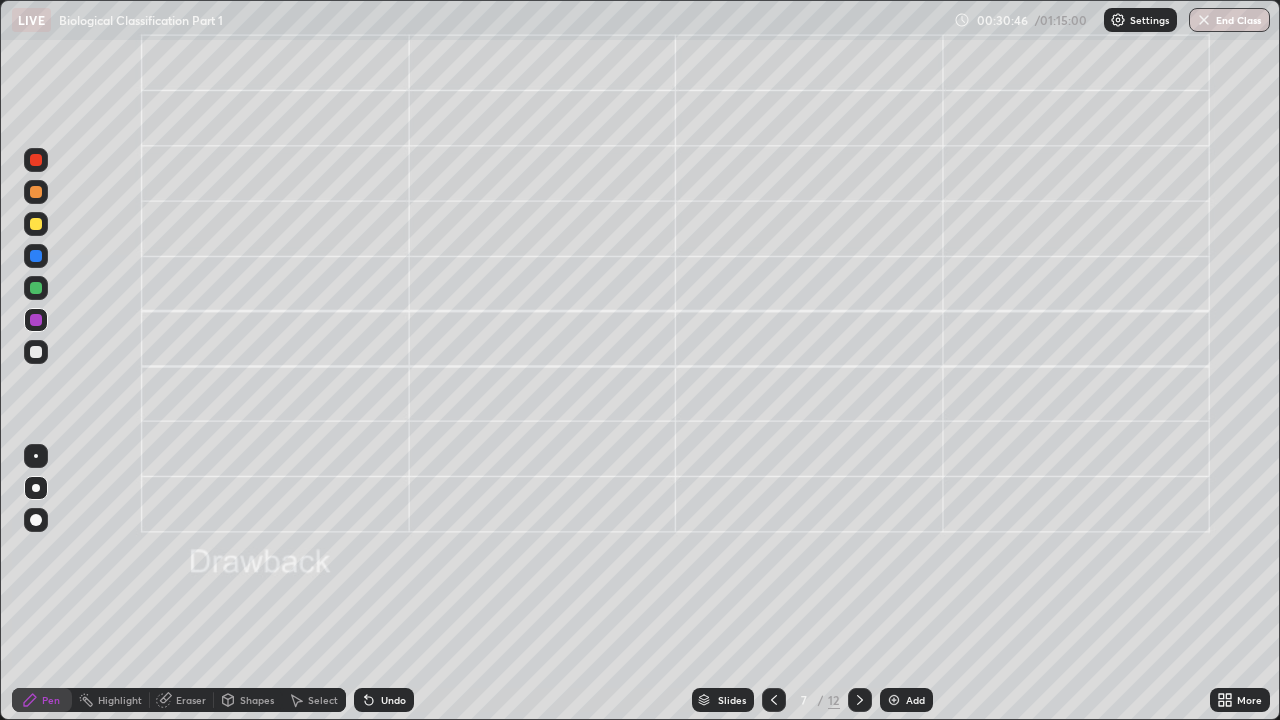 click at bounding box center [36, 352] 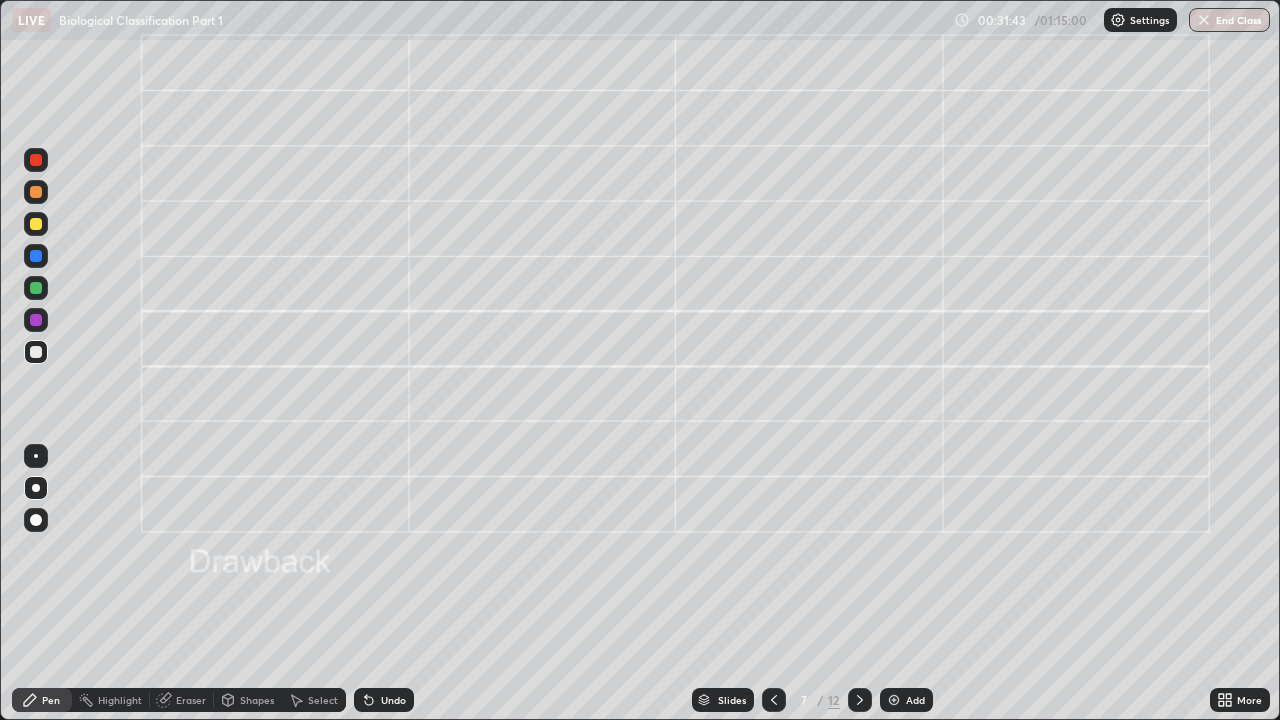 click at bounding box center [36, 192] 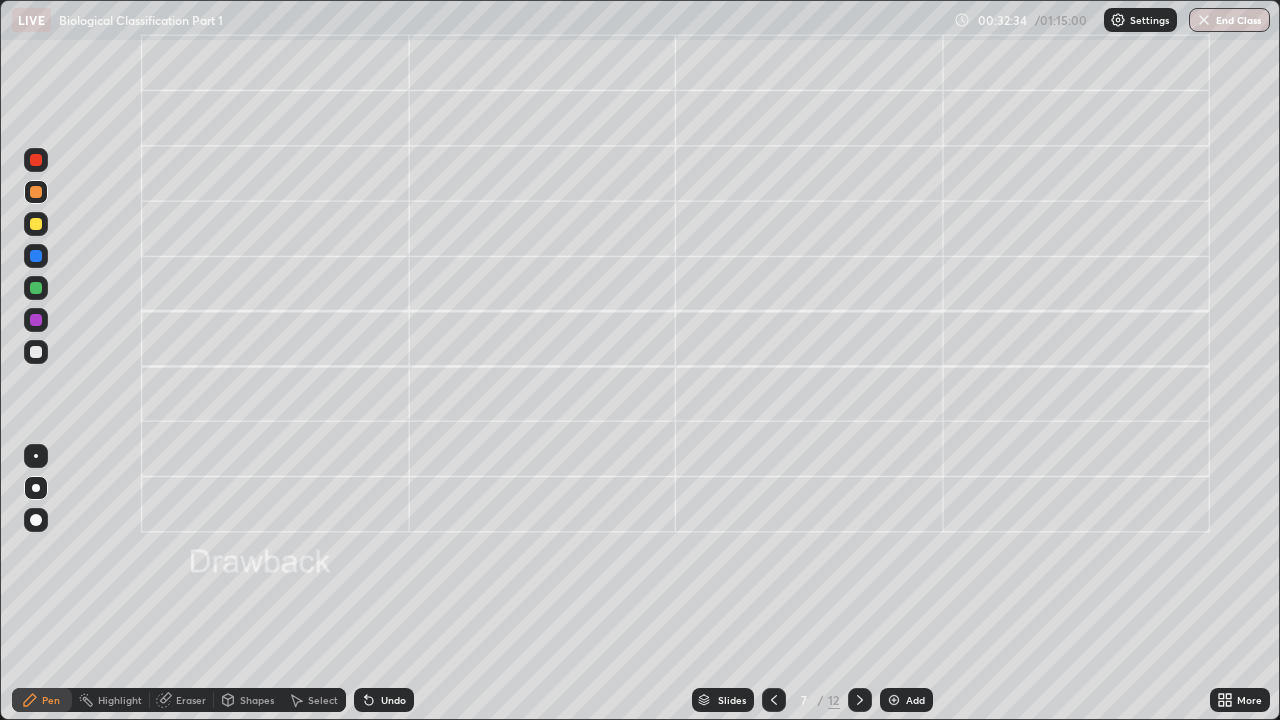 click at bounding box center [36, 488] 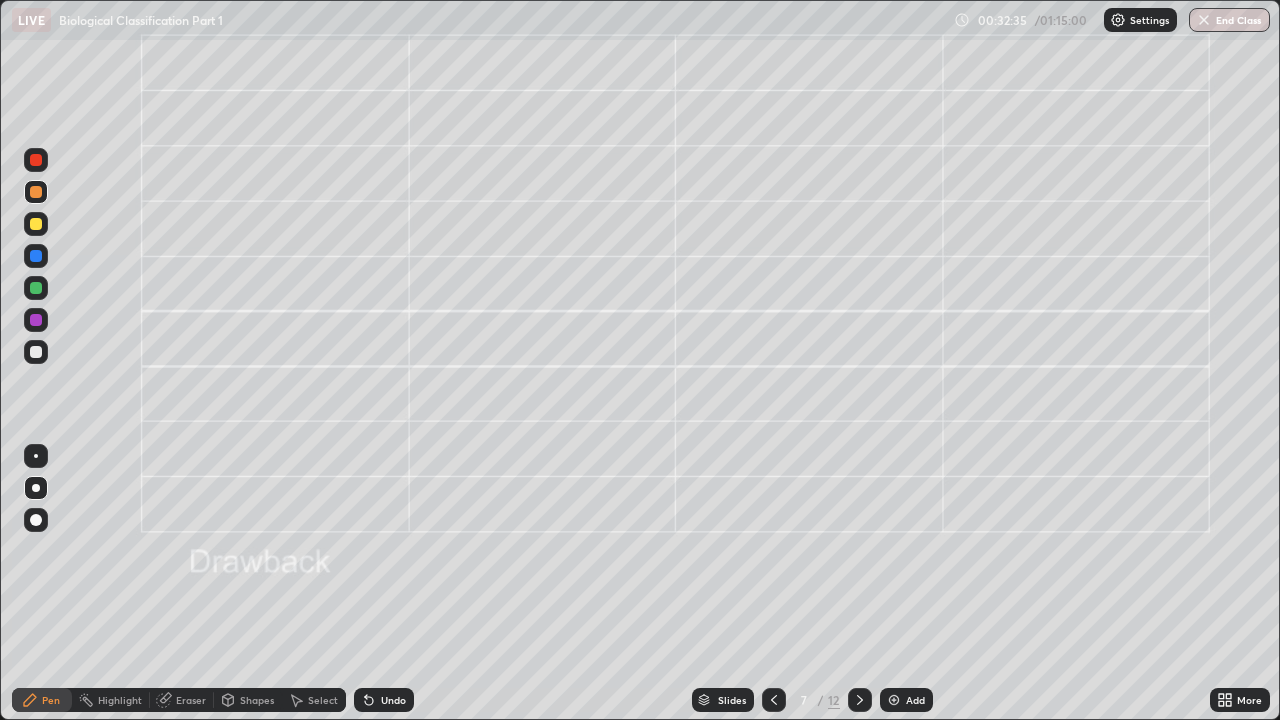 click at bounding box center [36, 352] 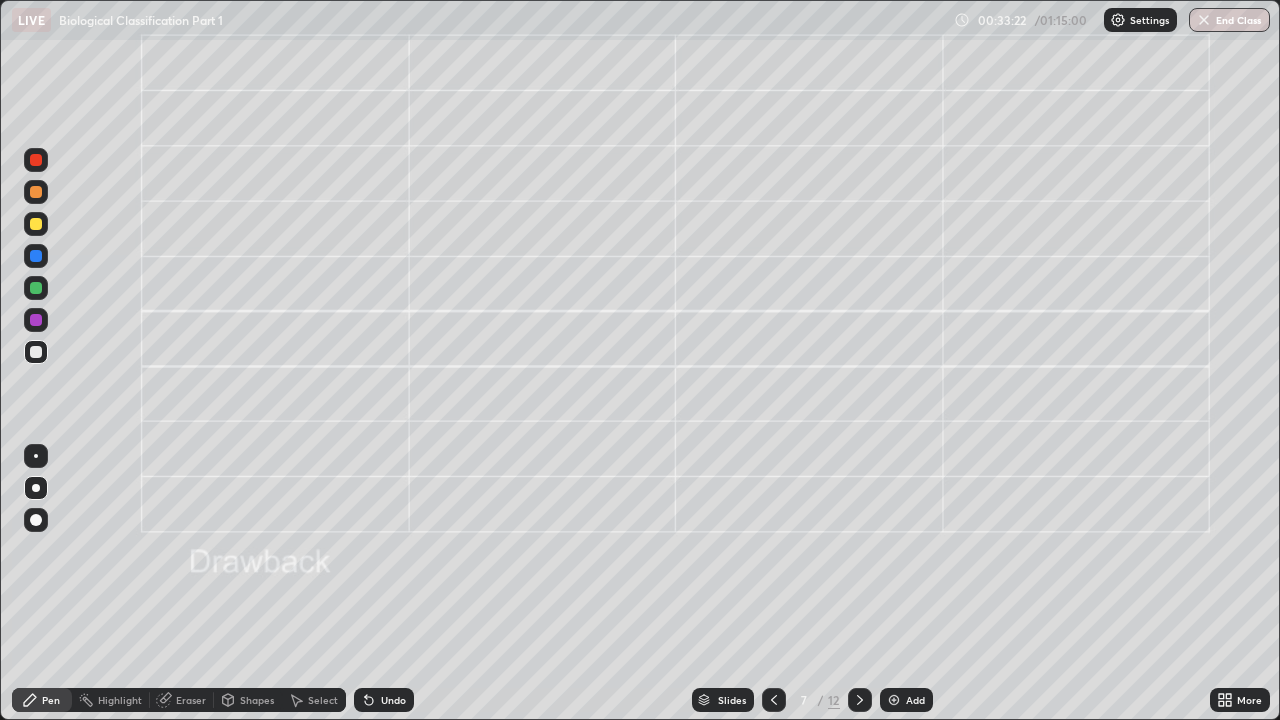 click at bounding box center (36, 192) 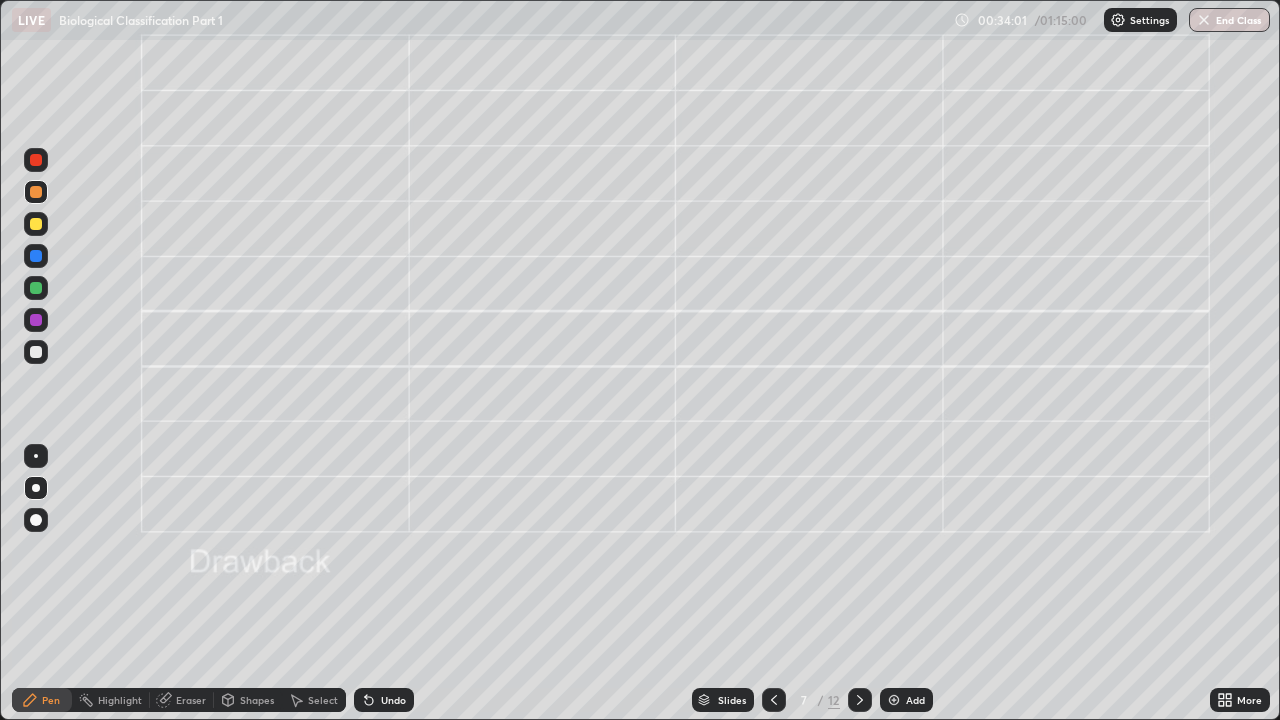 click at bounding box center (36, 352) 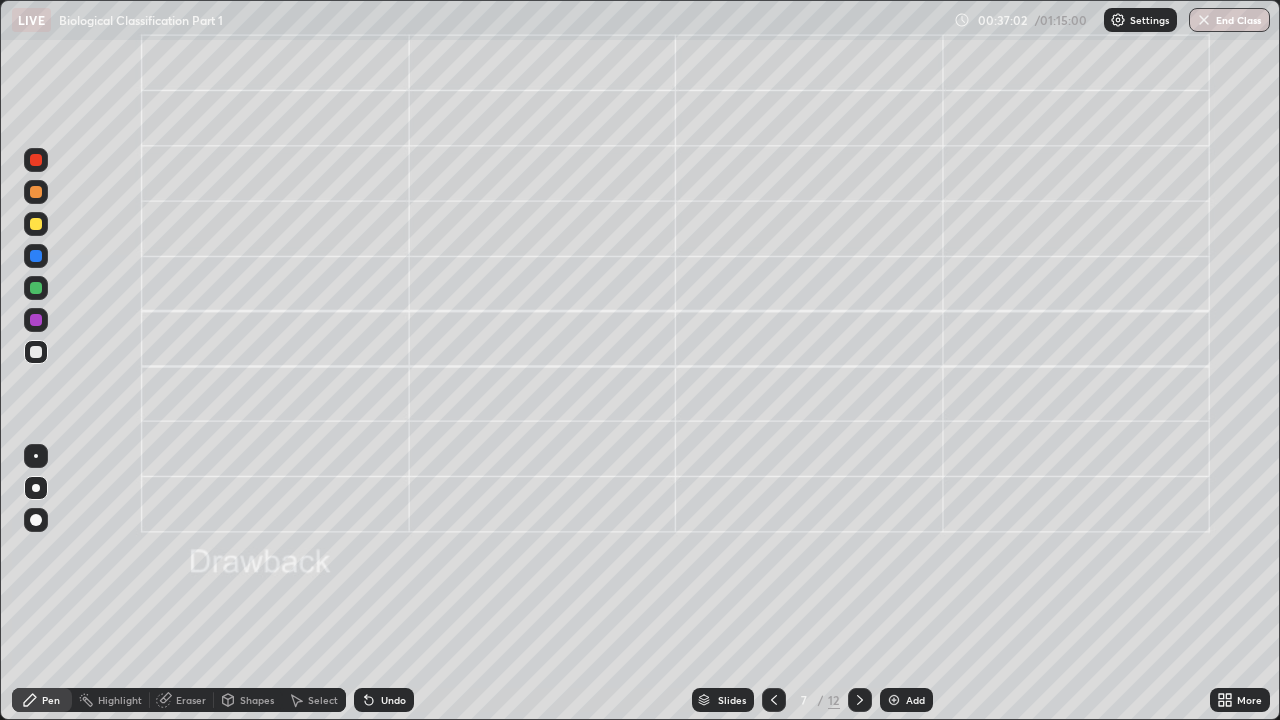 click at bounding box center (36, 192) 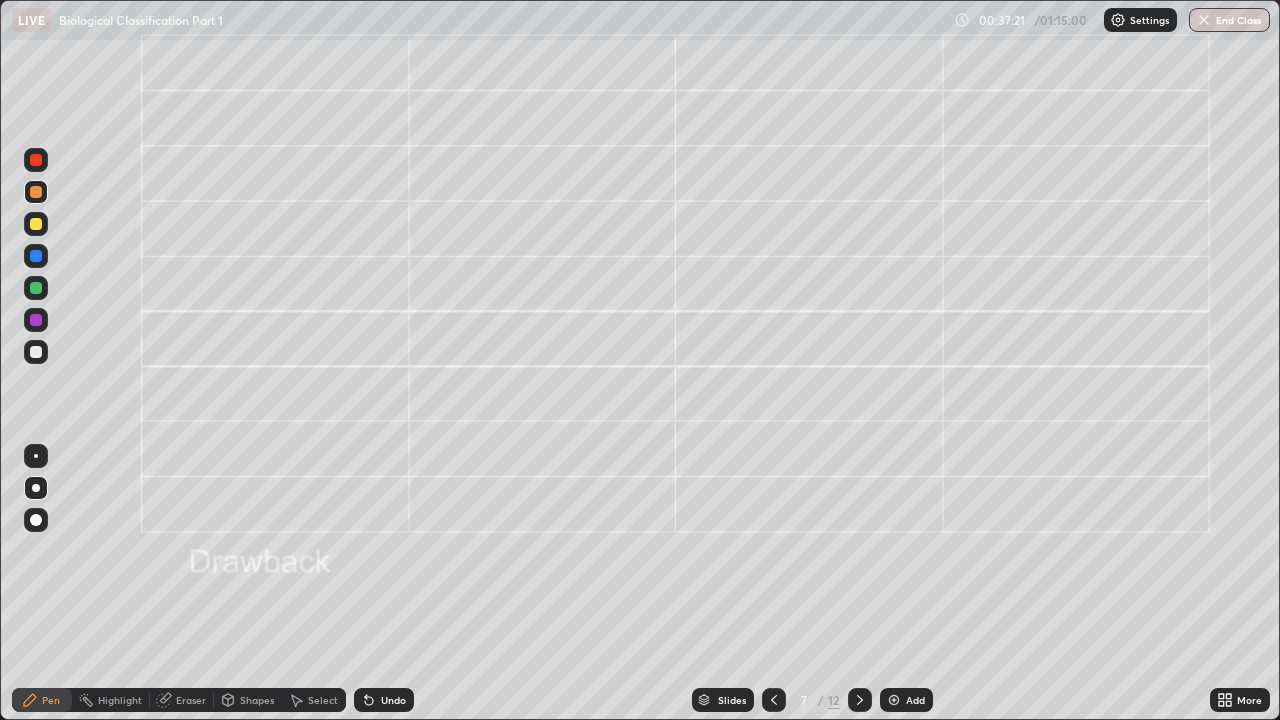 click at bounding box center [36, 352] 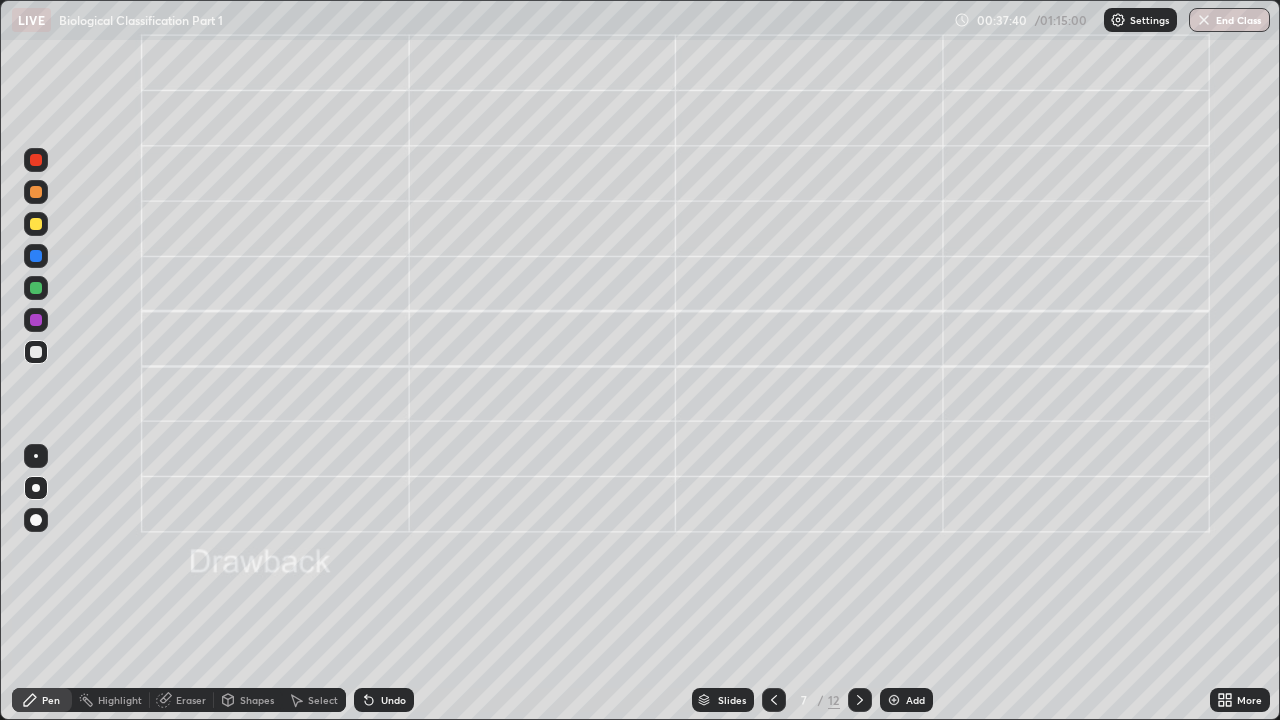 click on "Eraser" at bounding box center (191, 700) 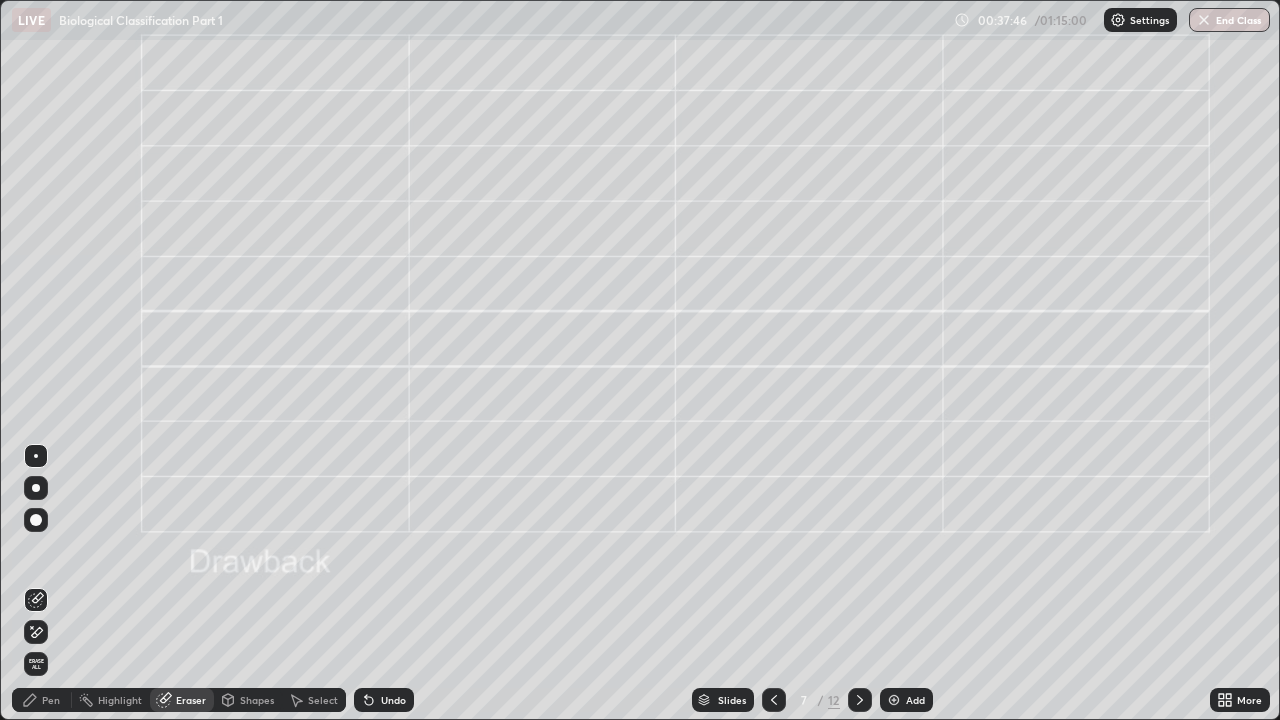 click on "Pen" at bounding box center (51, 700) 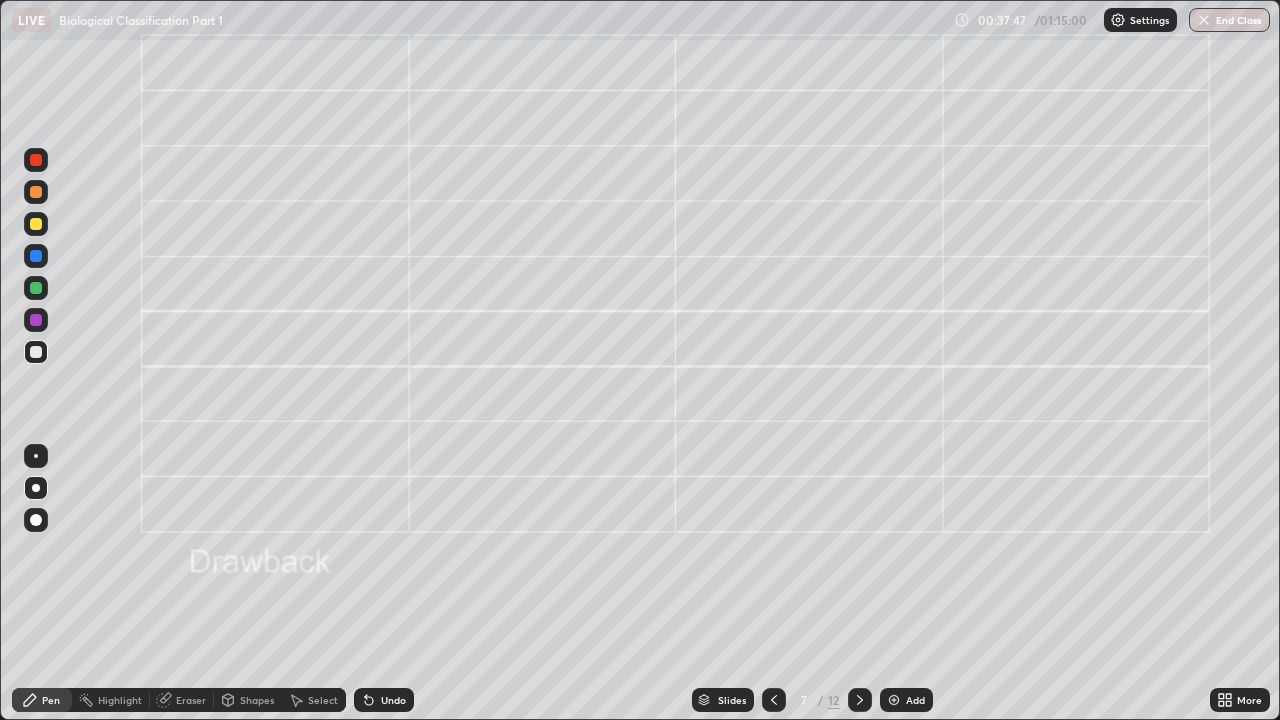 click at bounding box center [36, 192] 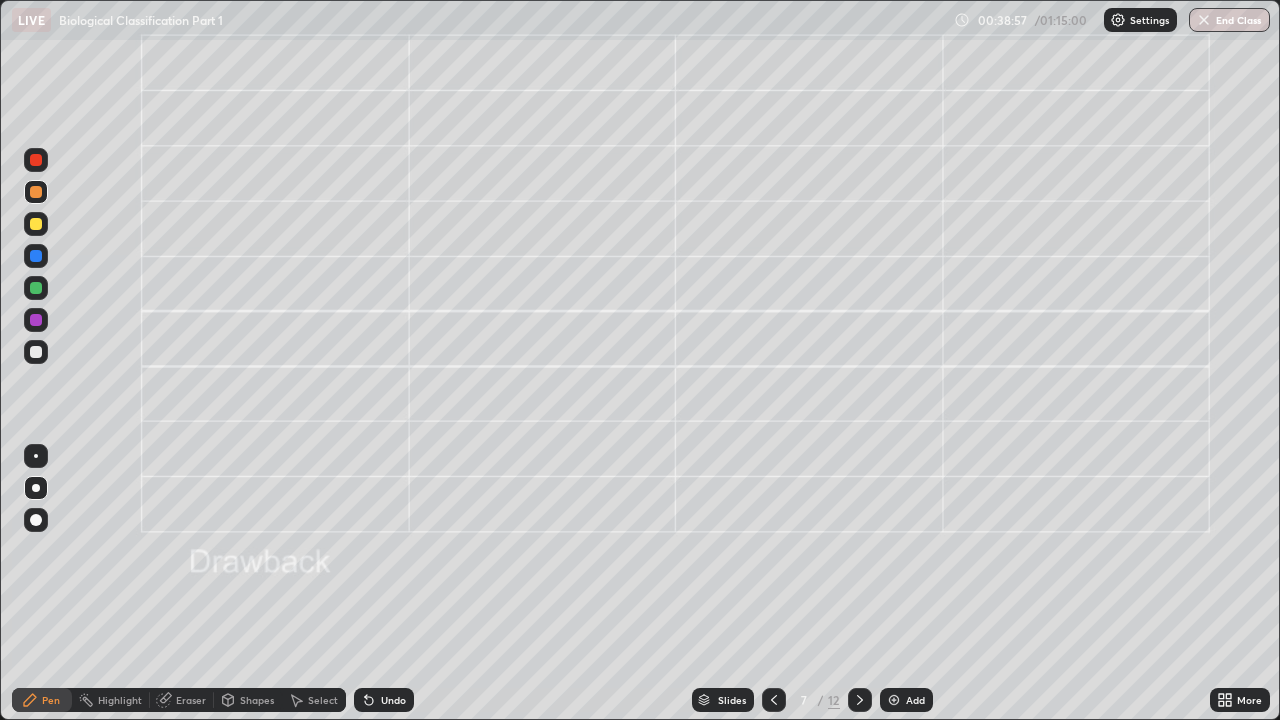 click at bounding box center (36, 352) 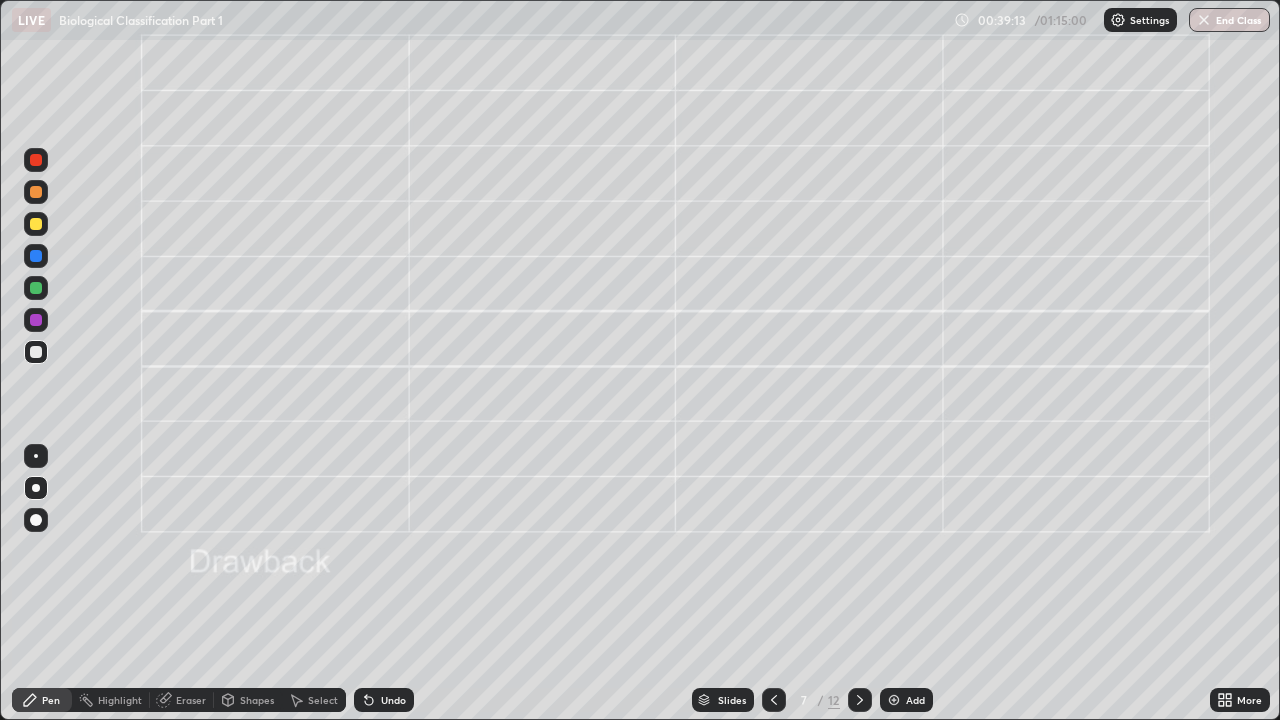 click on "Undo" at bounding box center [393, 700] 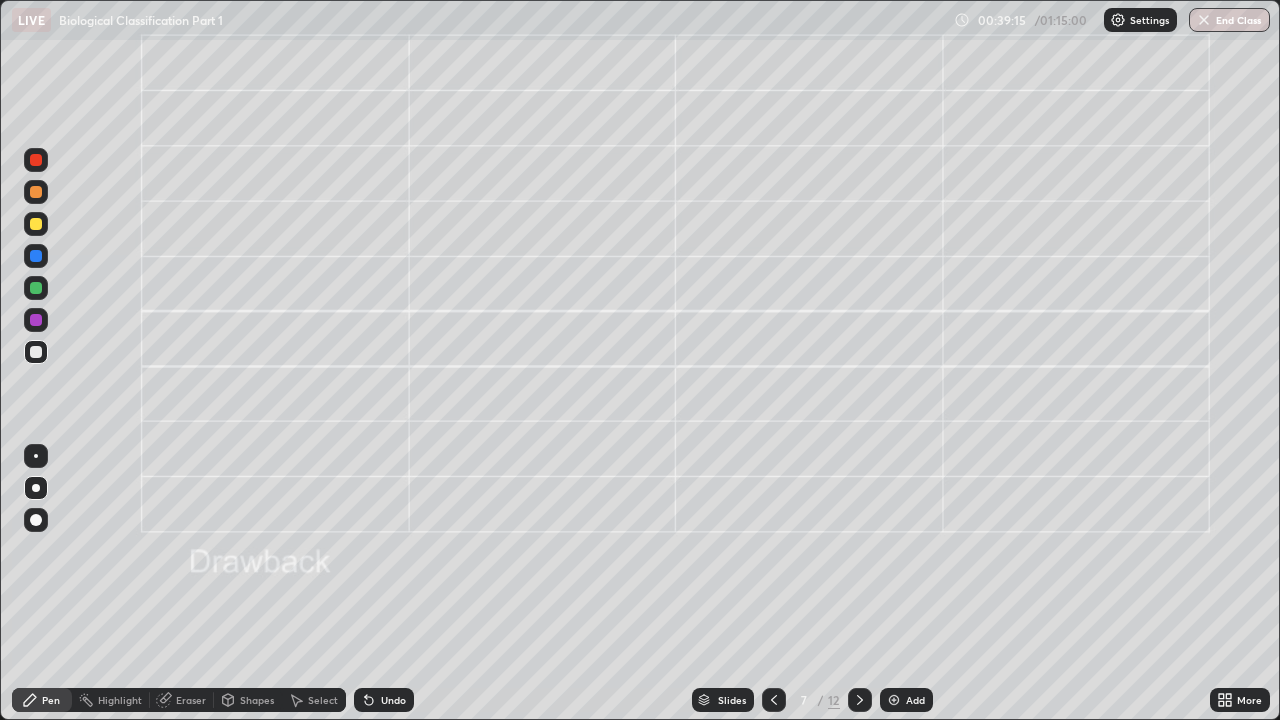 click on "Undo" at bounding box center (393, 700) 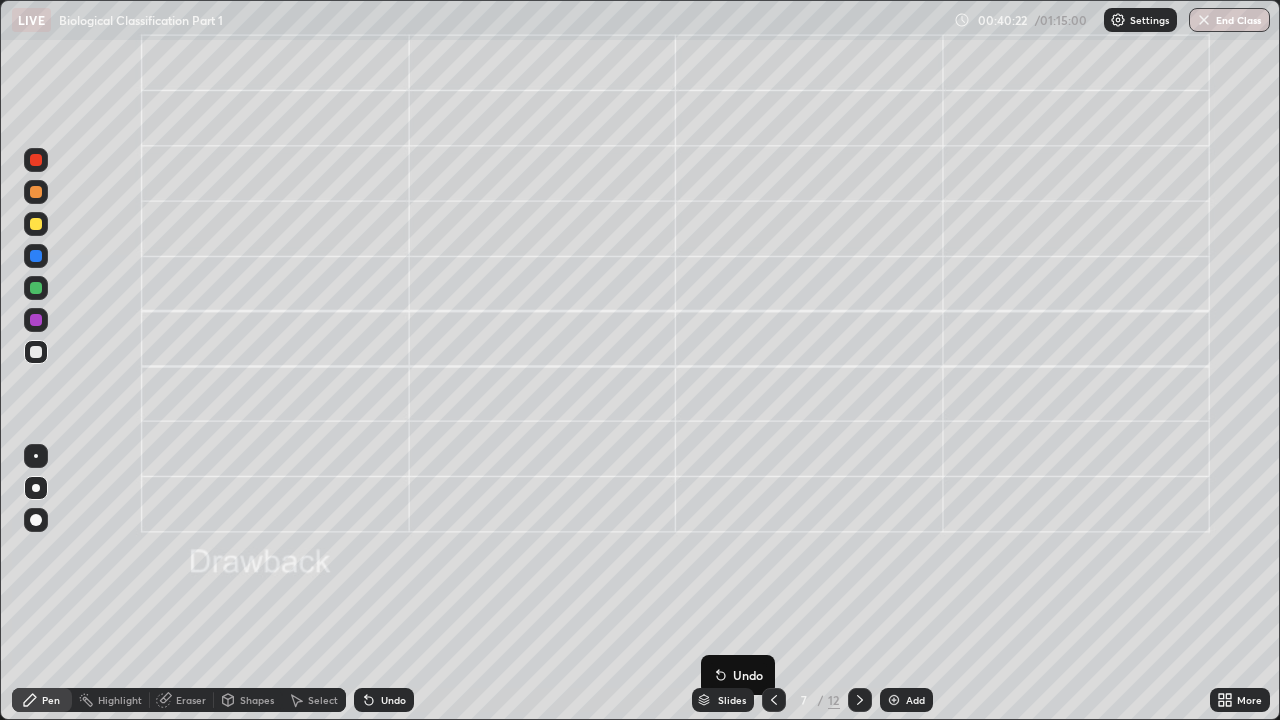 click on "Undo" at bounding box center [738, 675] 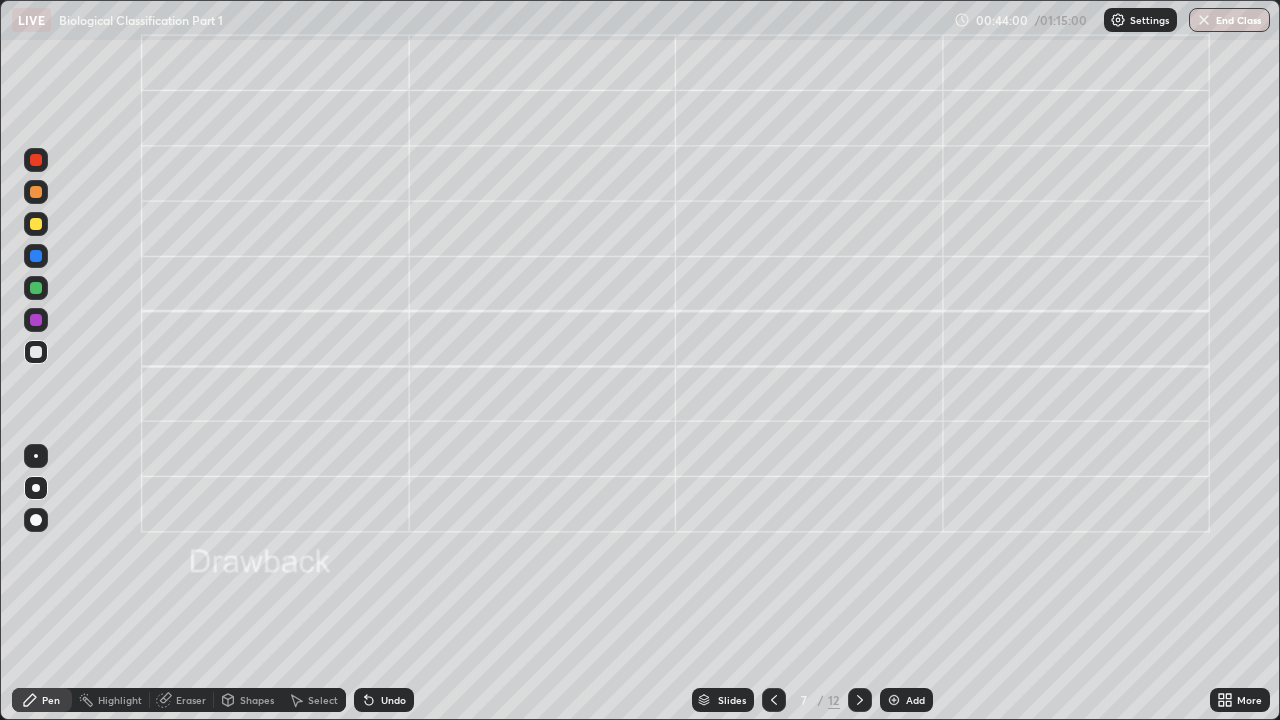 click 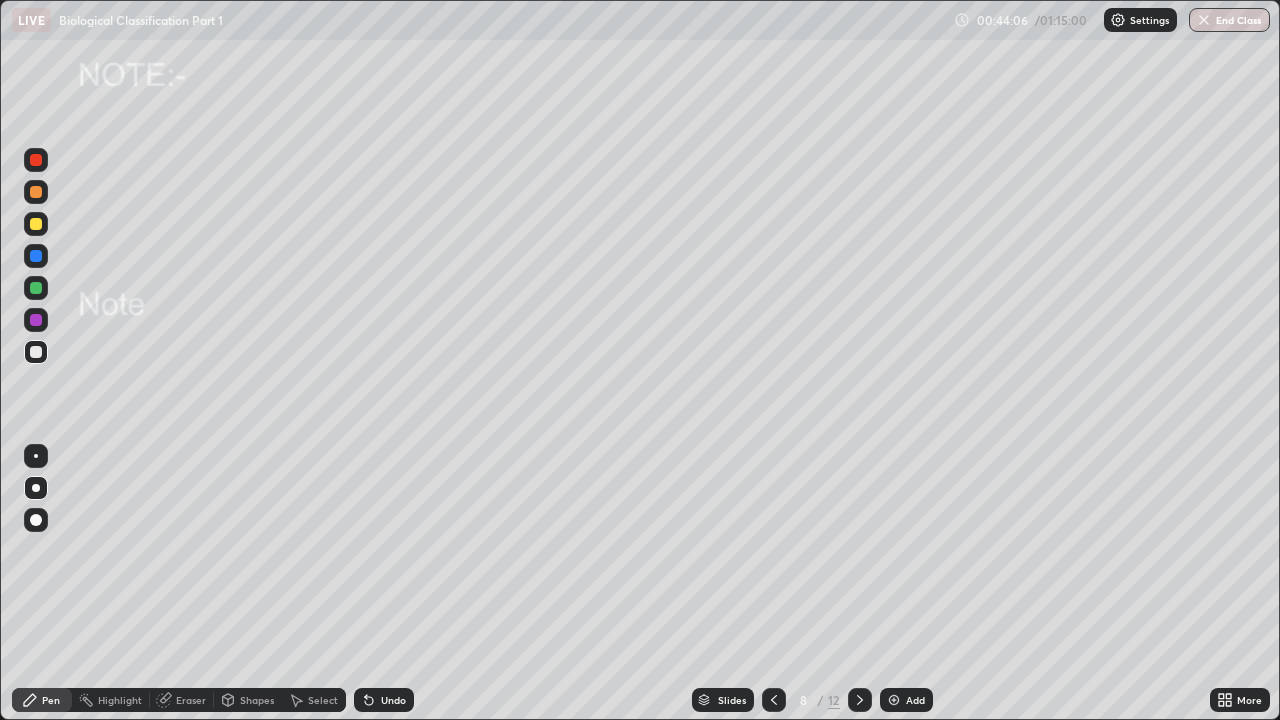 click at bounding box center (36, 160) 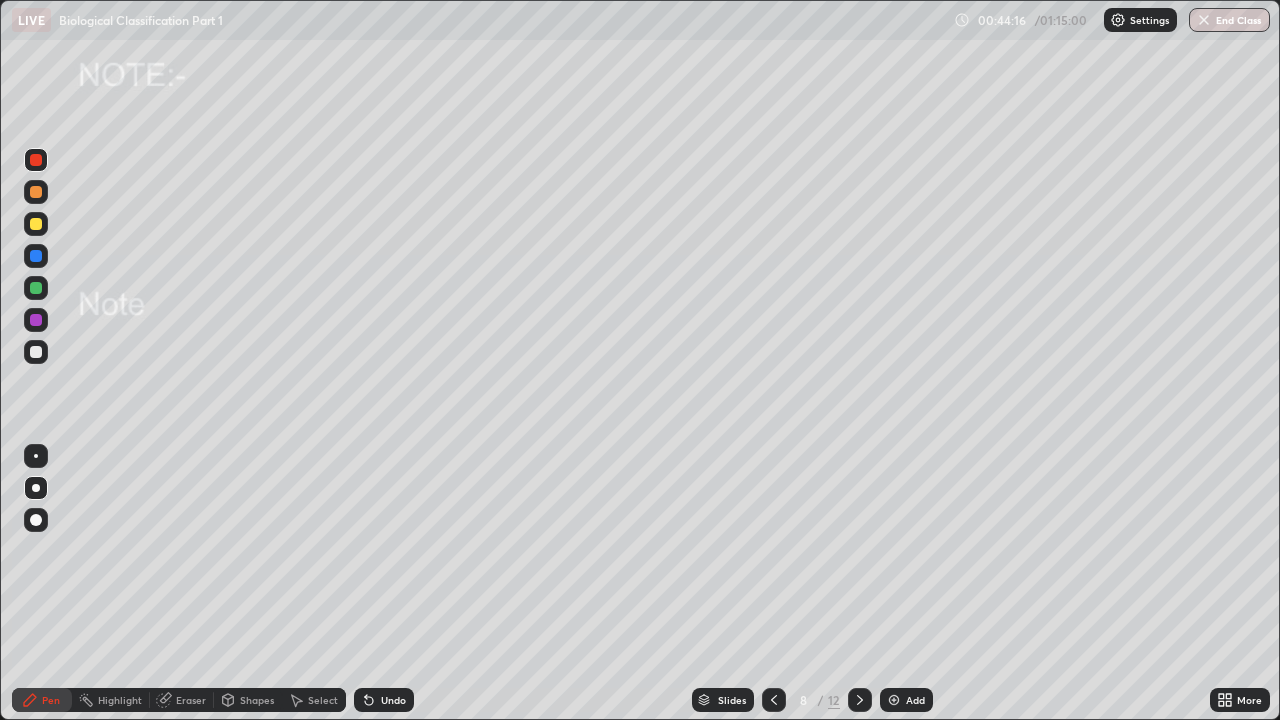 click at bounding box center (36, 488) 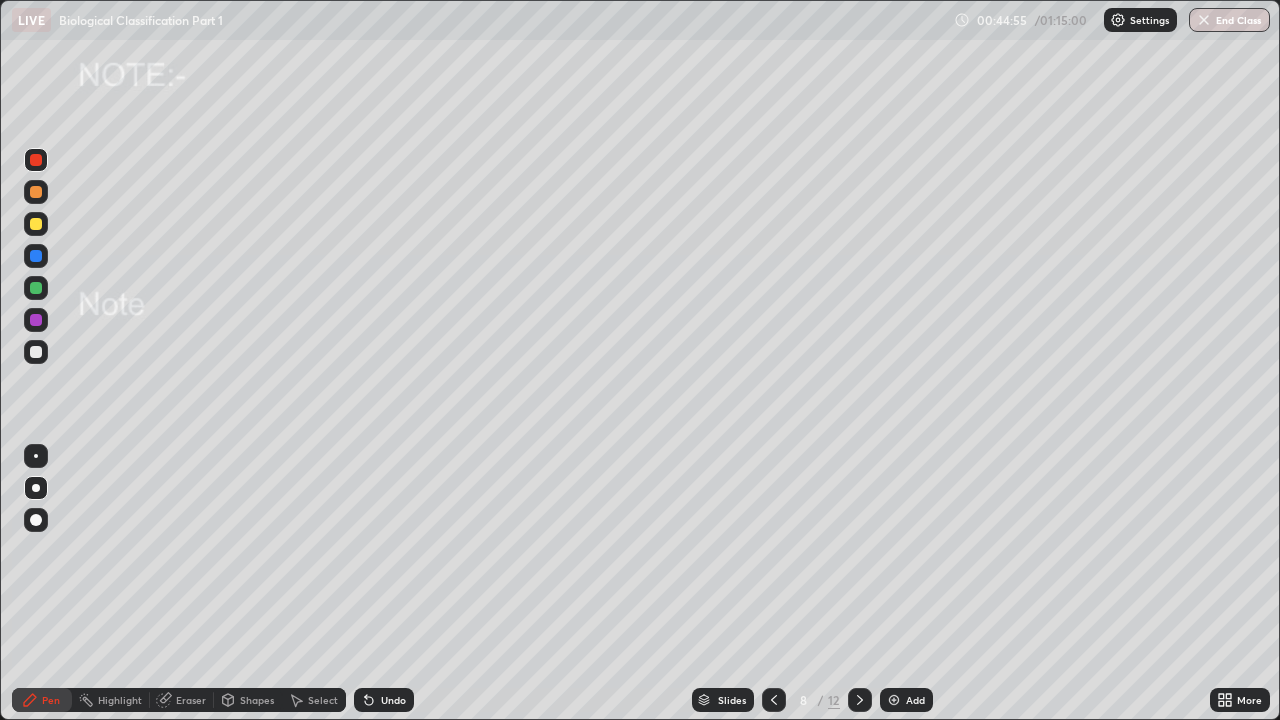 click at bounding box center [36, 352] 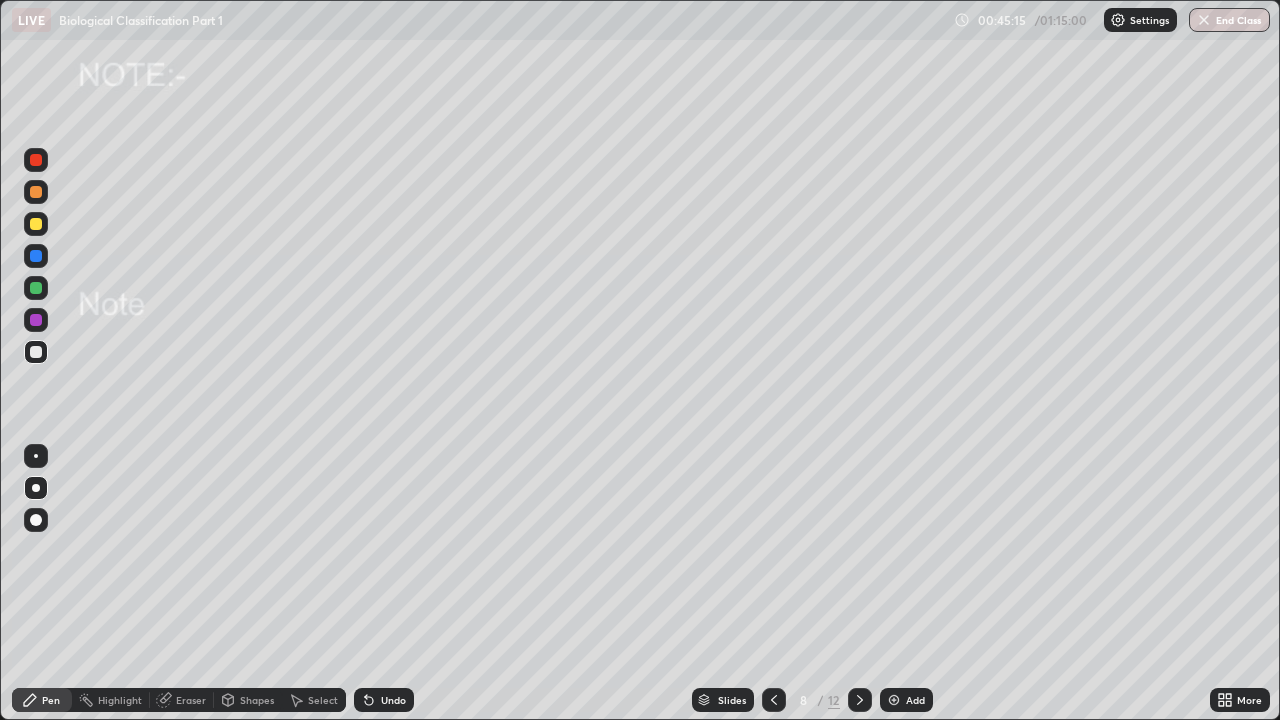 click at bounding box center (36, 352) 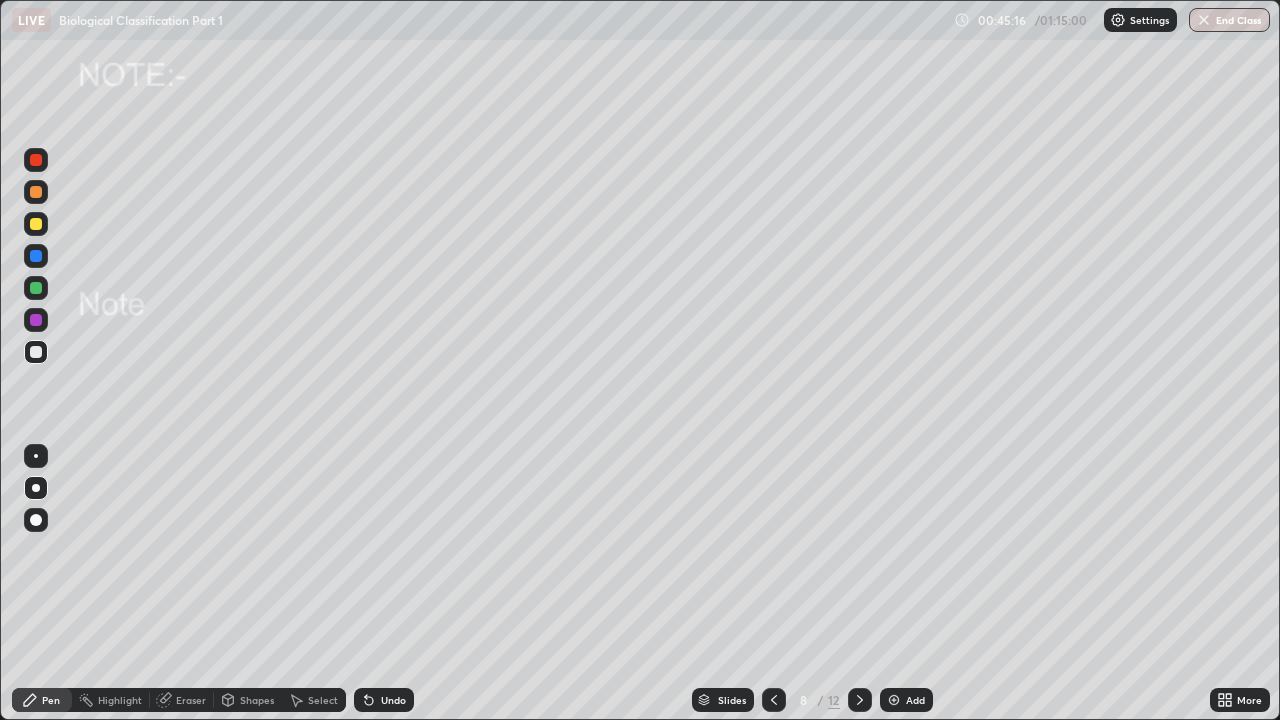 click on "Shapes" at bounding box center [257, 700] 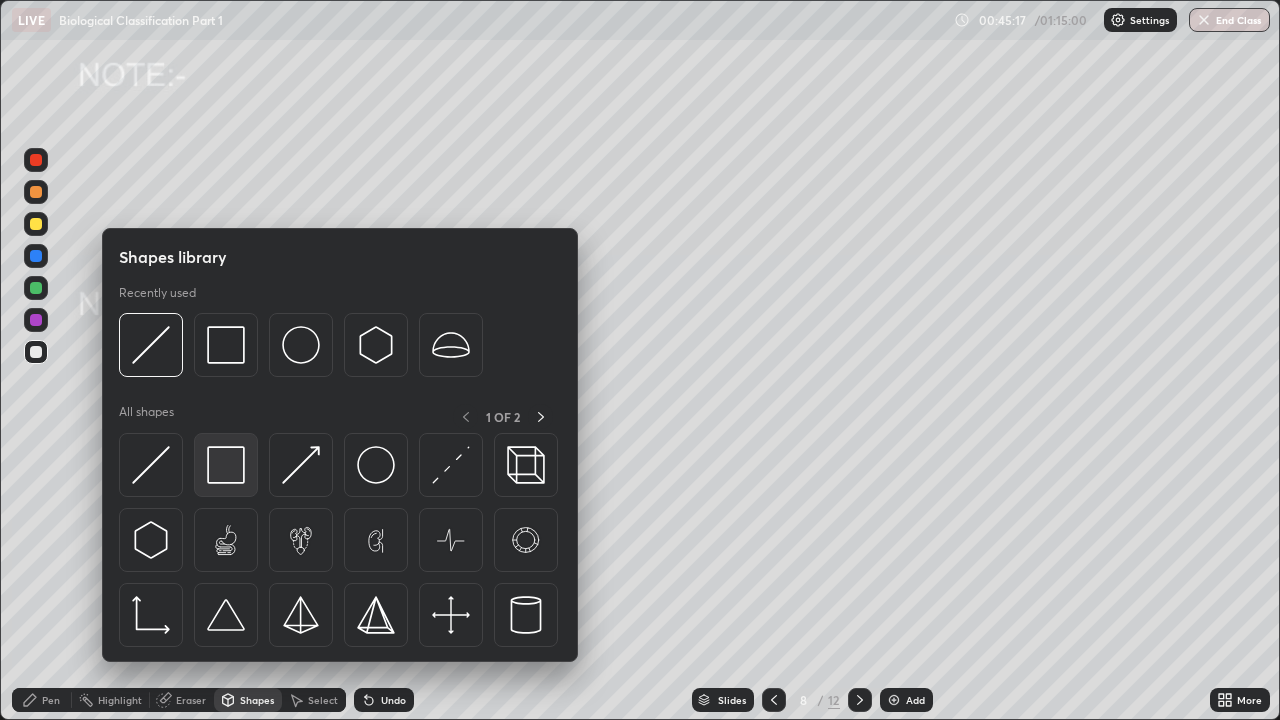 click at bounding box center (226, 465) 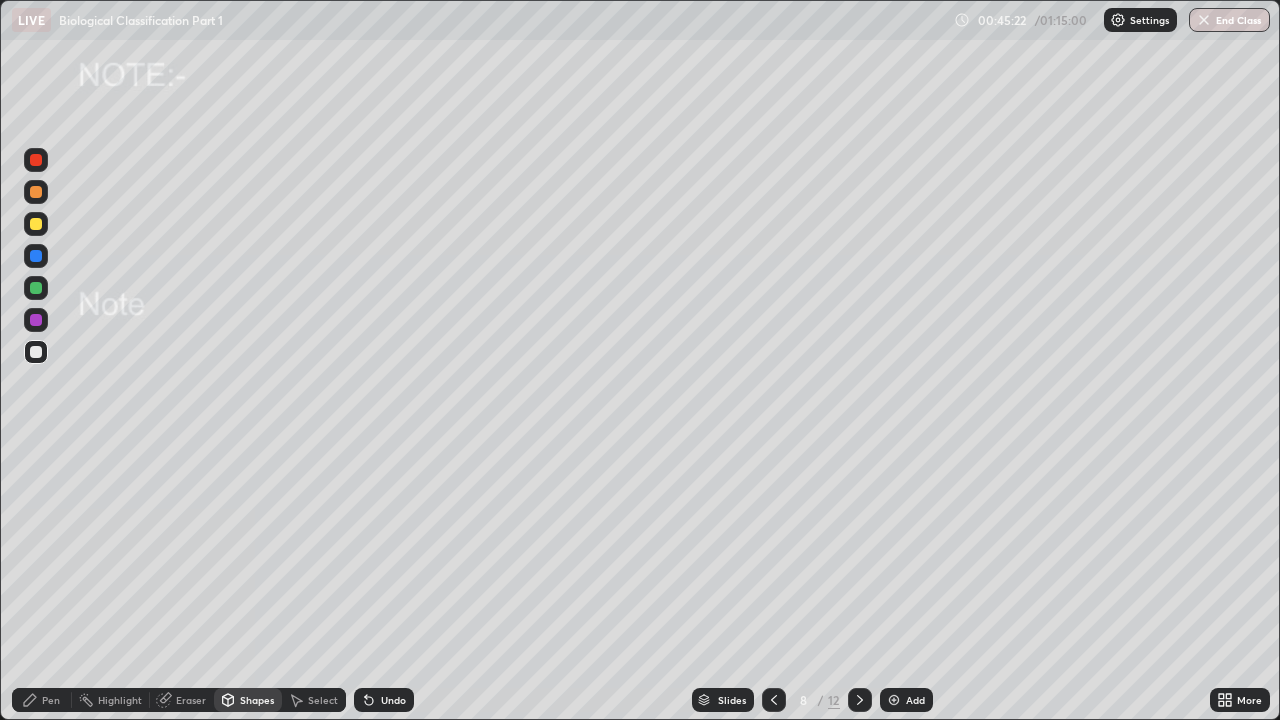 click on "Undo" at bounding box center (384, 700) 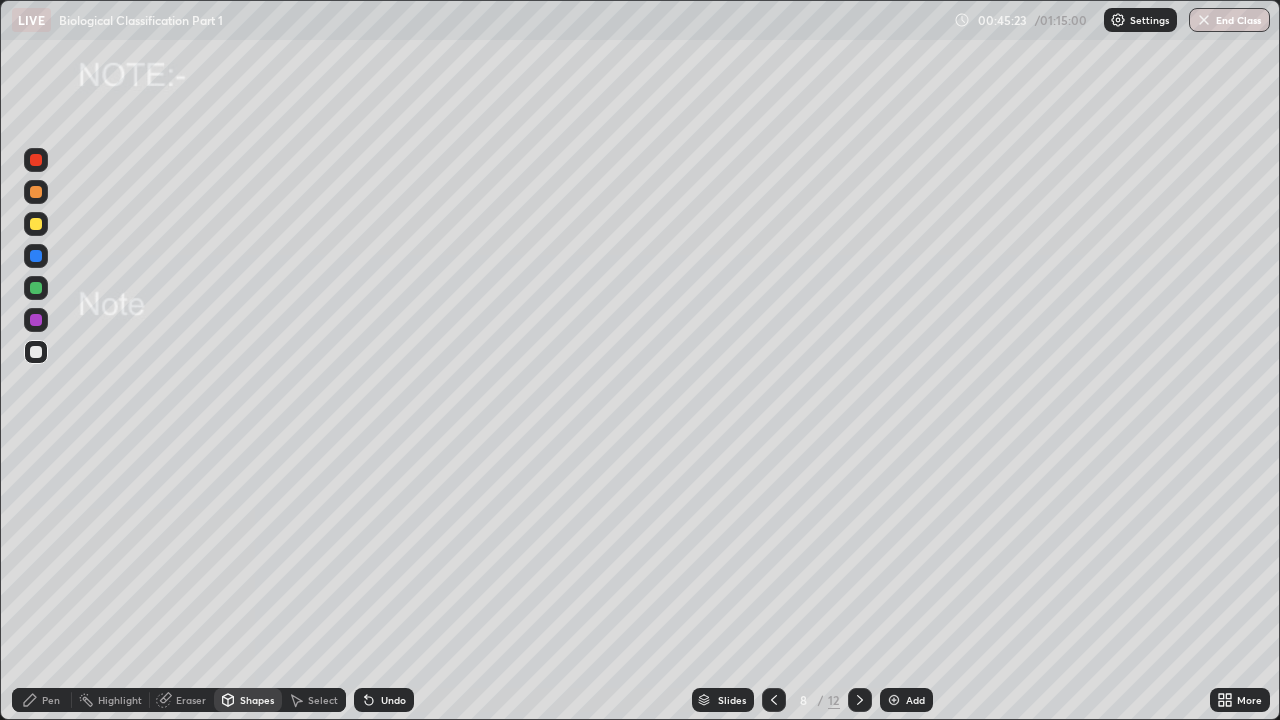 click at bounding box center (36, 160) 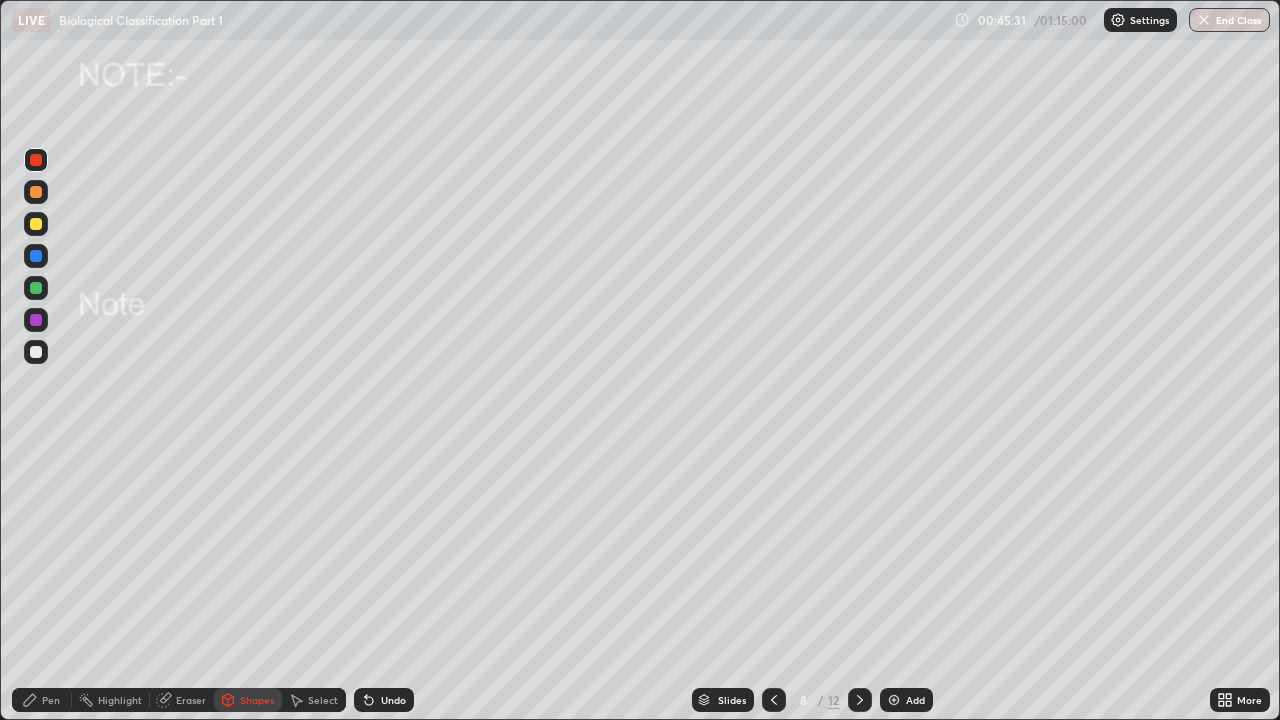 click at bounding box center [36, 352] 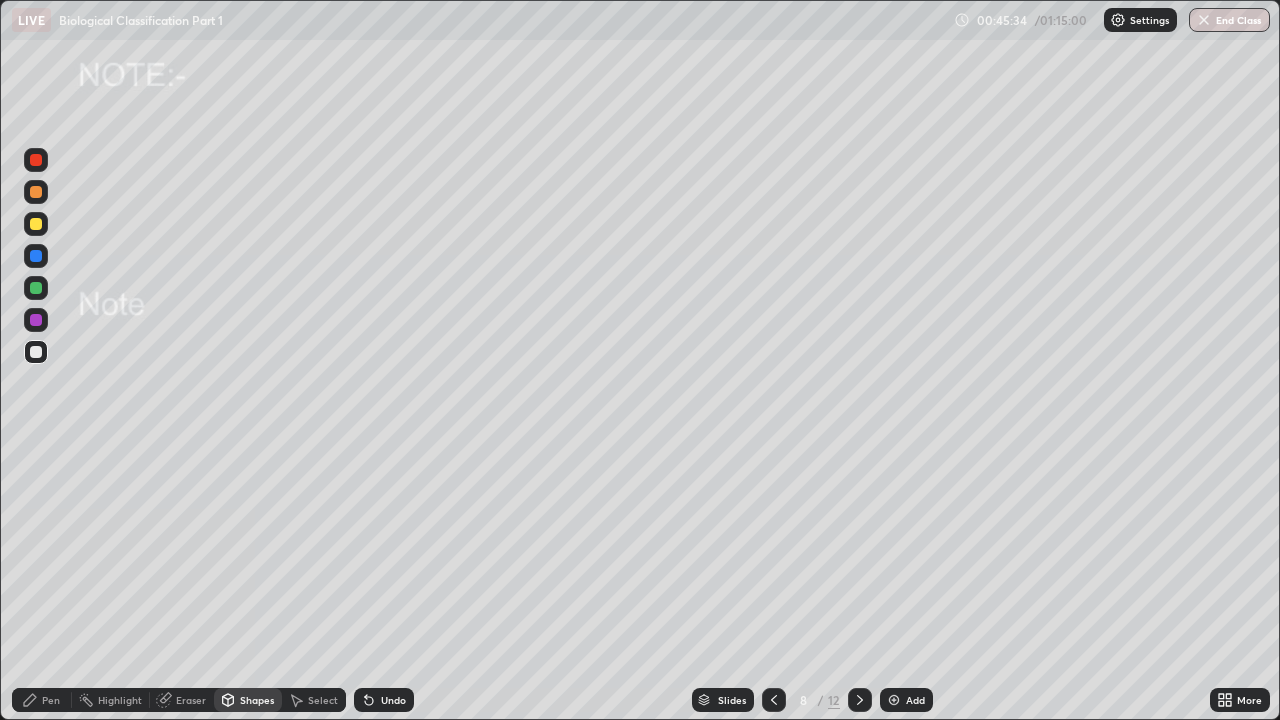 click at bounding box center (36, 320) 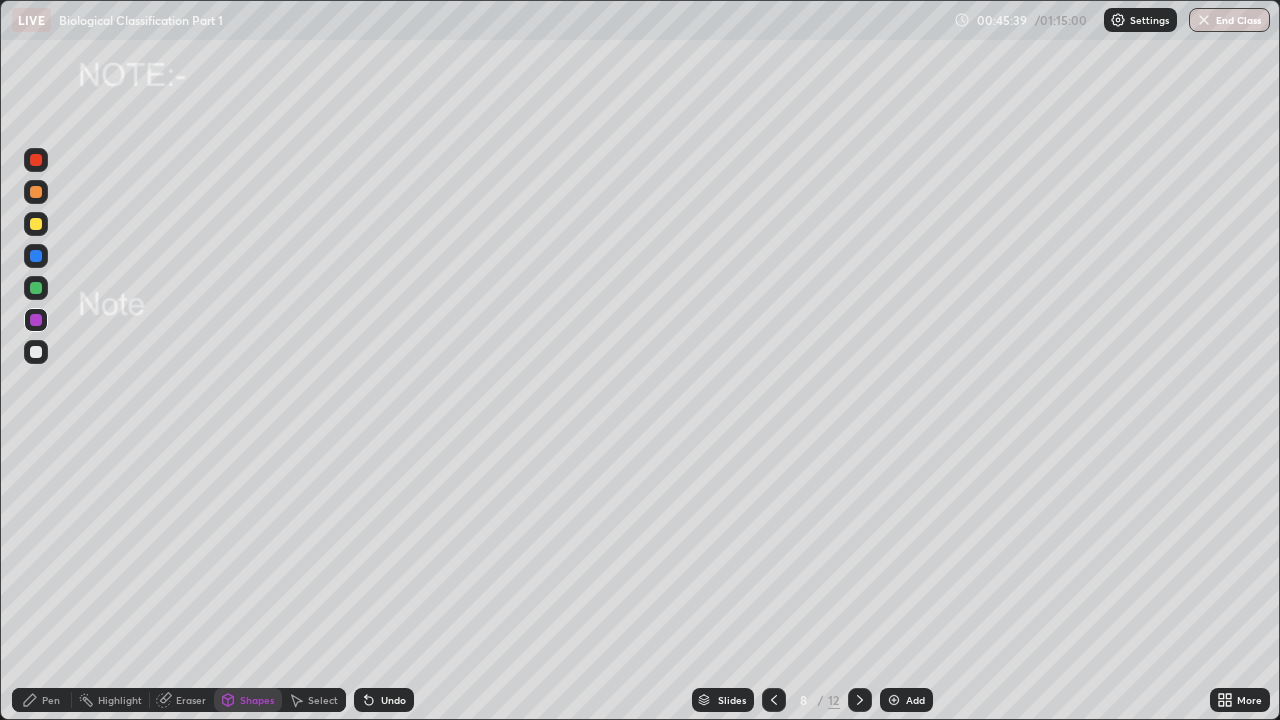click on "Undo" at bounding box center [384, 700] 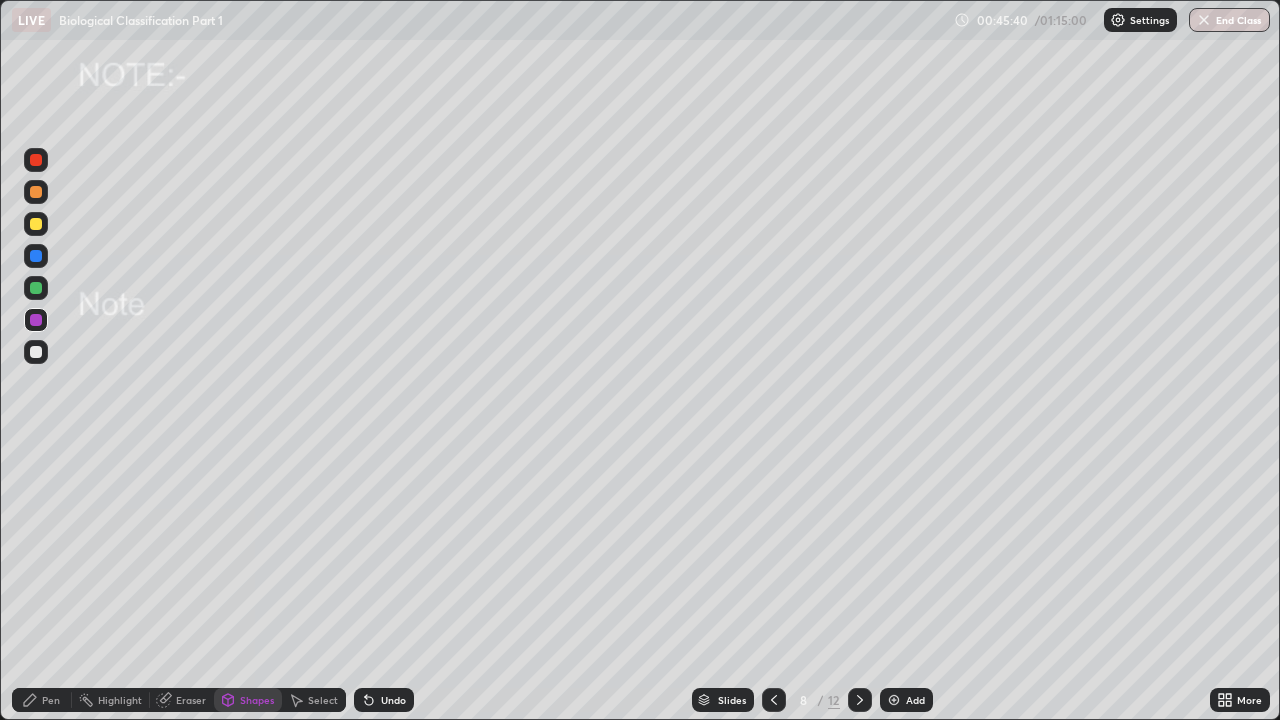 click on "Undo" at bounding box center [384, 700] 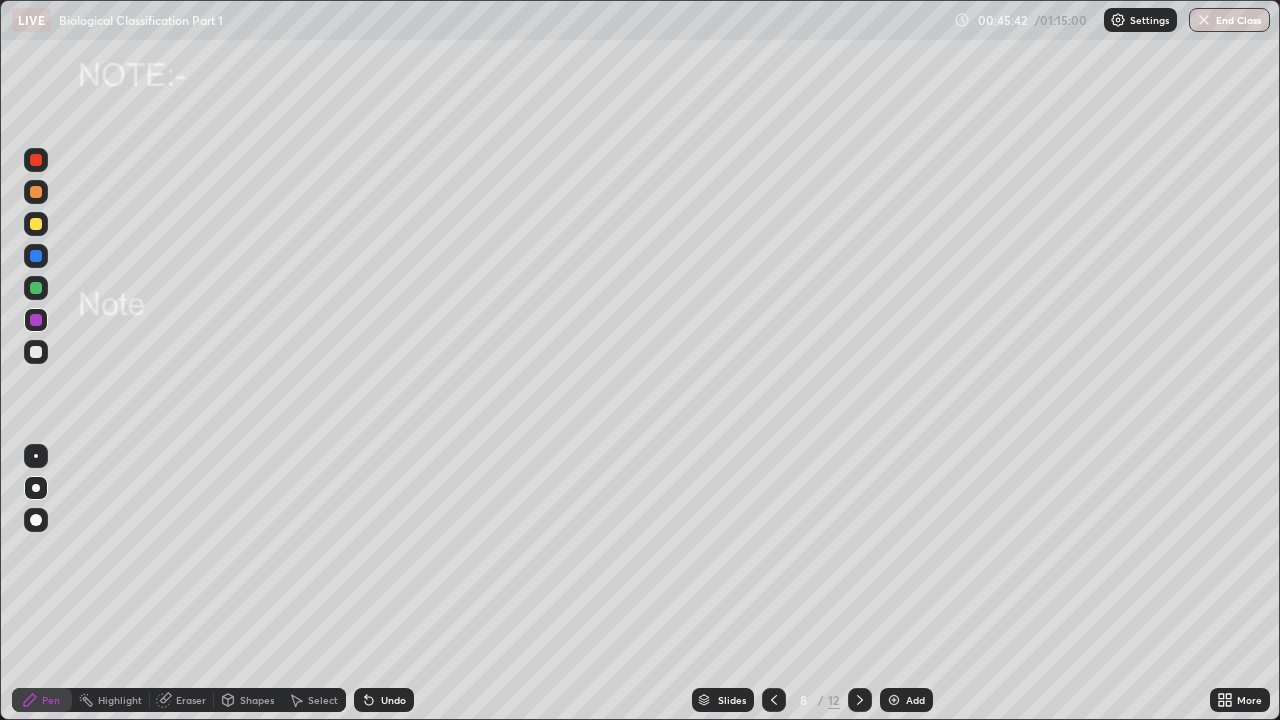 click at bounding box center (36, 352) 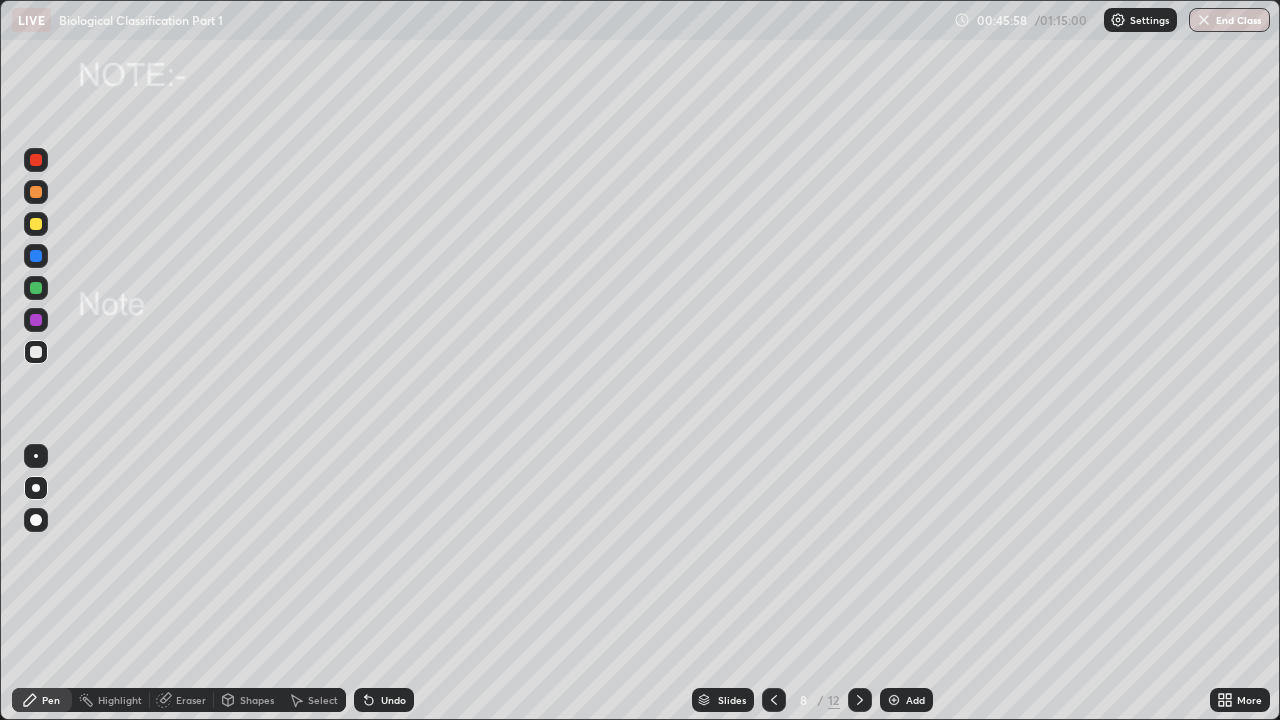 click at bounding box center [36, 352] 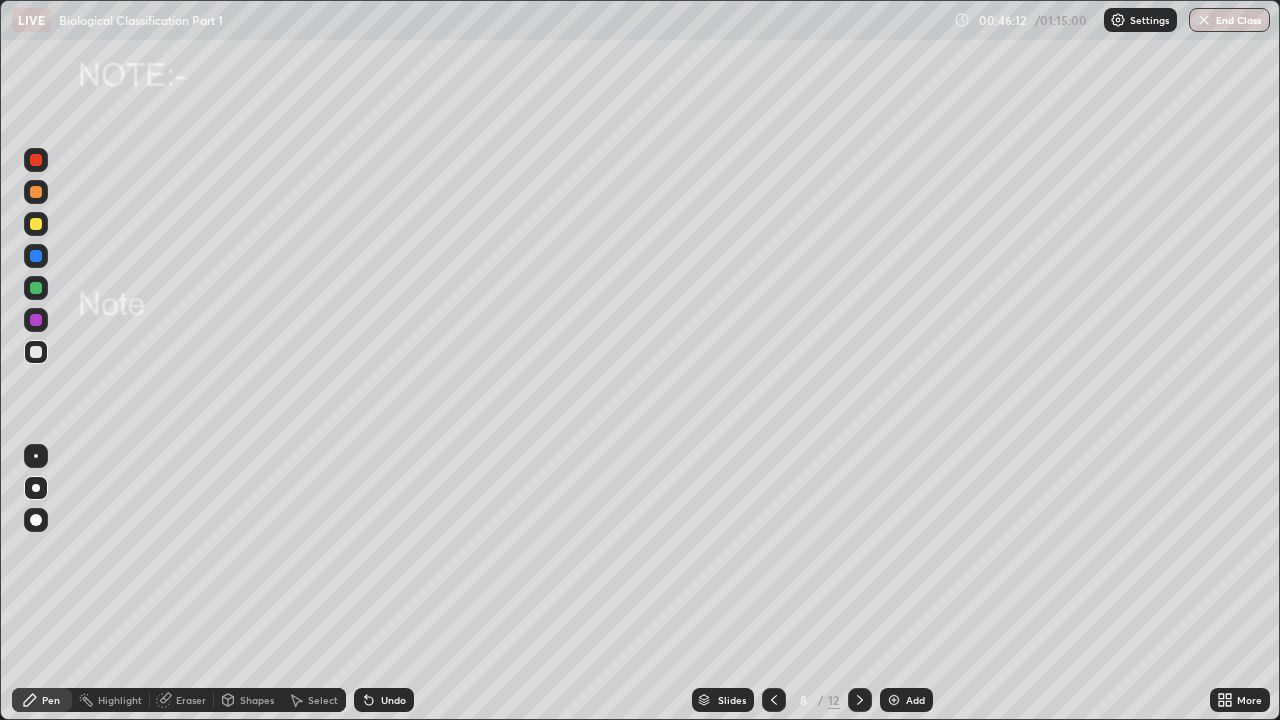click at bounding box center [36, 224] 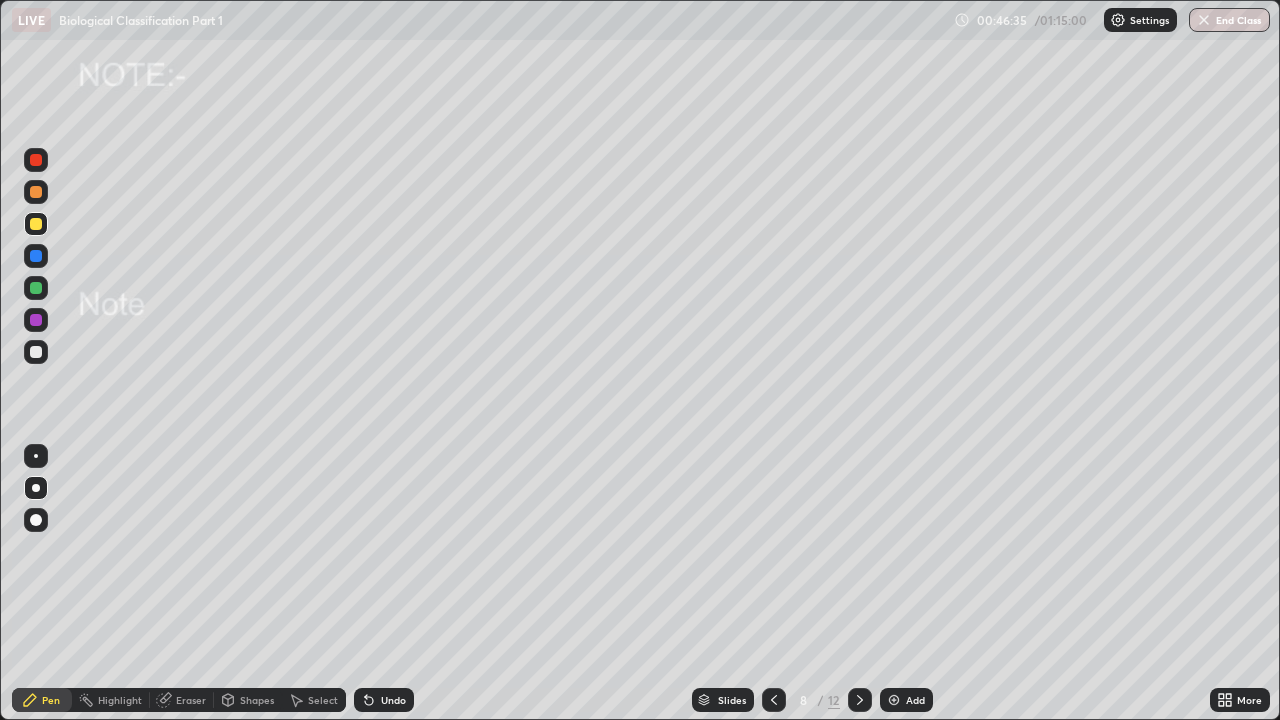 click at bounding box center (36, 224) 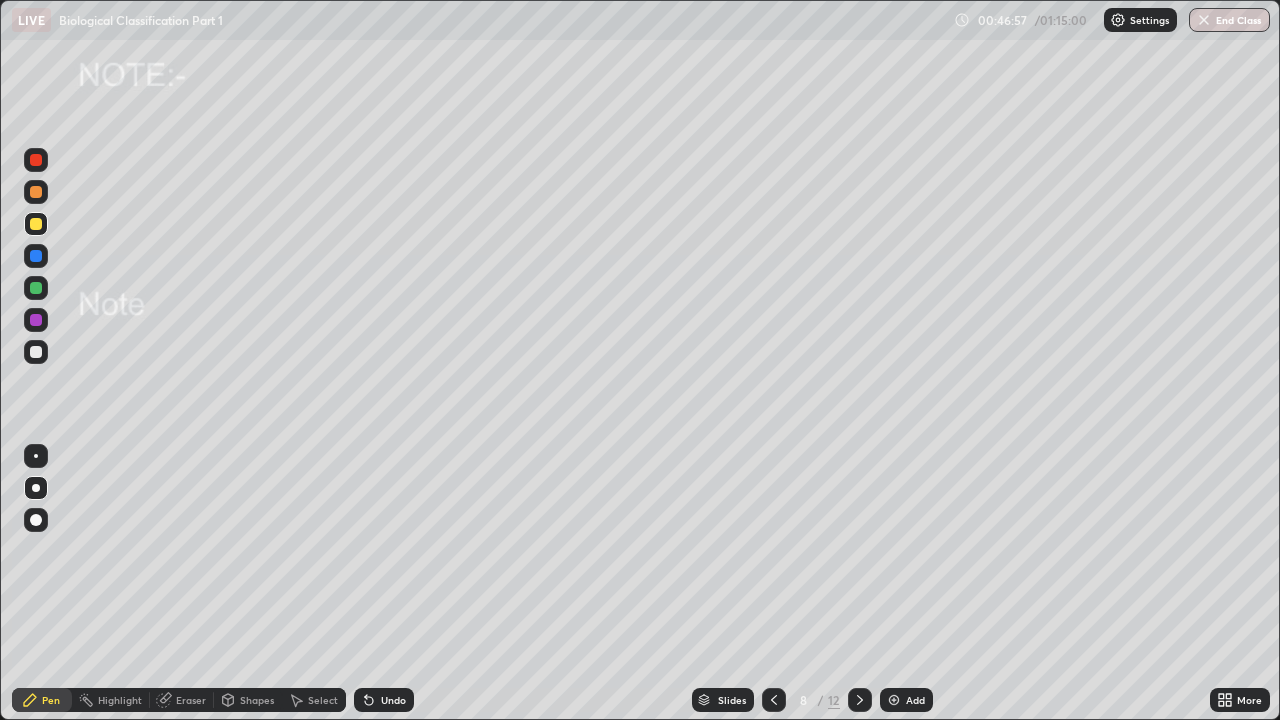 click at bounding box center [36, 352] 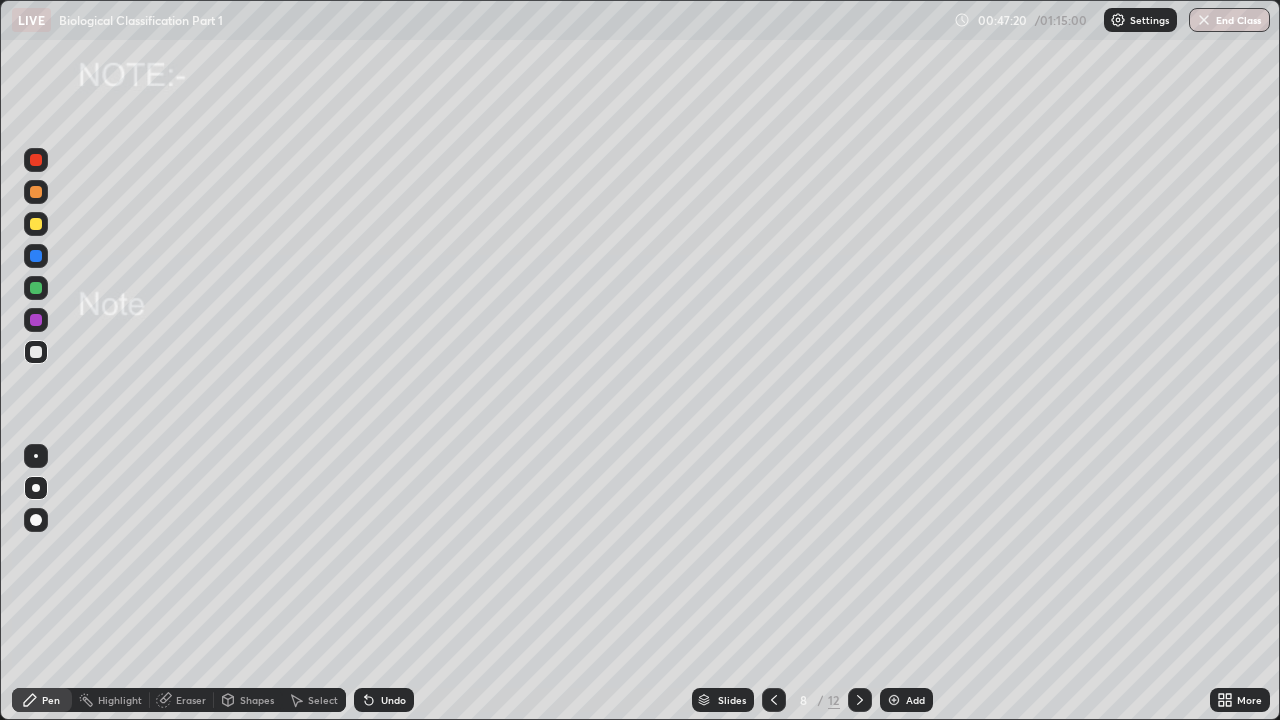 click on "Undo" at bounding box center (393, 700) 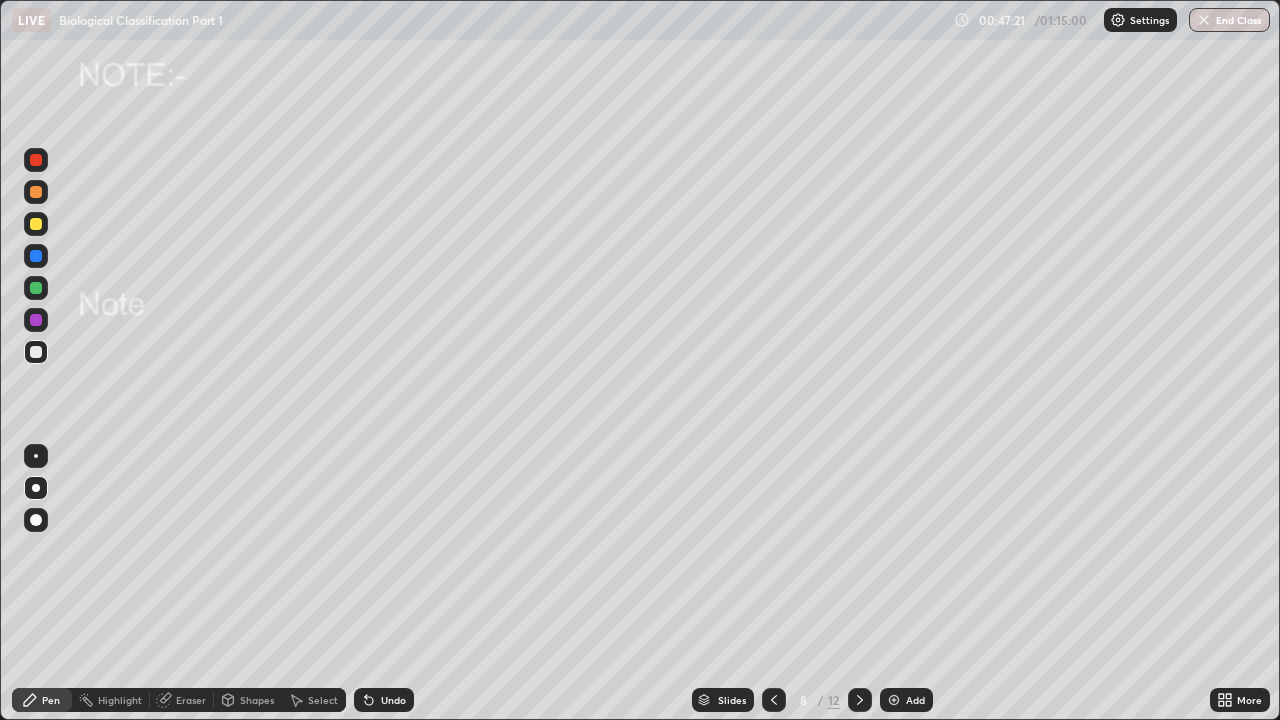 click on "Undo" at bounding box center [384, 700] 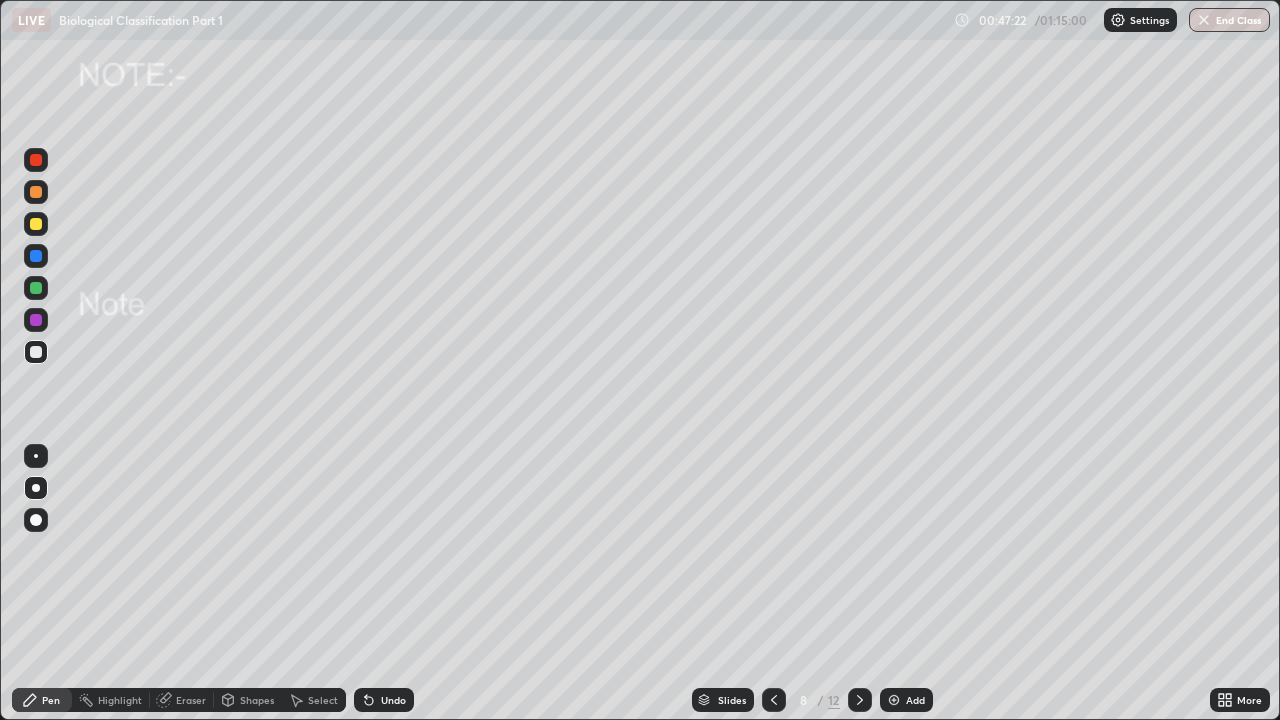 click on "Eraser" at bounding box center (191, 700) 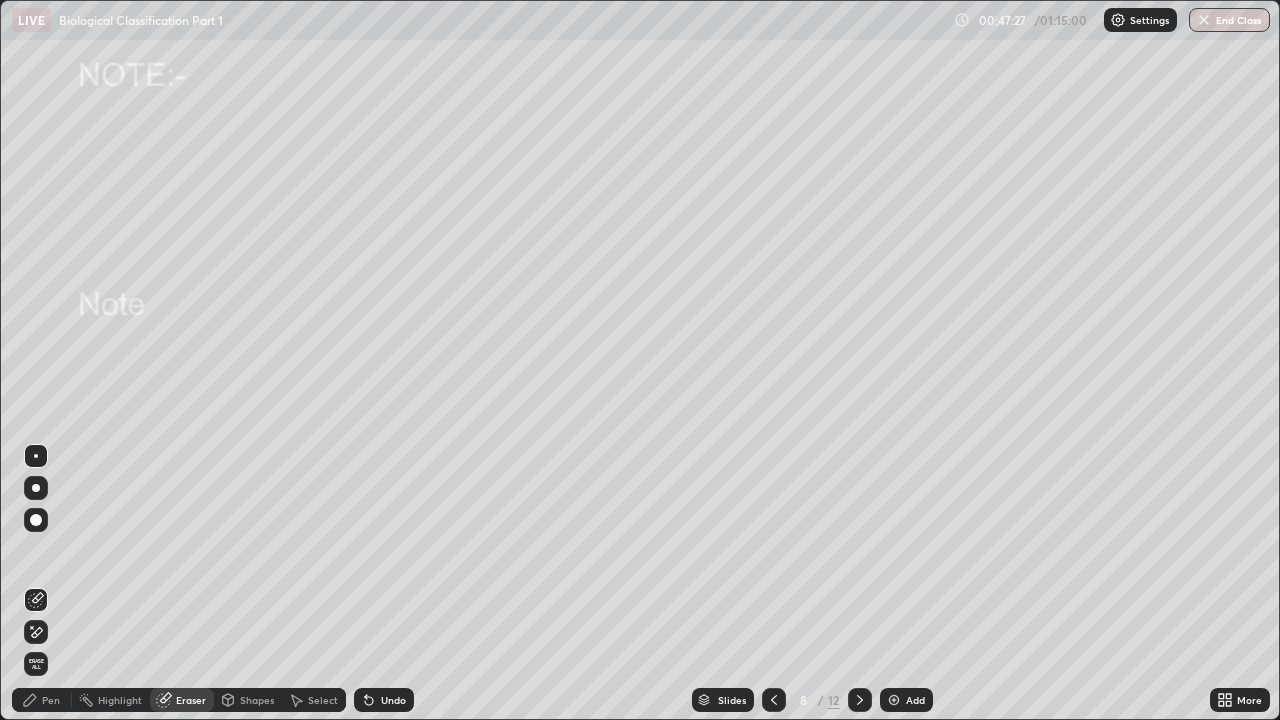 click on "Pen" at bounding box center (51, 700) 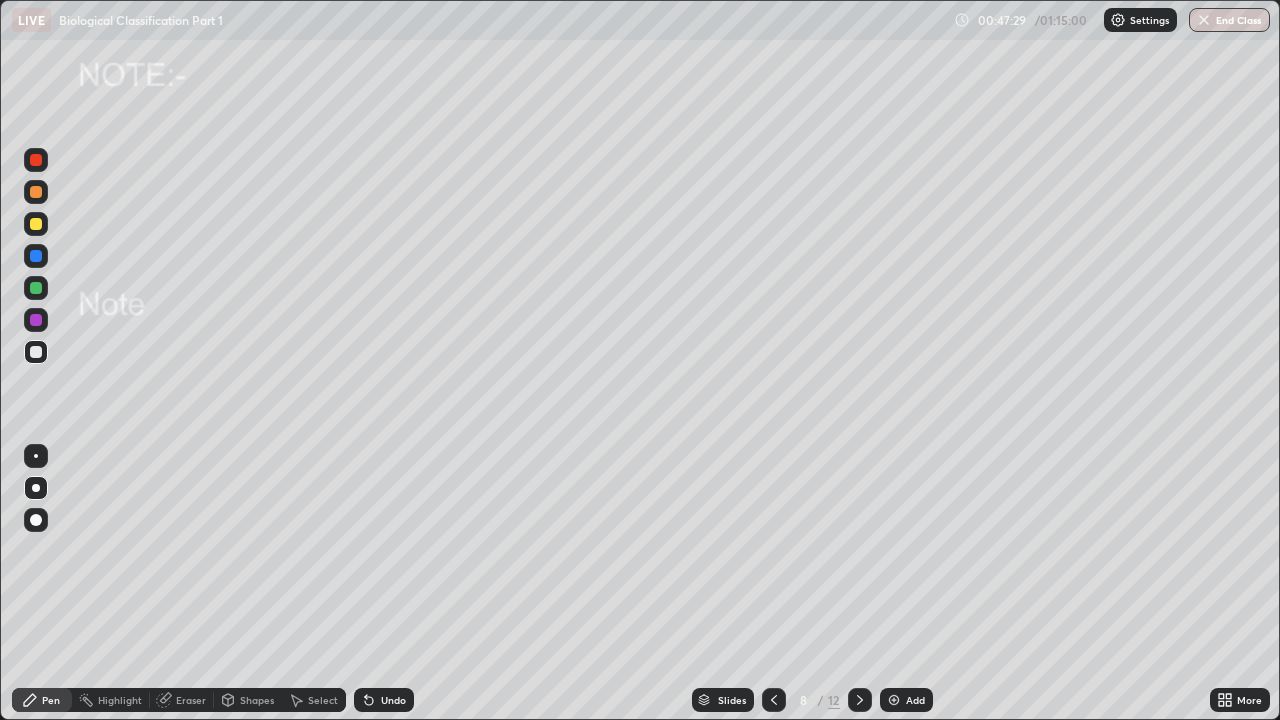 click on "Eraser" at bounding box center [191, 700] 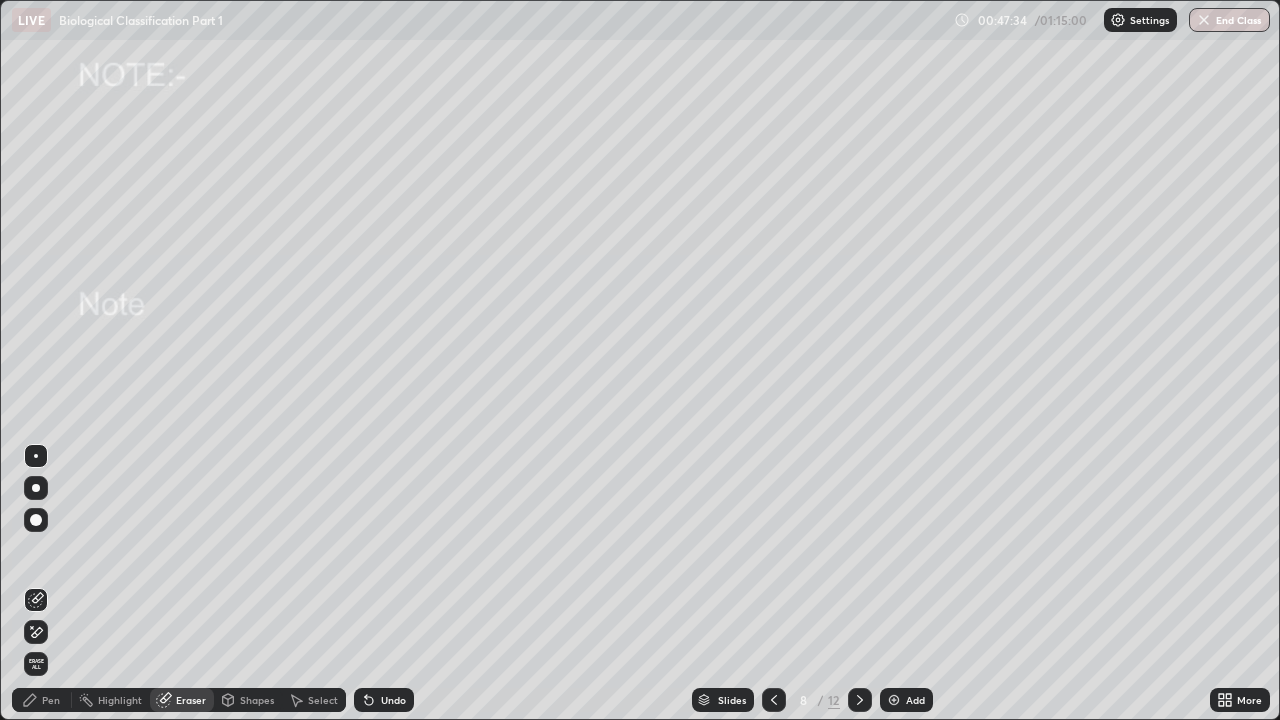 click on "Pen" at bounding box center [51, 700] 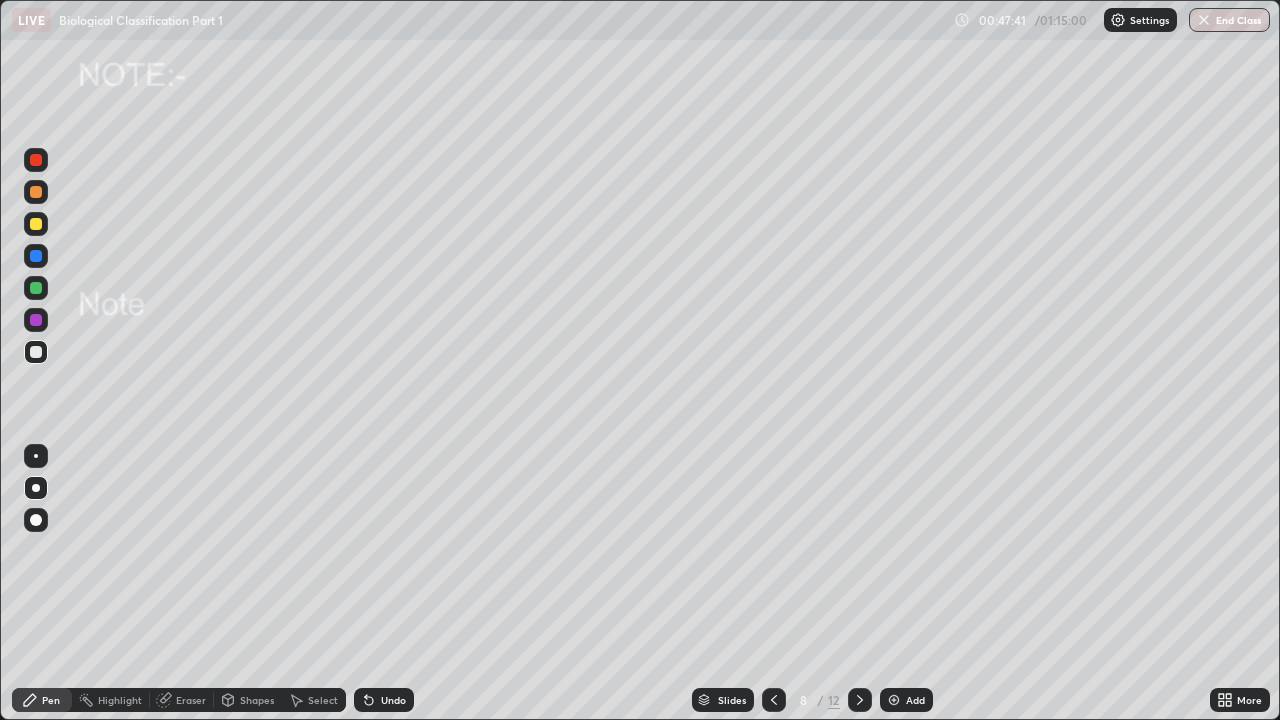 click on "Undo" at bounding box center [393, 700] 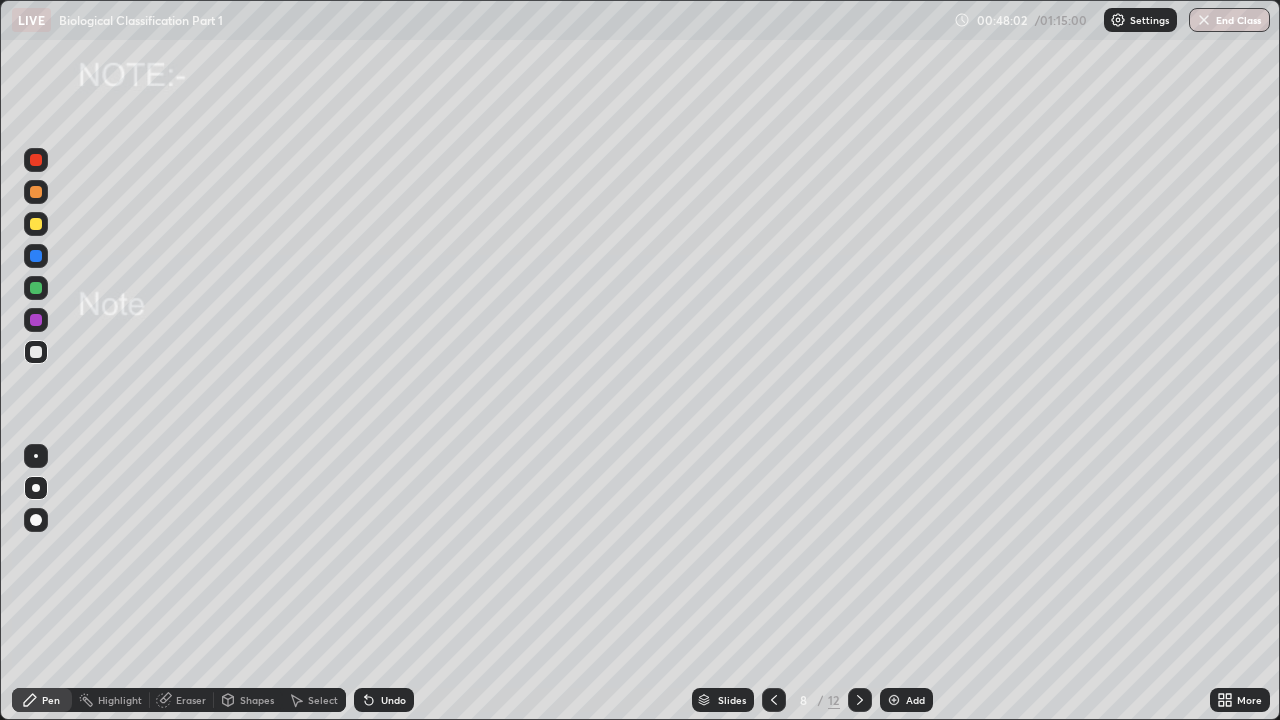click at bounding box center [36, 320] 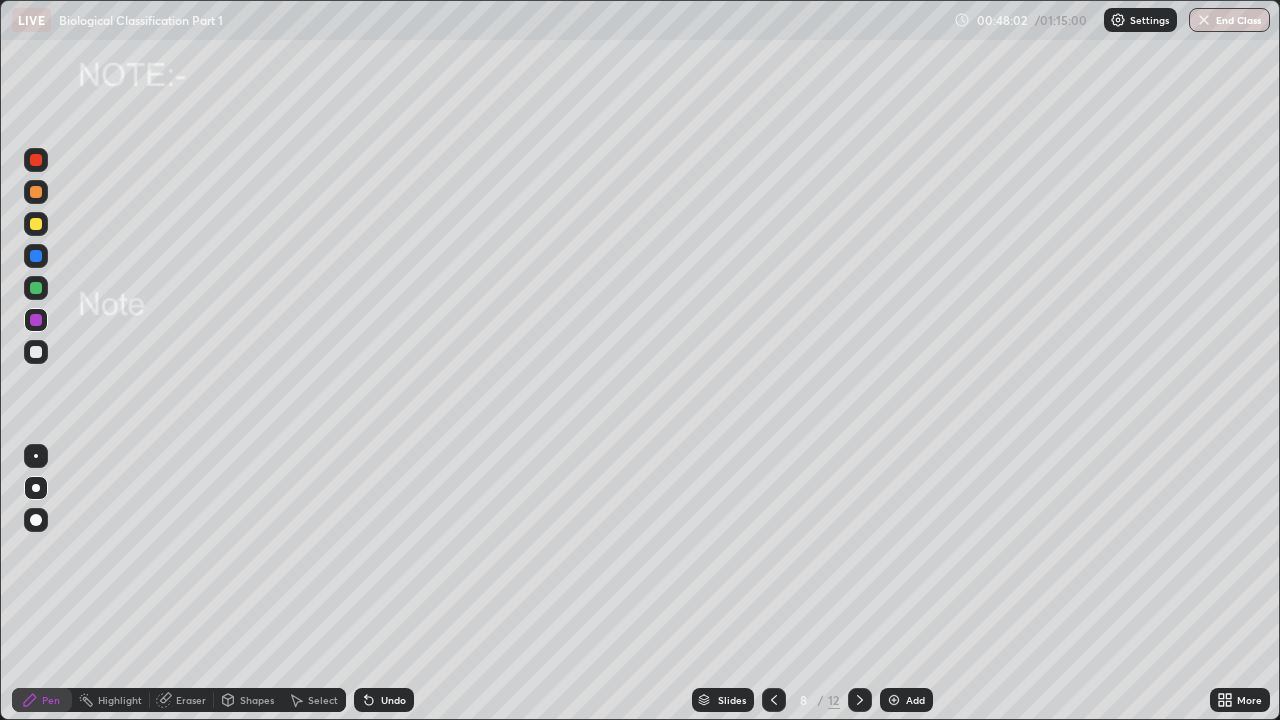 click at bounding box center (36, 352) 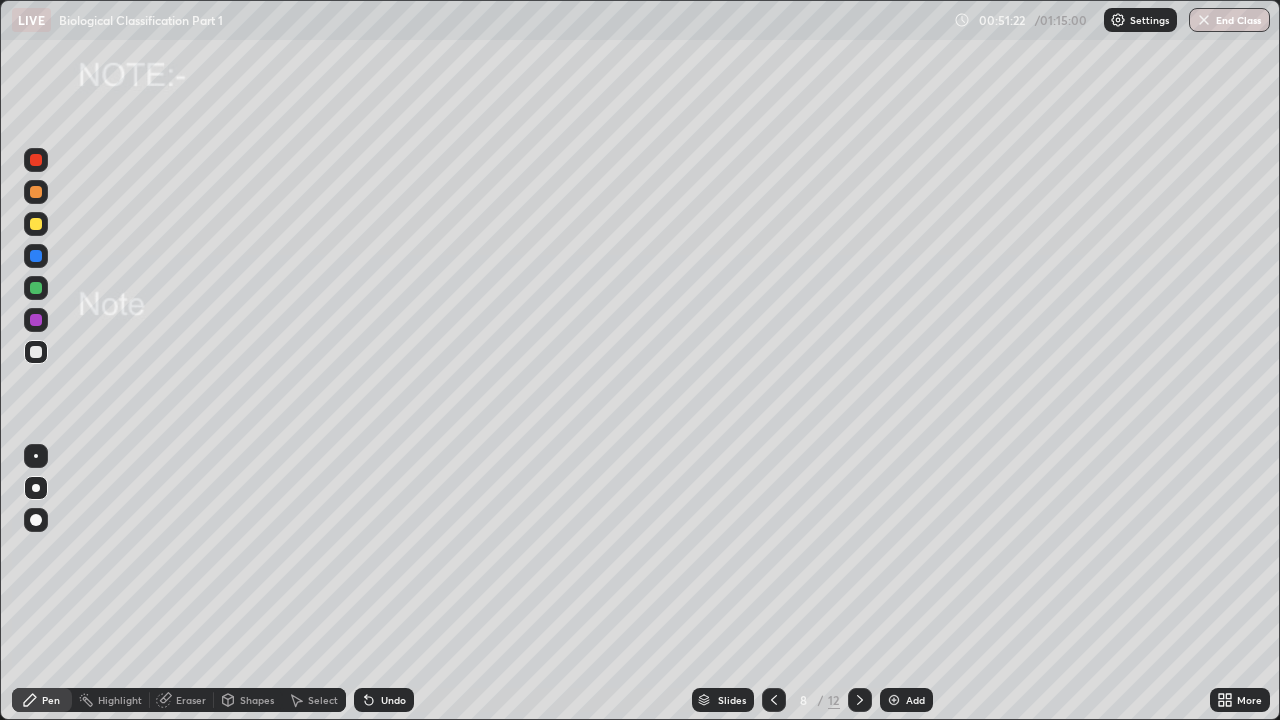 click on "Undo" at bounding box center [393, 700] 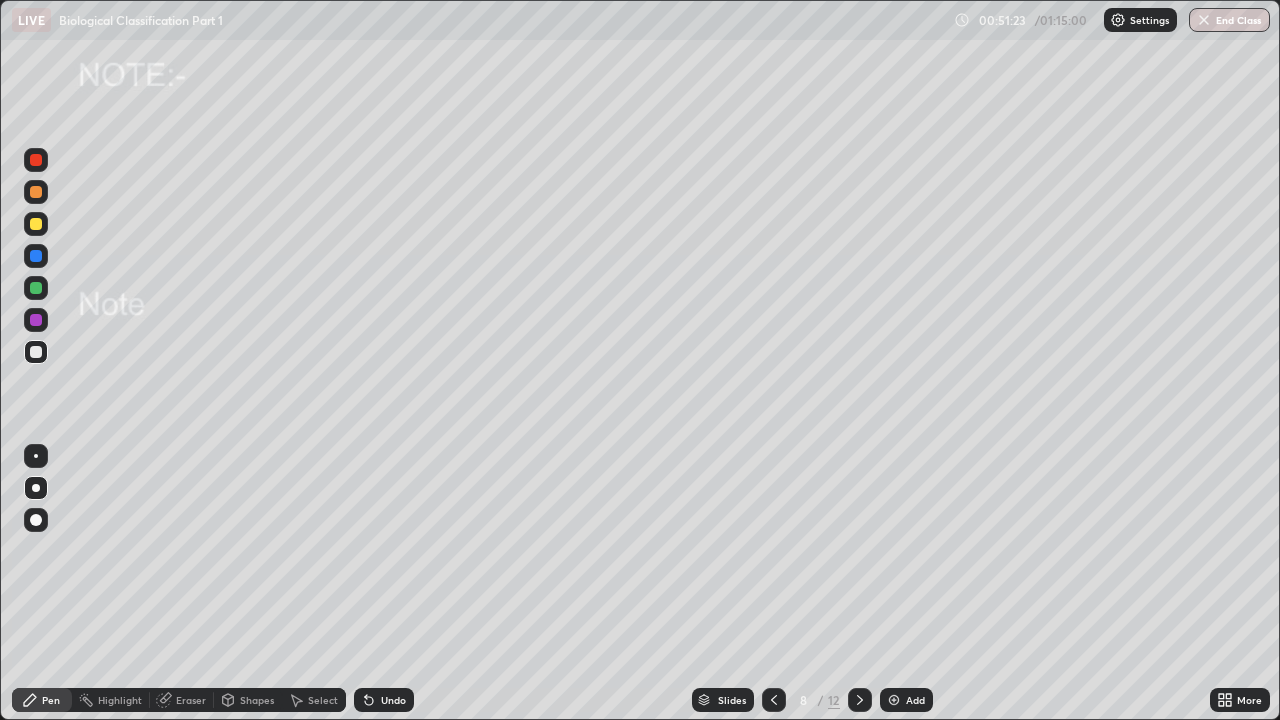 click on "Undo" at bounding box center (393, 700) 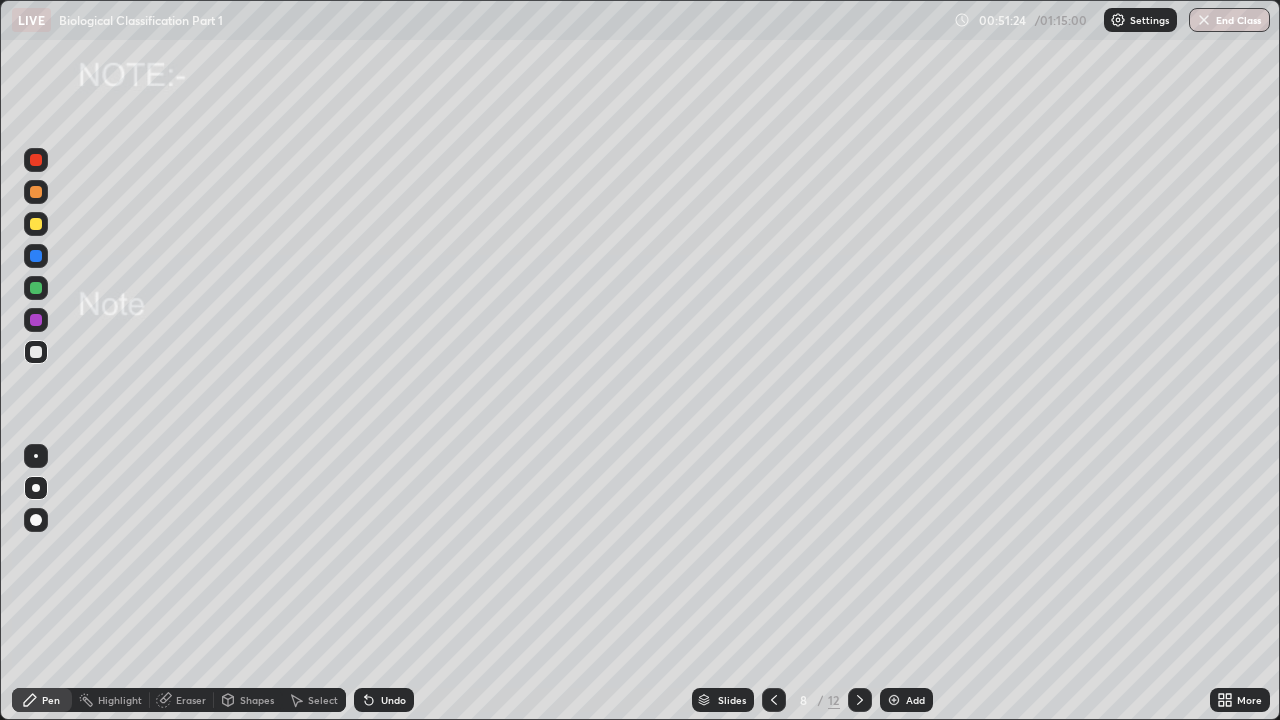 click on "Undo" at bounding box center [384, 700] 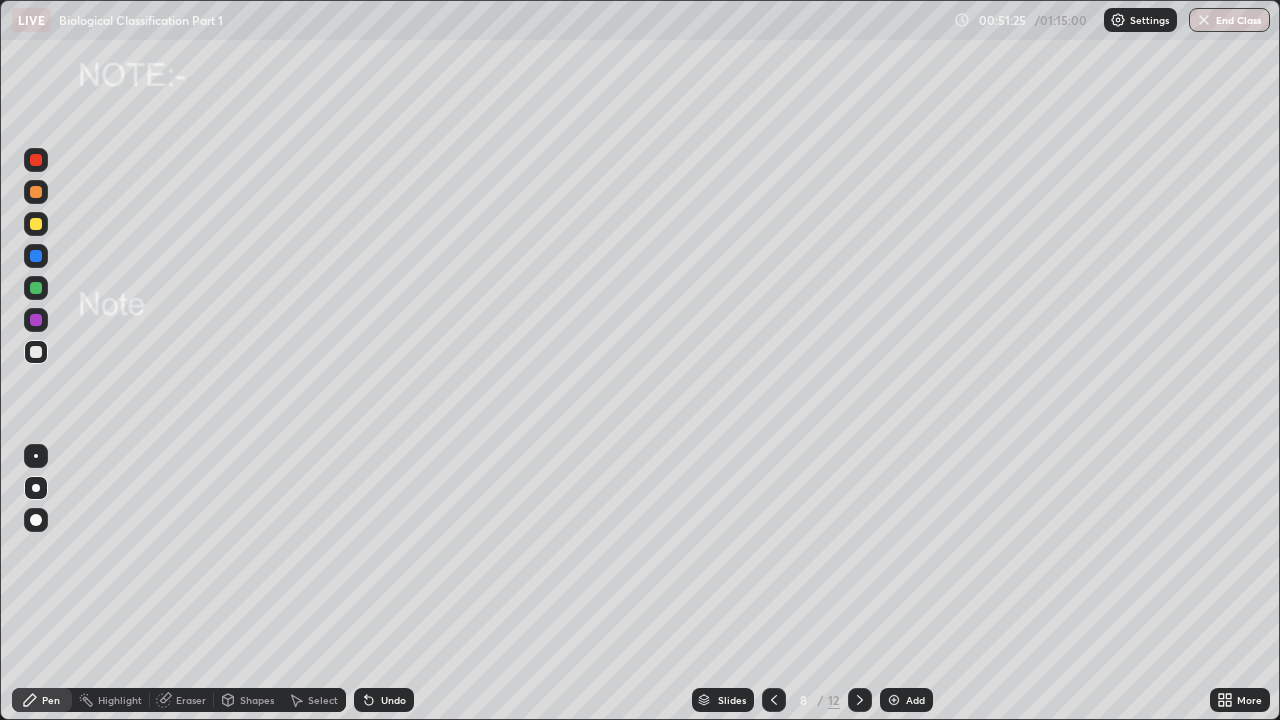 click on "Undo" at bounding box center [384, 700] 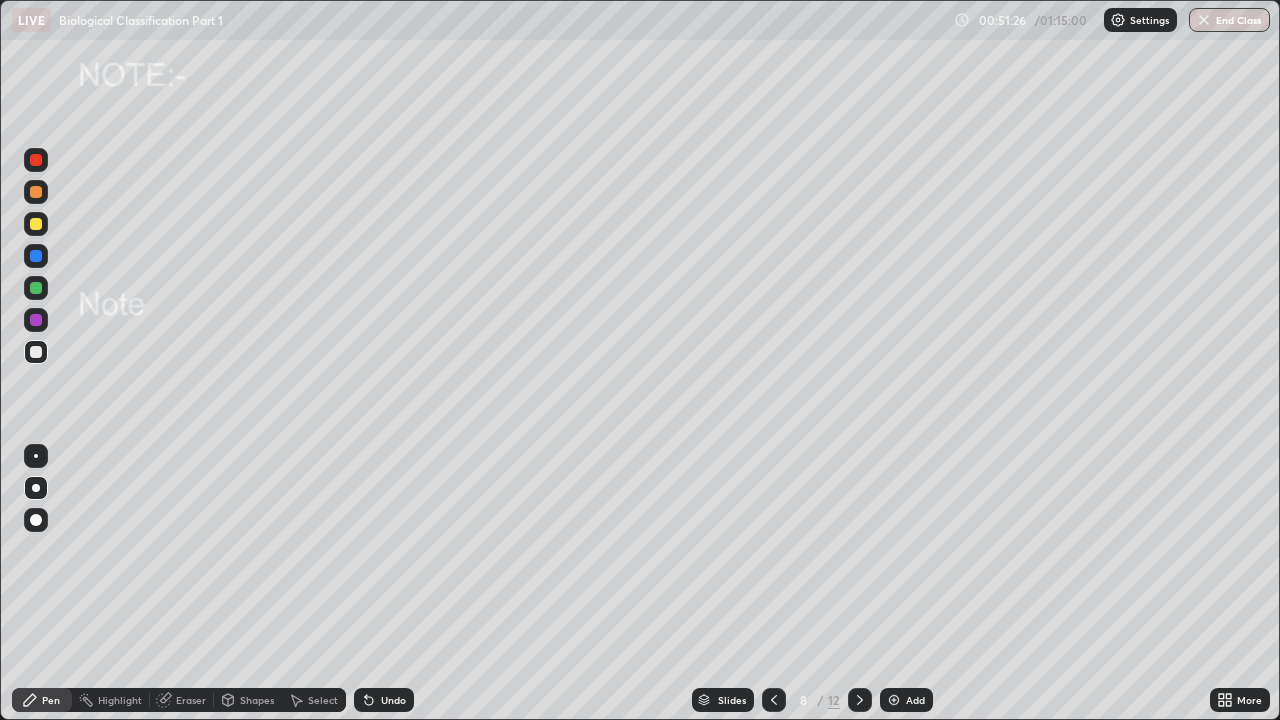 click on "Undo" at bounding box center (384, 700) 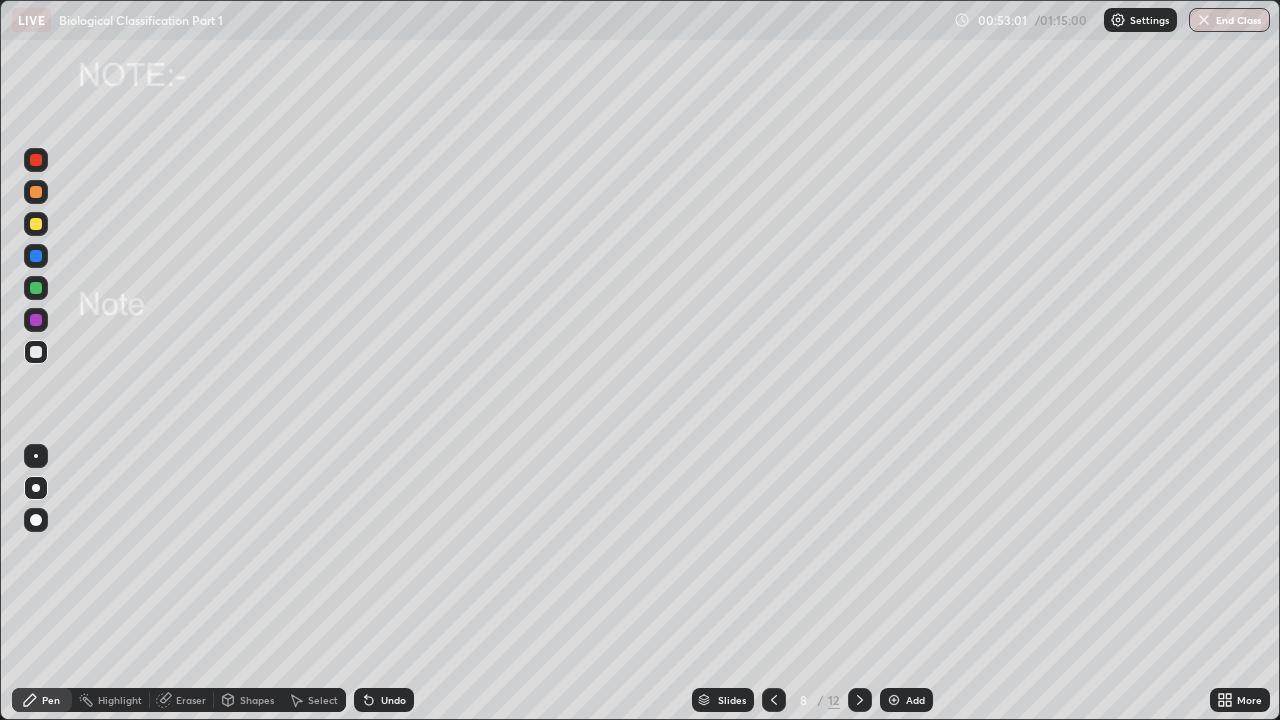 click 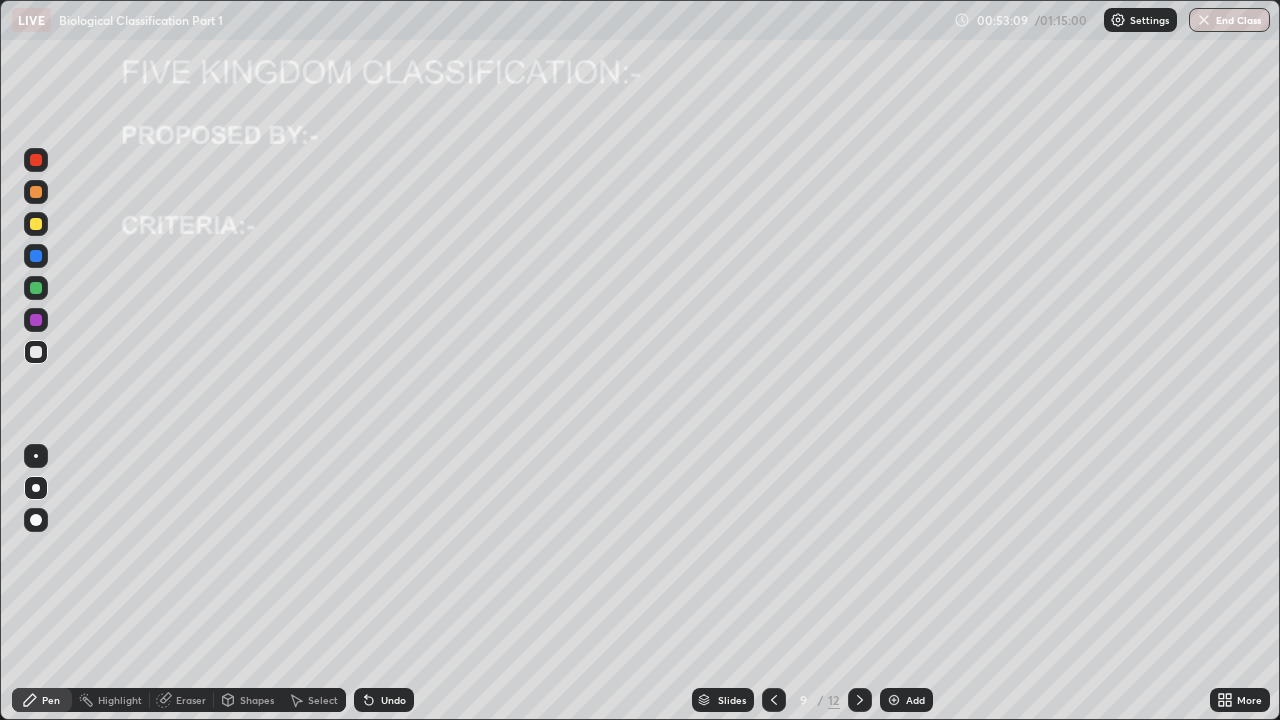 click at bounding box center [36, 160] 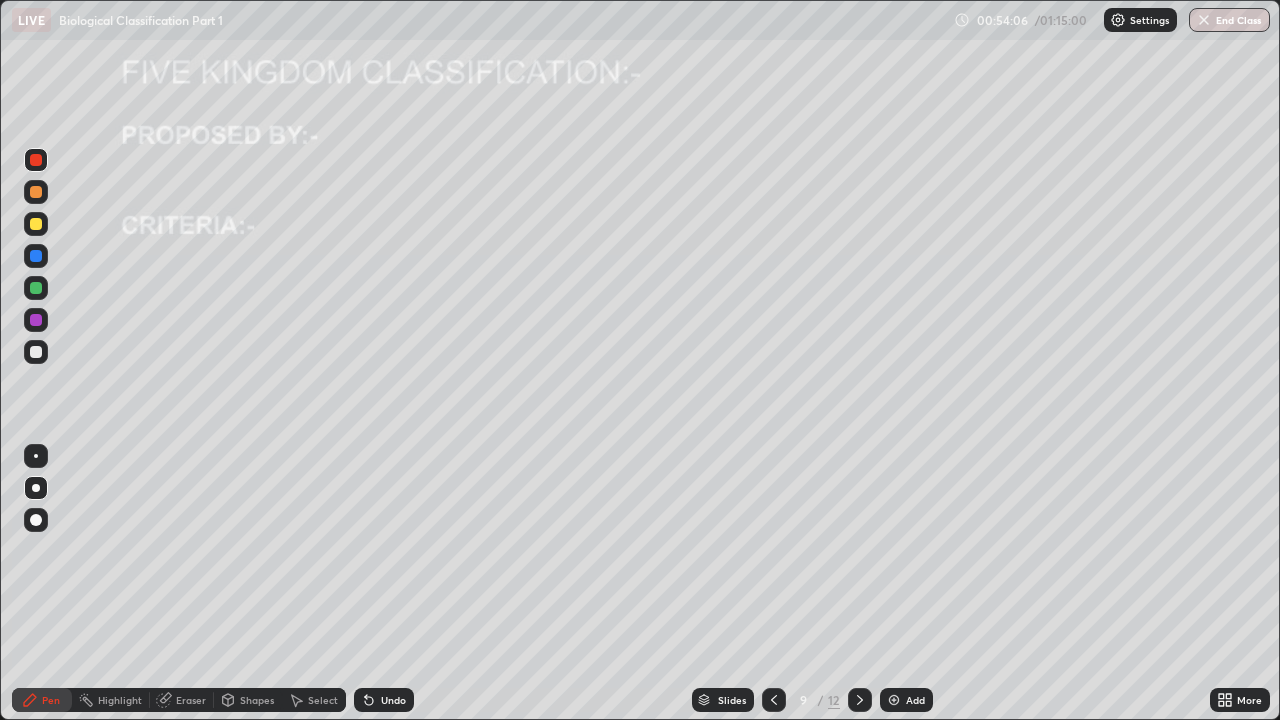 click at bounding box center (36, 160) 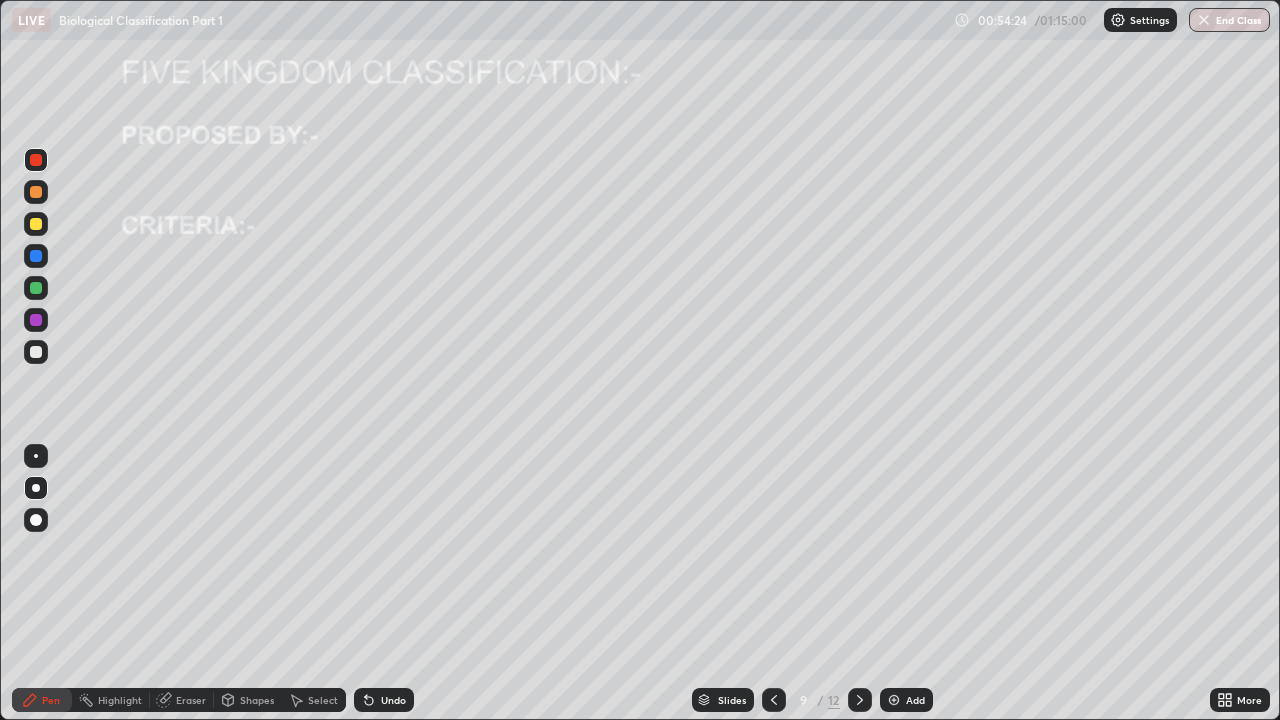 click on "Undo" at bounding box center (393, 700) 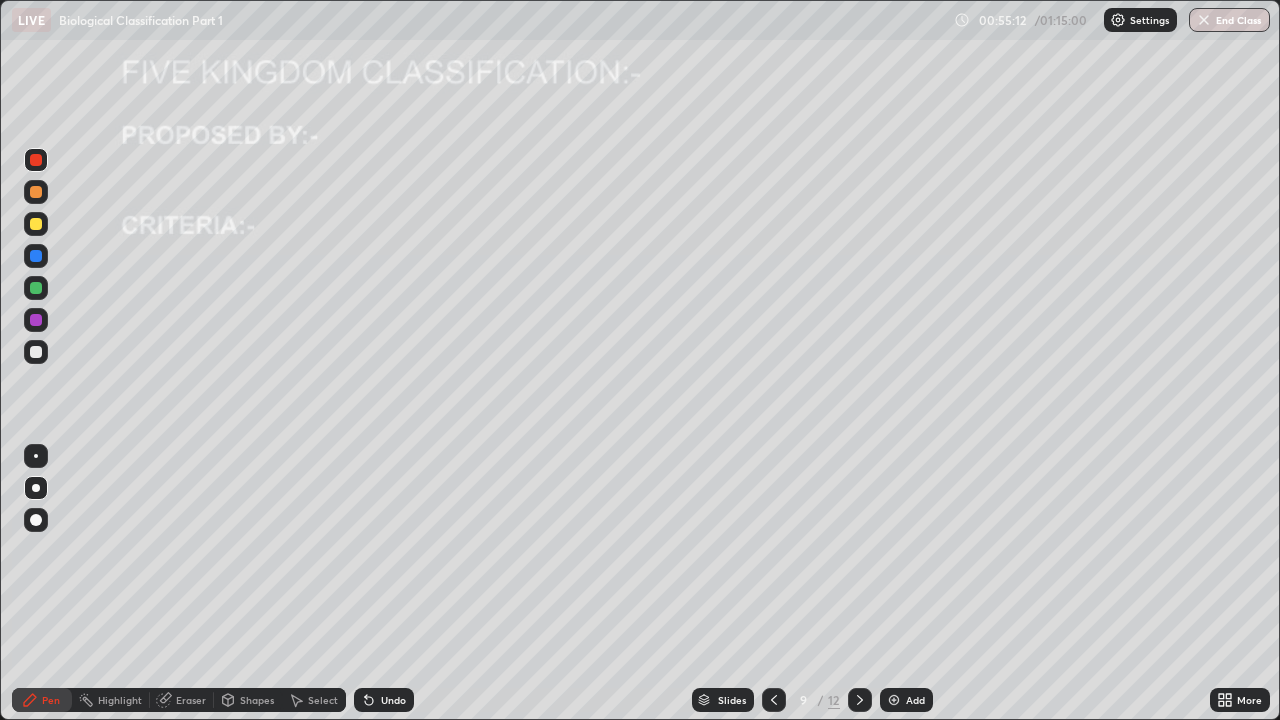 click at bounding box center [36, 192] 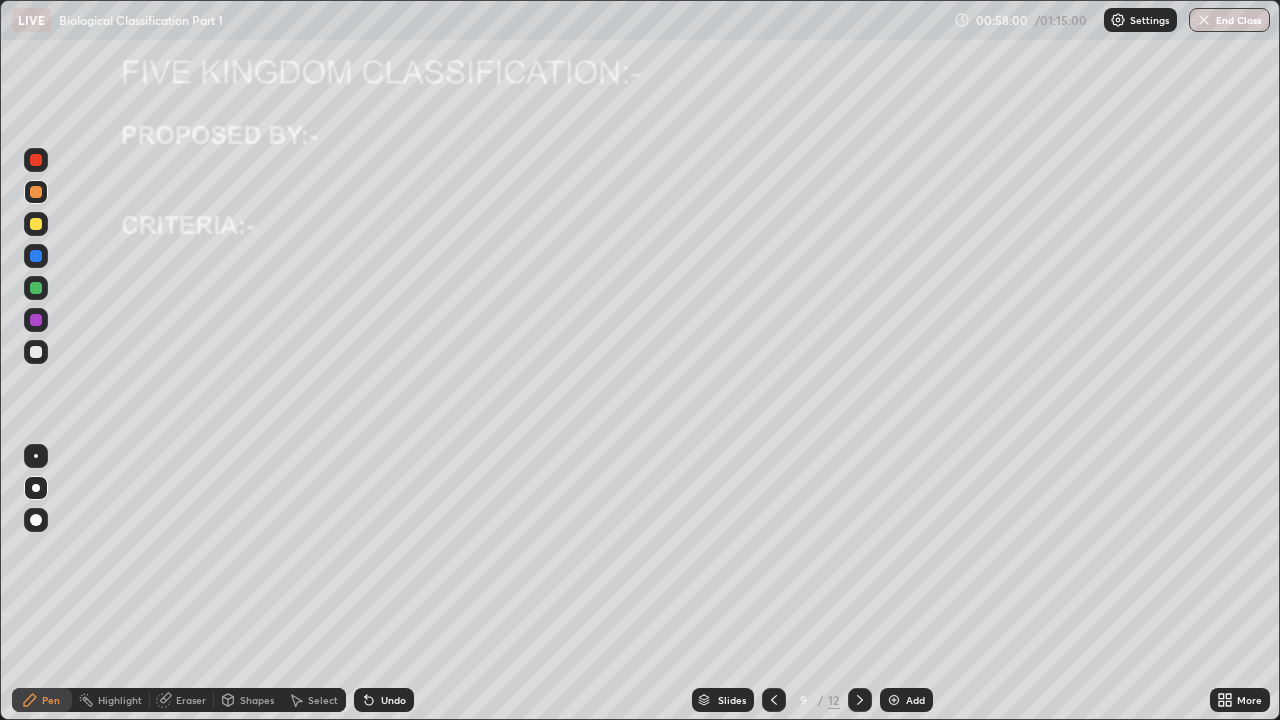 click on "Undo" at bounding box center (393, 700) 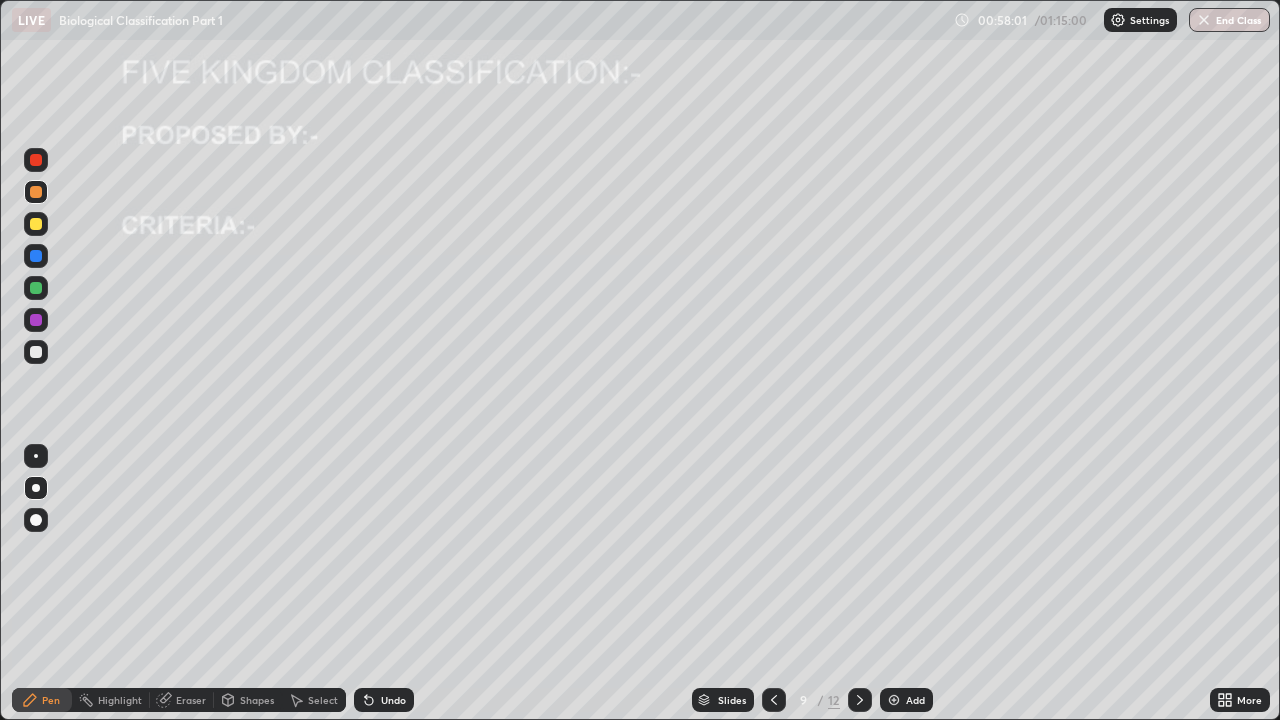 click on "Undo" at bounding box center (393, 700) 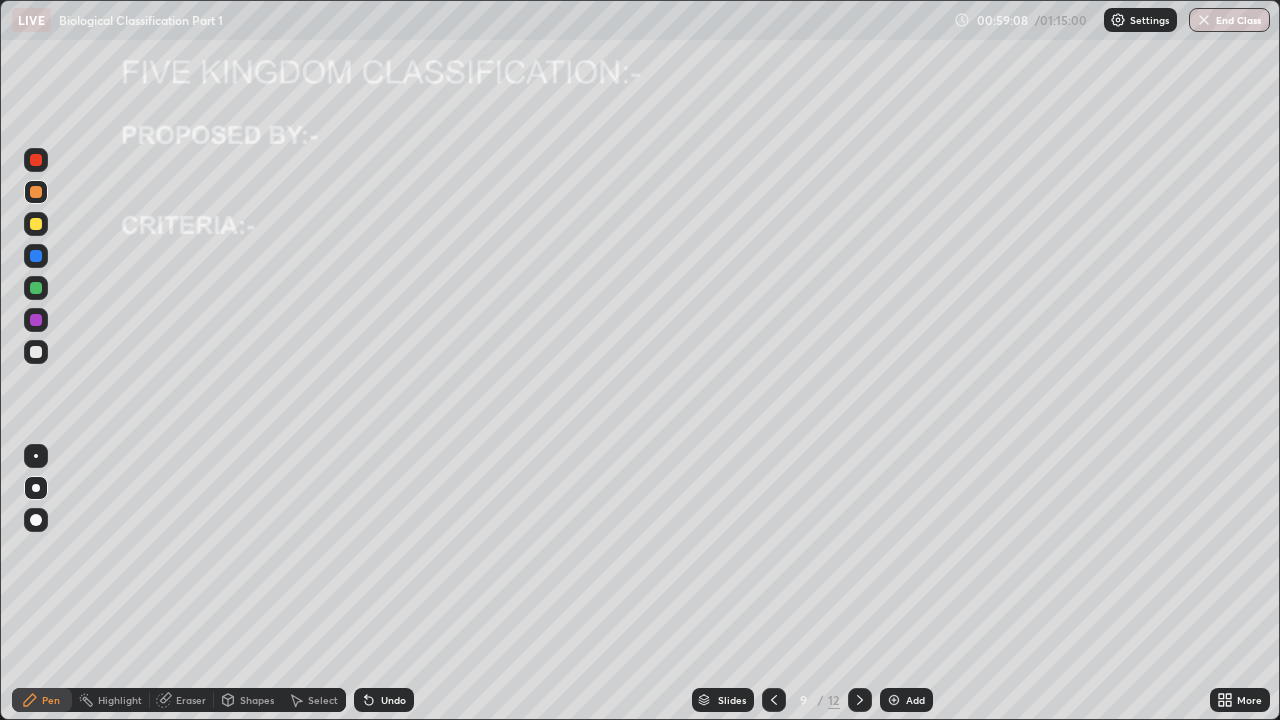 click 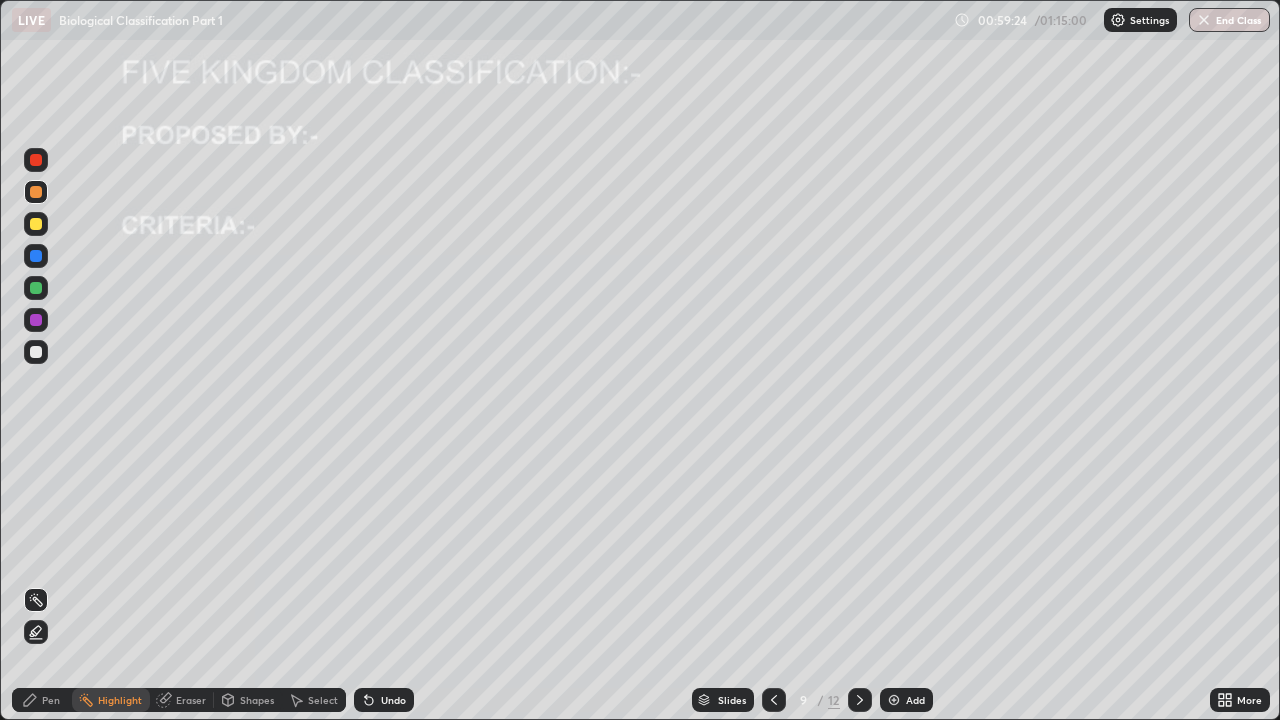 click 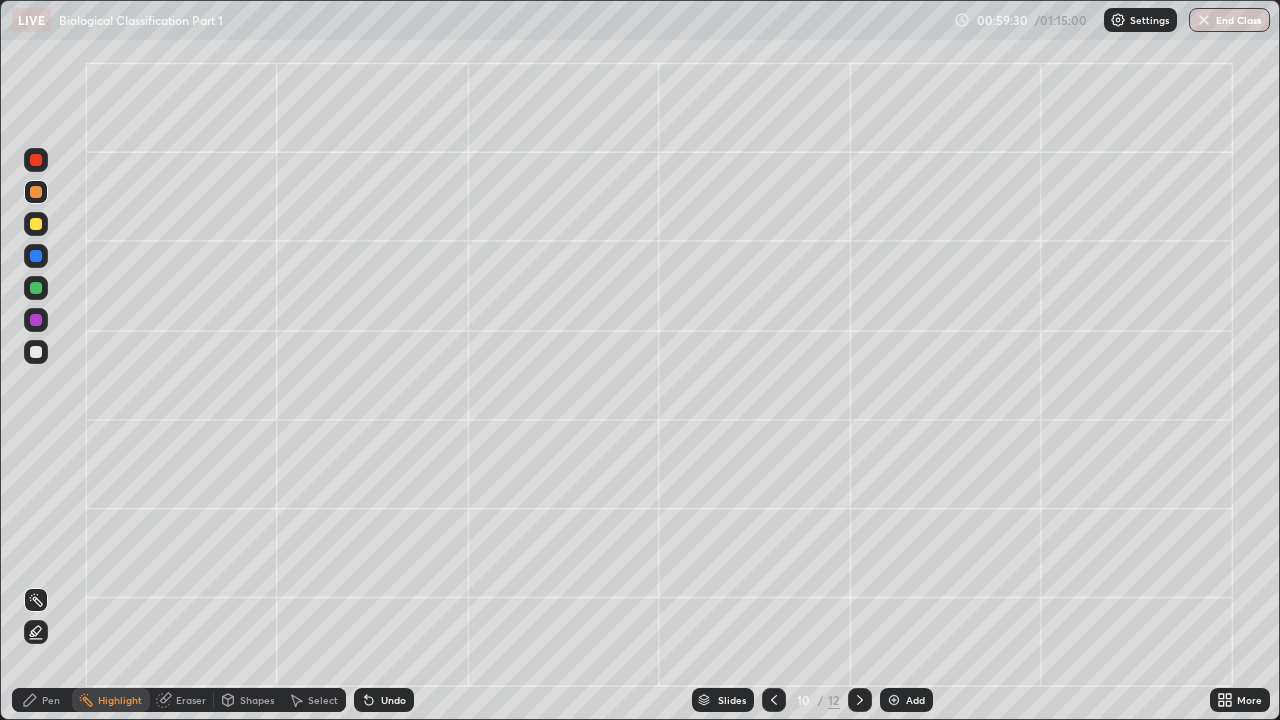 click 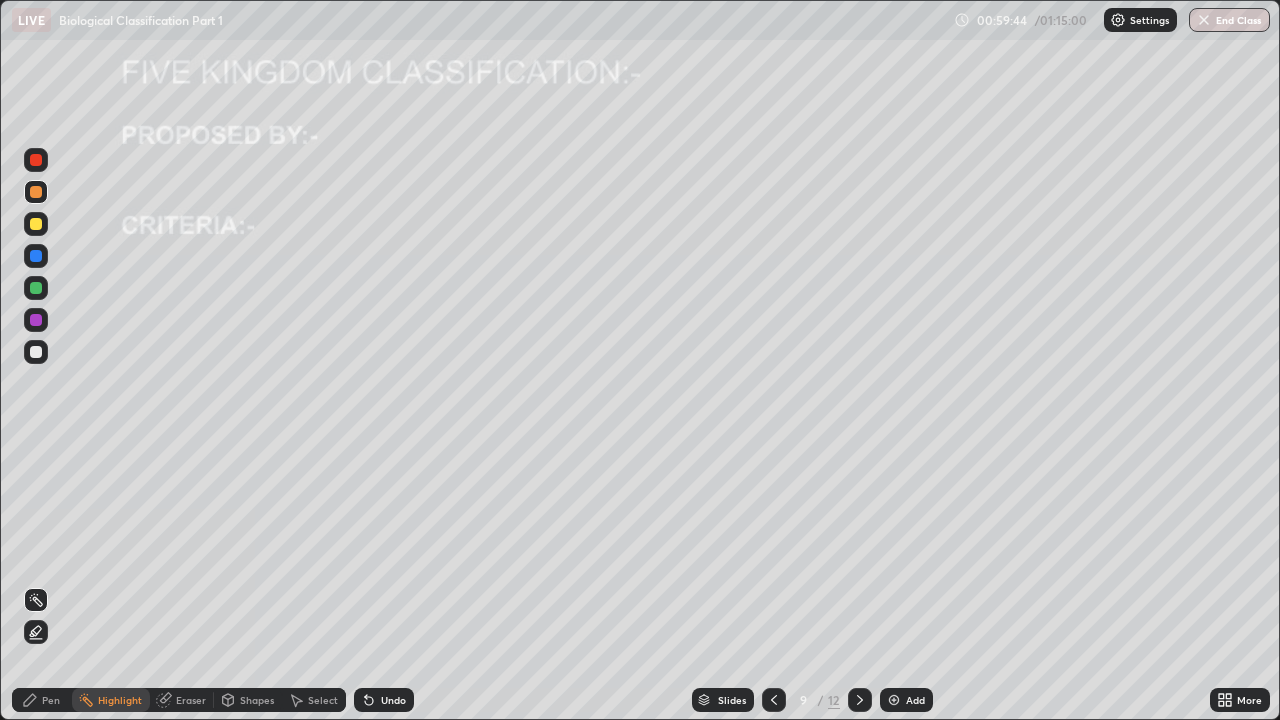 click 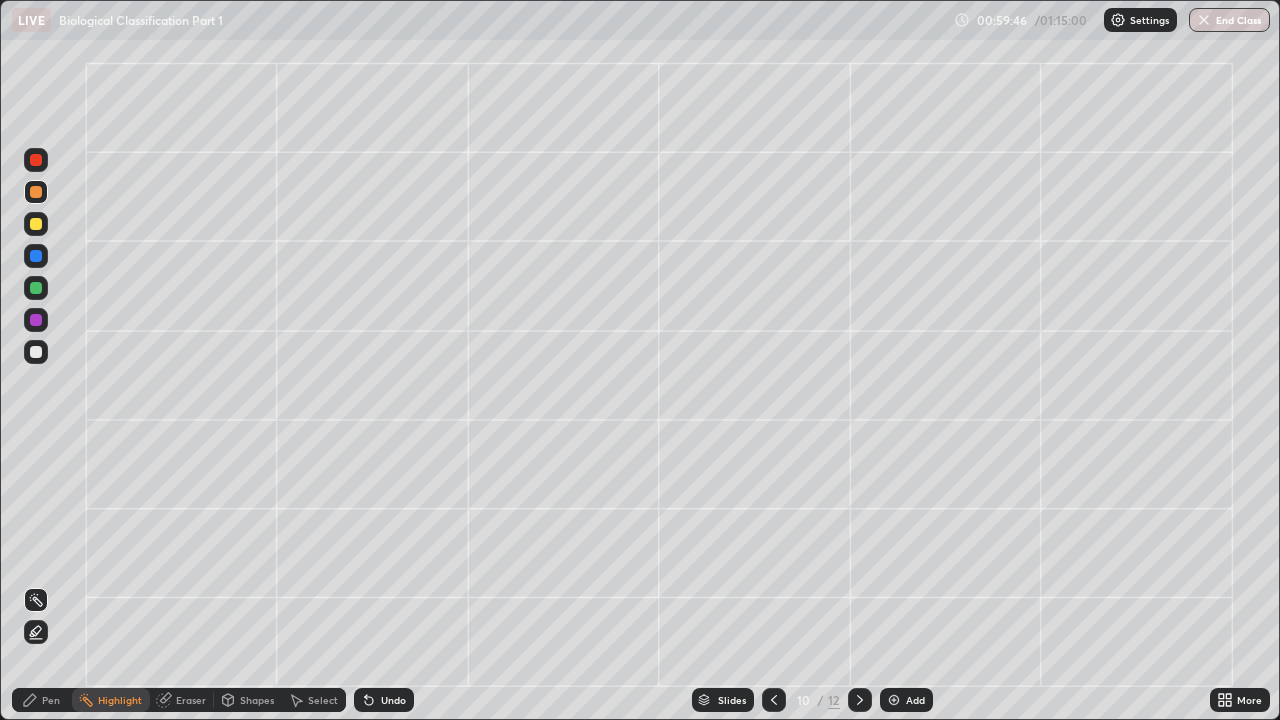 click 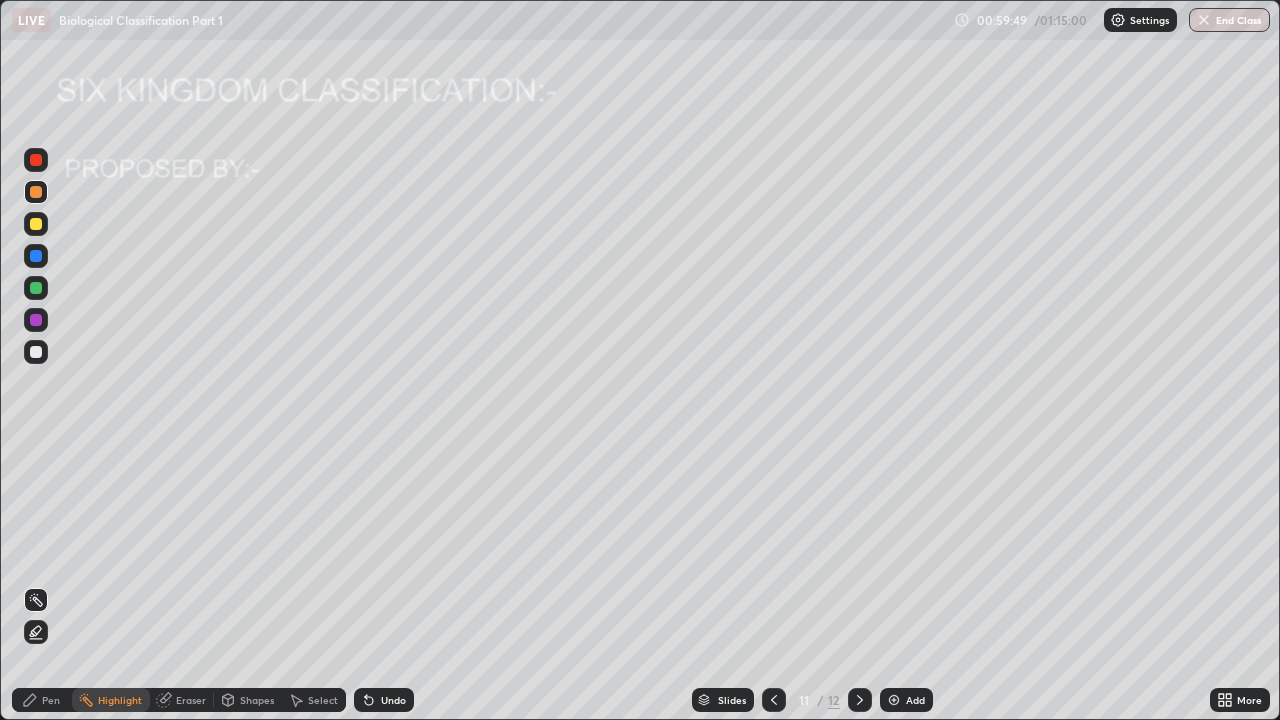 click 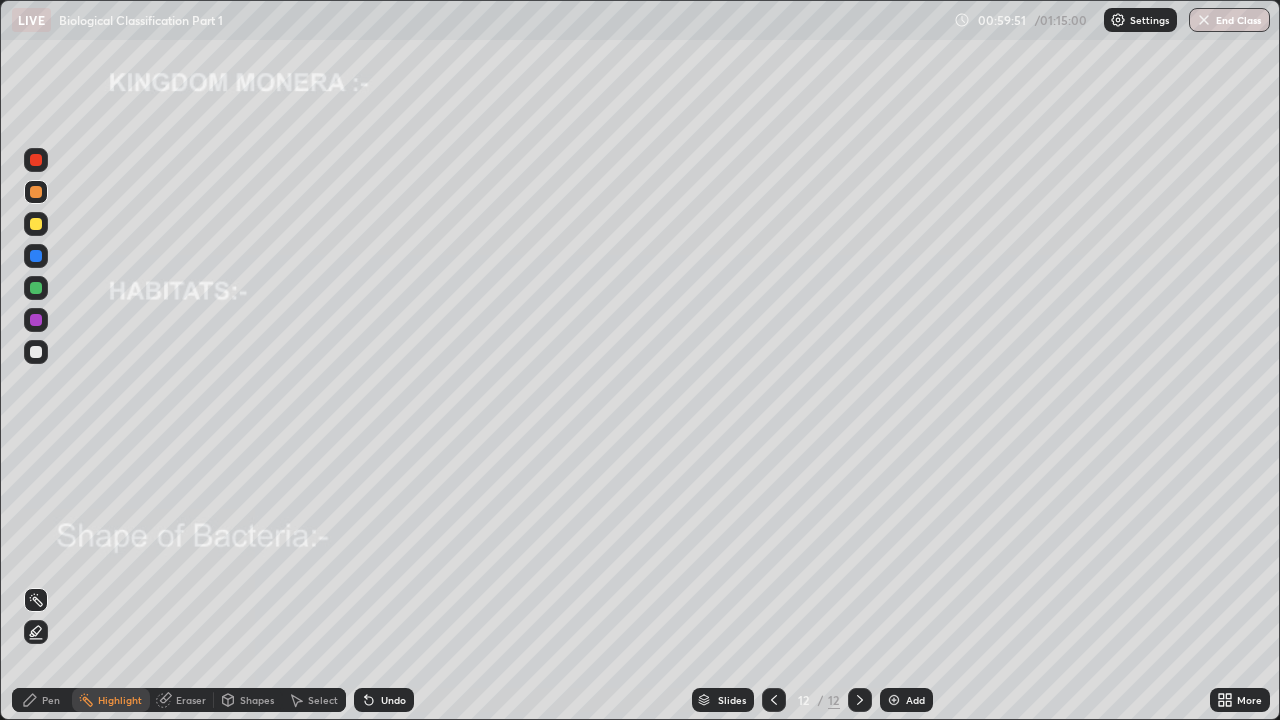 click 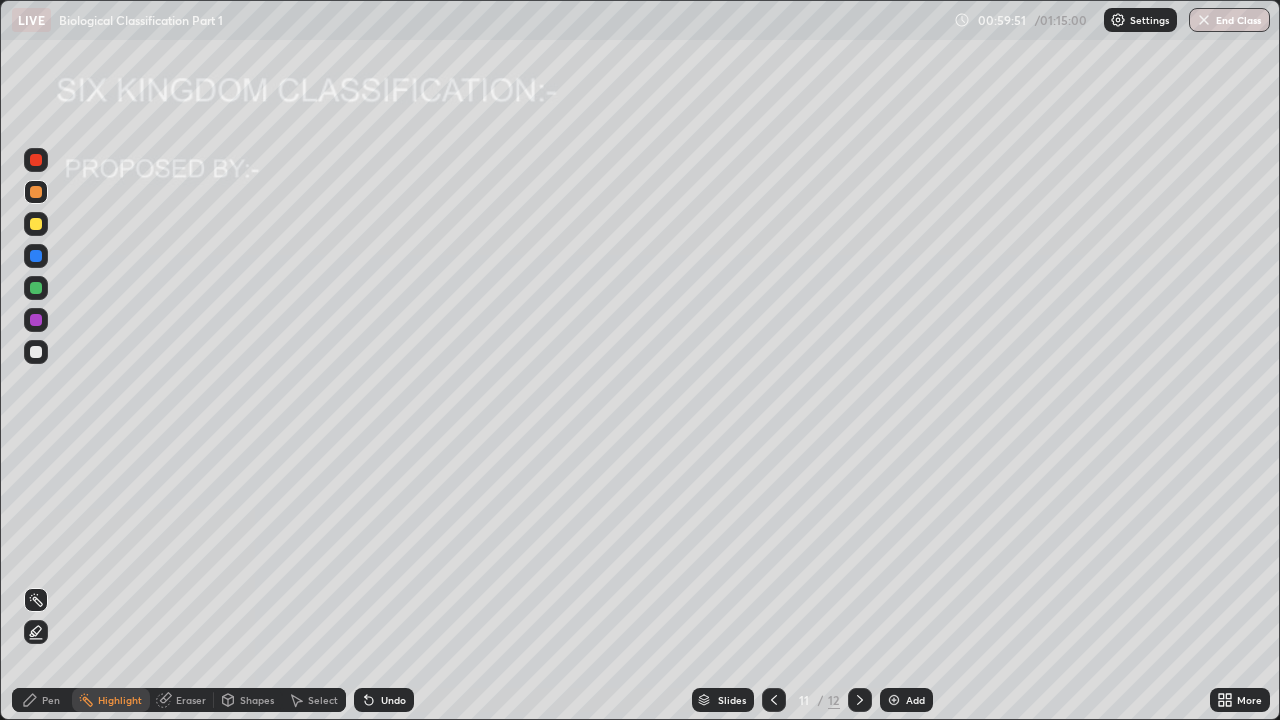 click 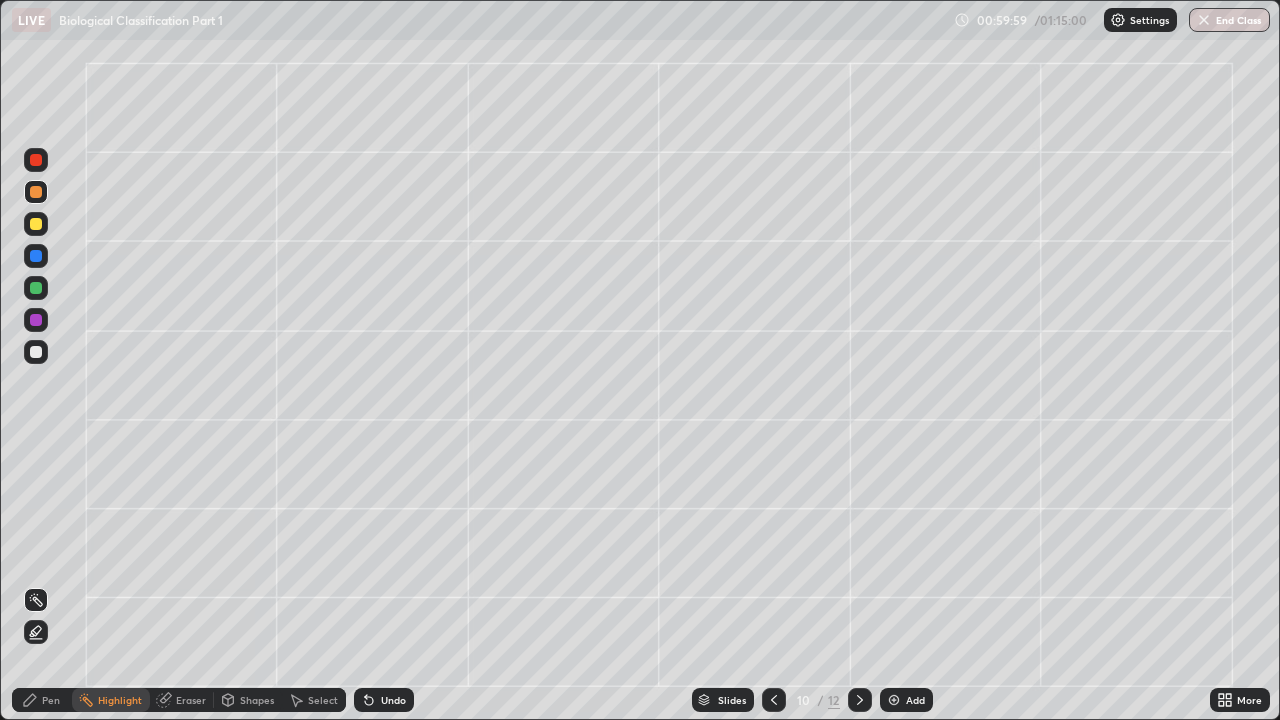 click at bounding box center [36, 160] 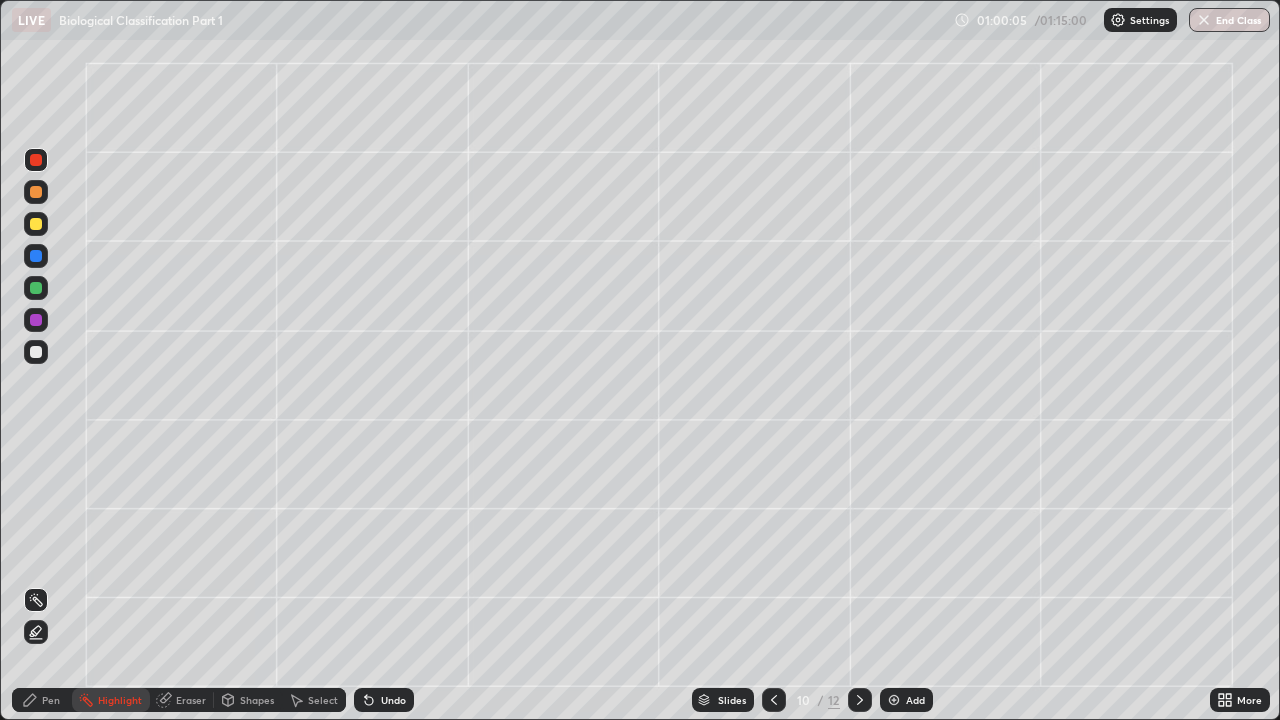 click on "Undo" at bounding box center (393, 700) 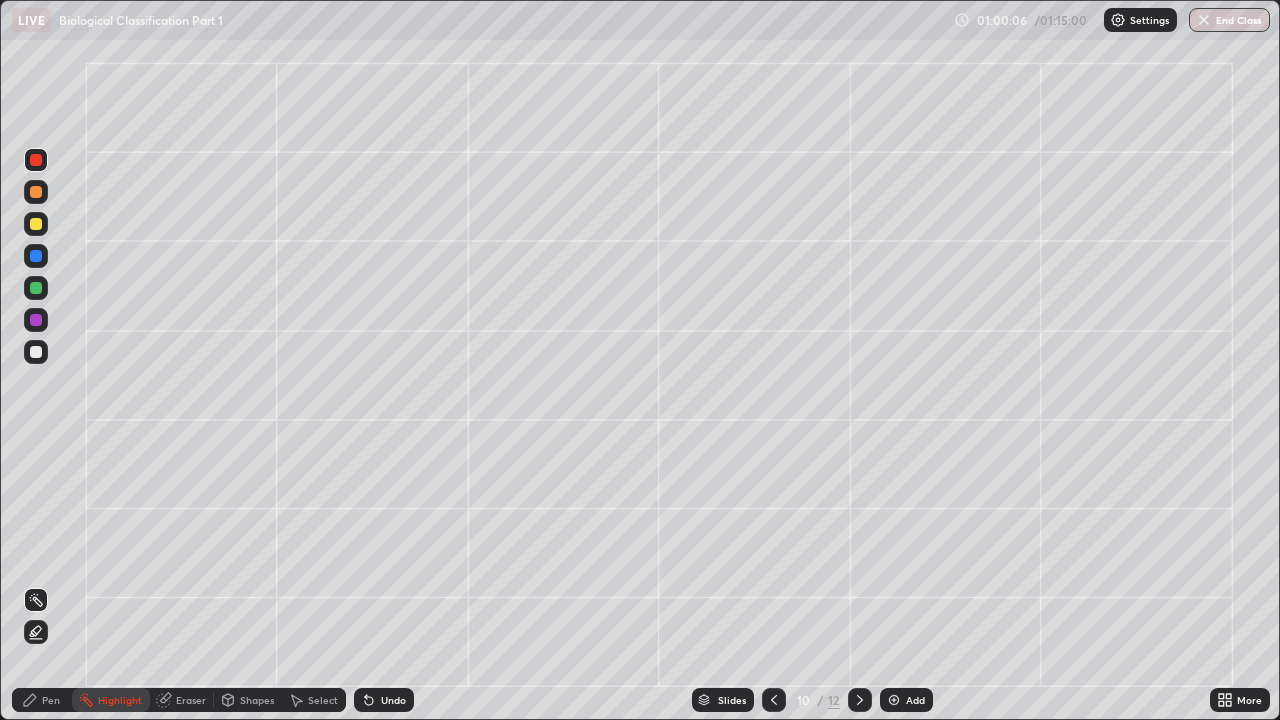 click on "Pen" at bounding box center (51, 700) 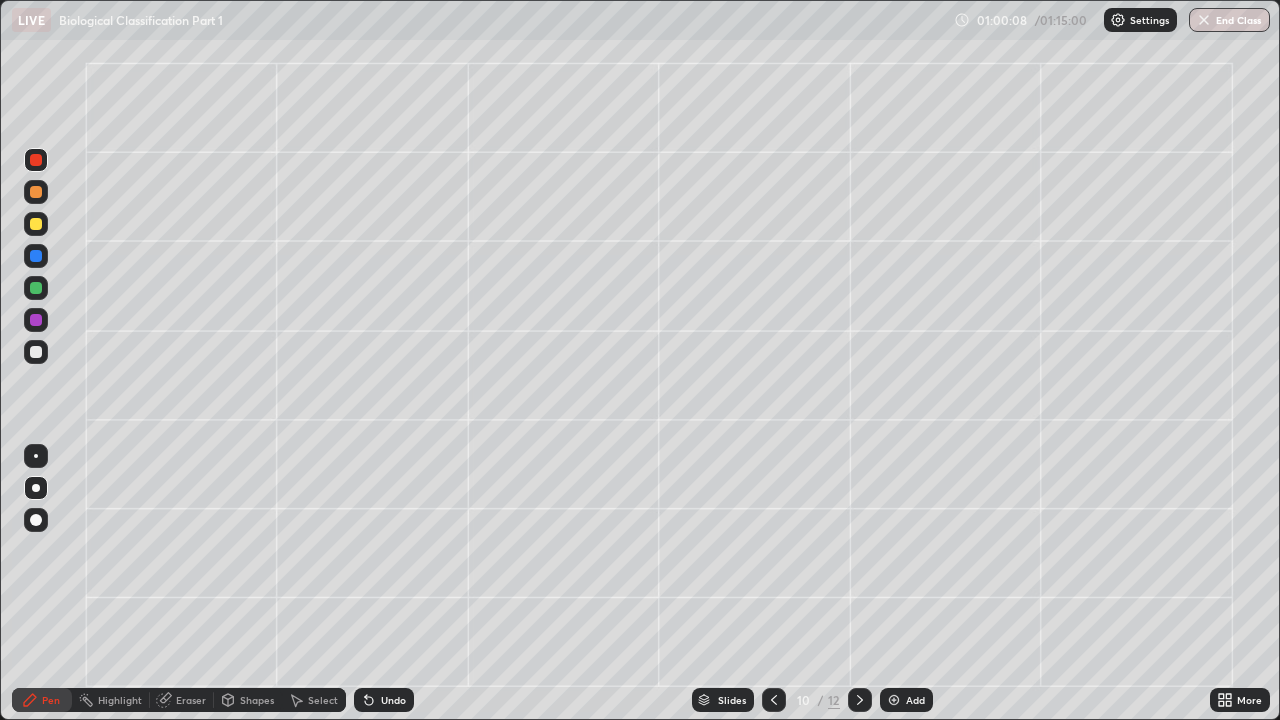 click at bounding box center (36, 488) 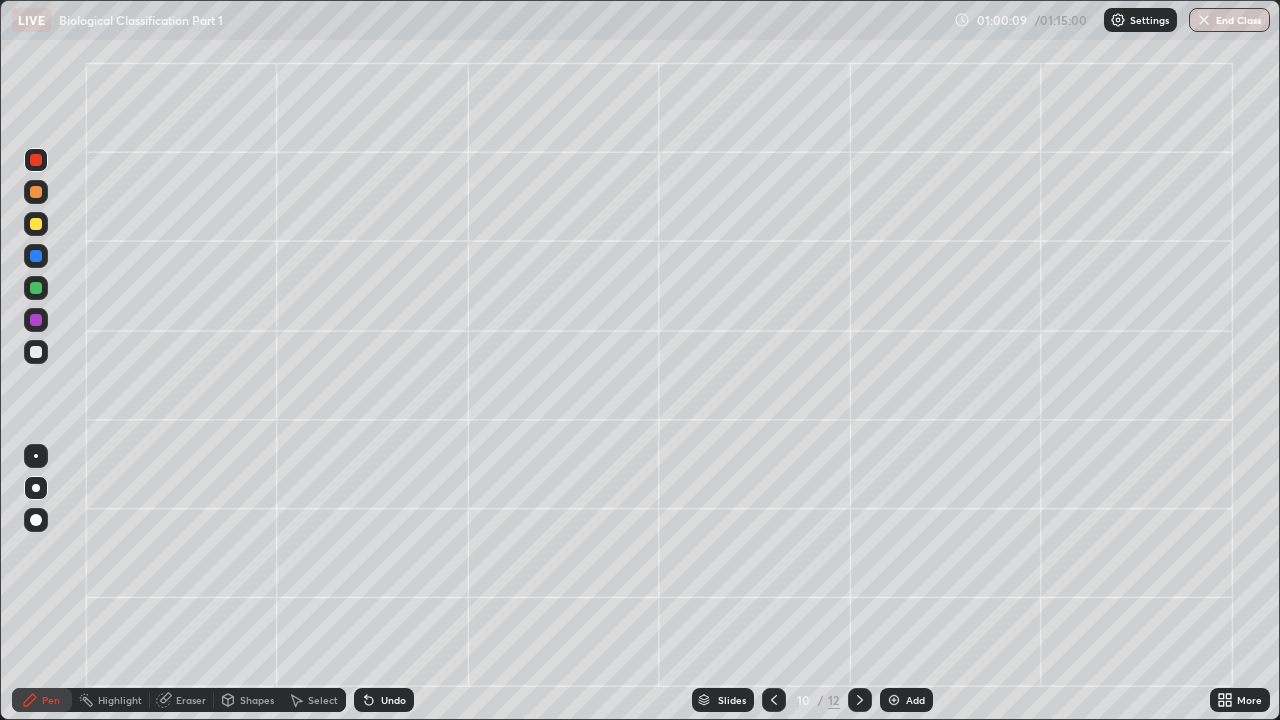 click at bounding box center [36, 160] 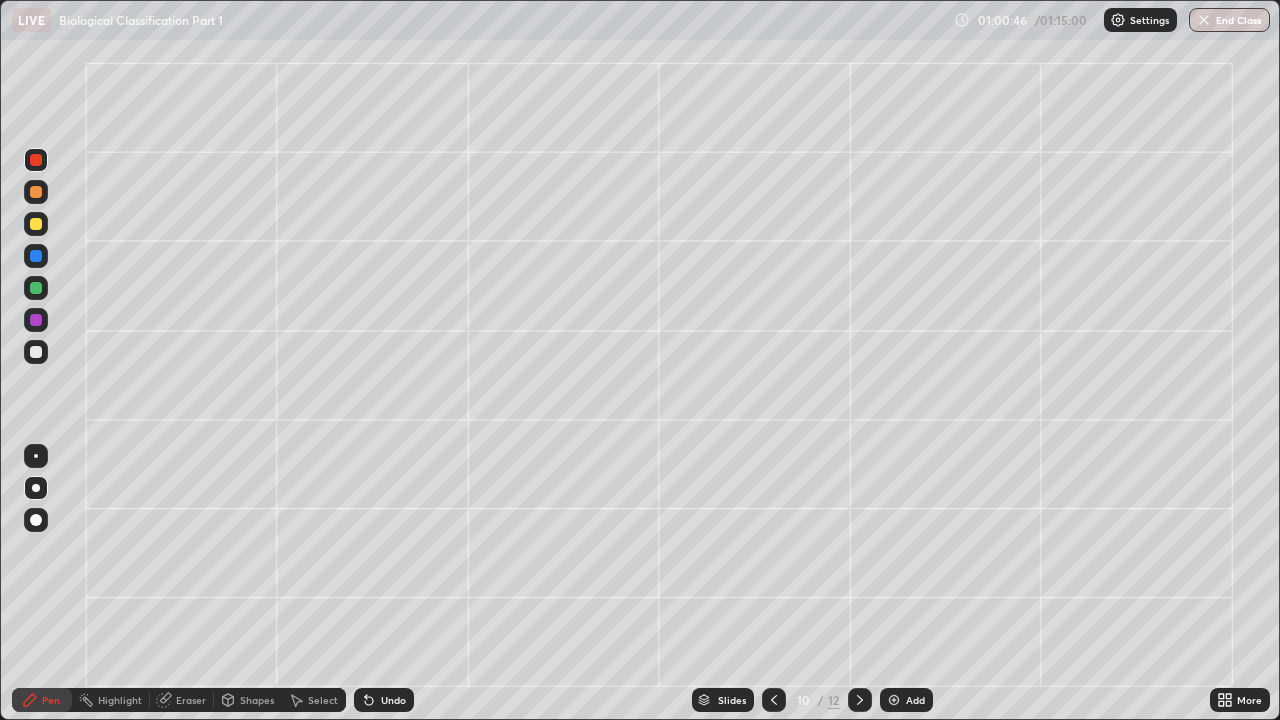 click at bounding box center (36, 352) 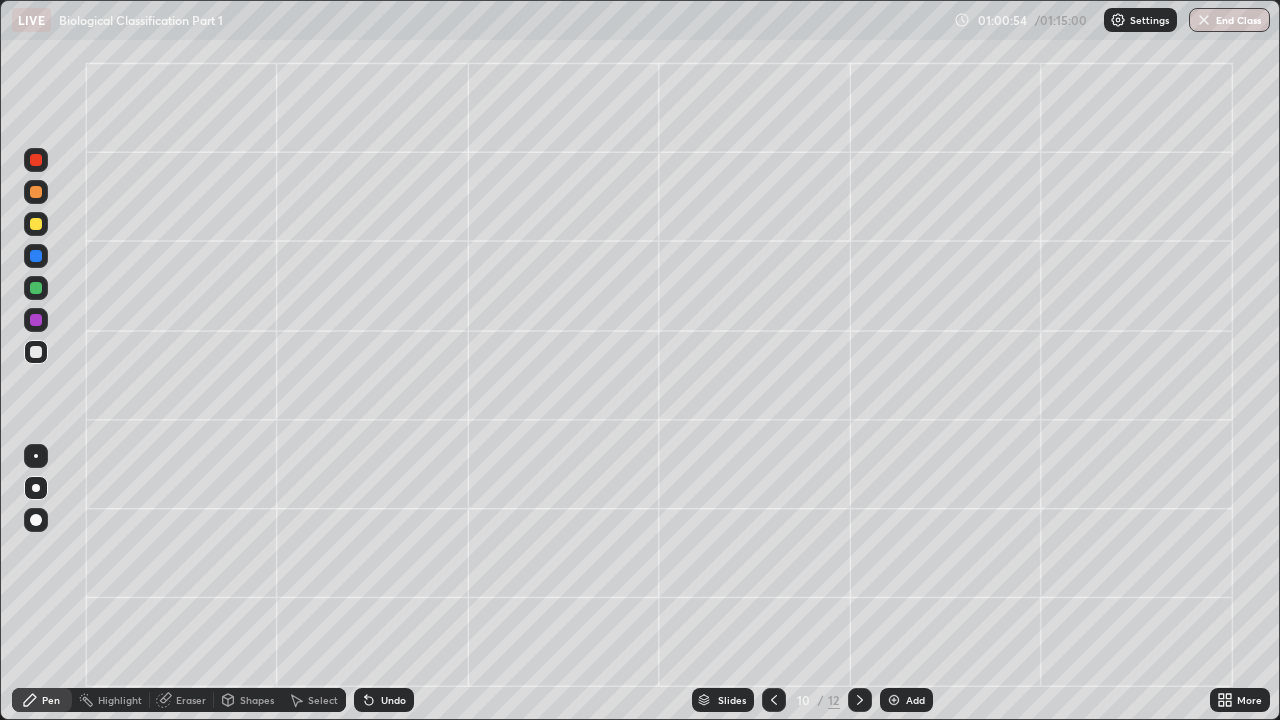 click on "Undo" at bounding box center [384, 700] 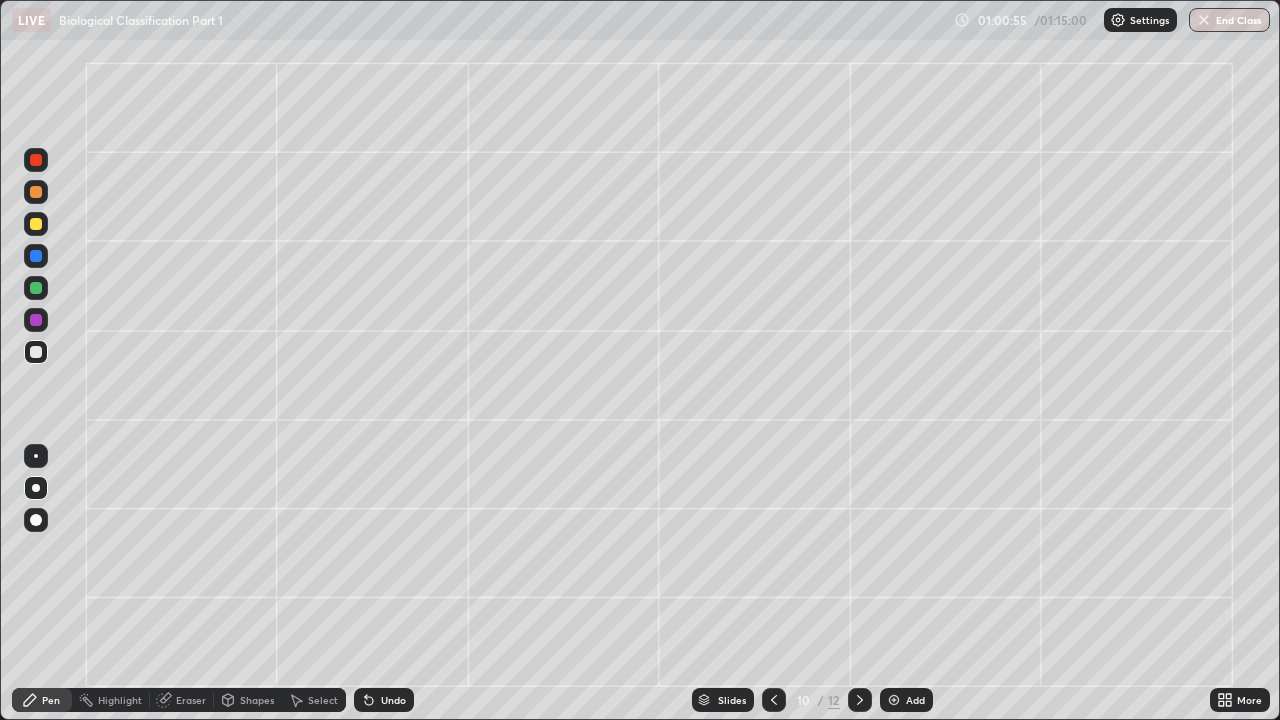 click on "Undo" at bounding box center [393, 700] 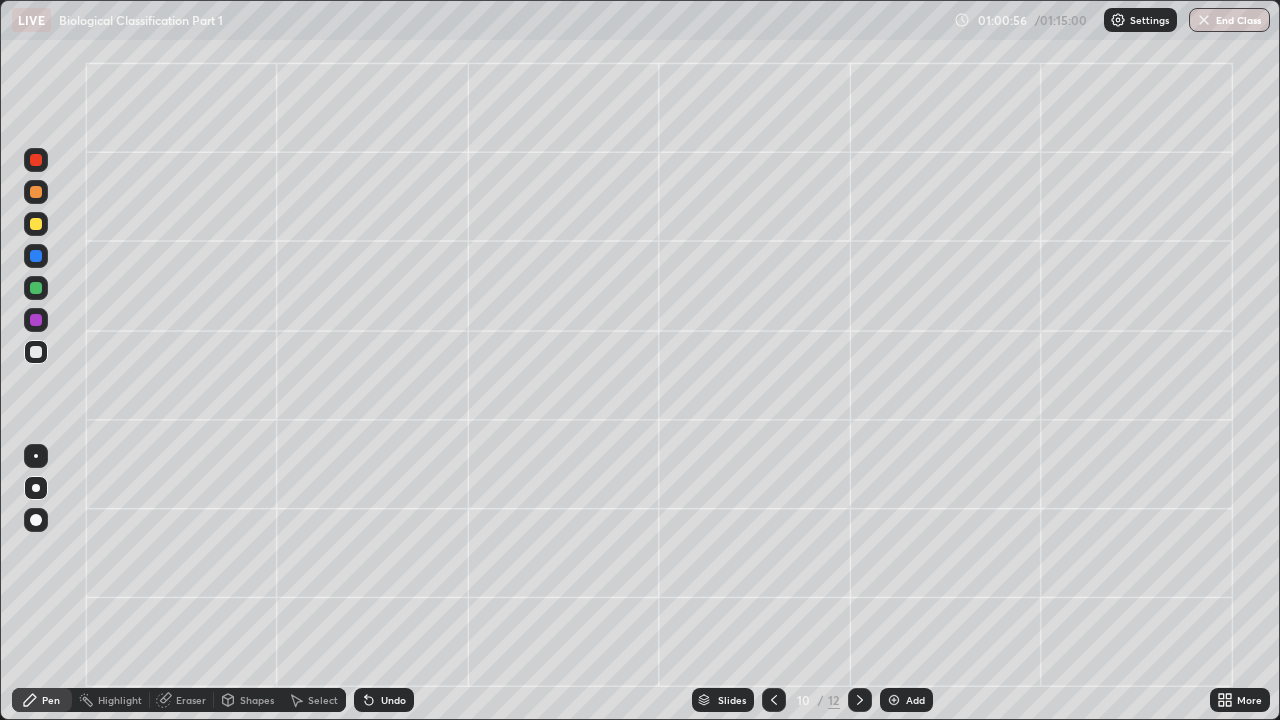 click on "Undo" at bounding box center (393, 700) 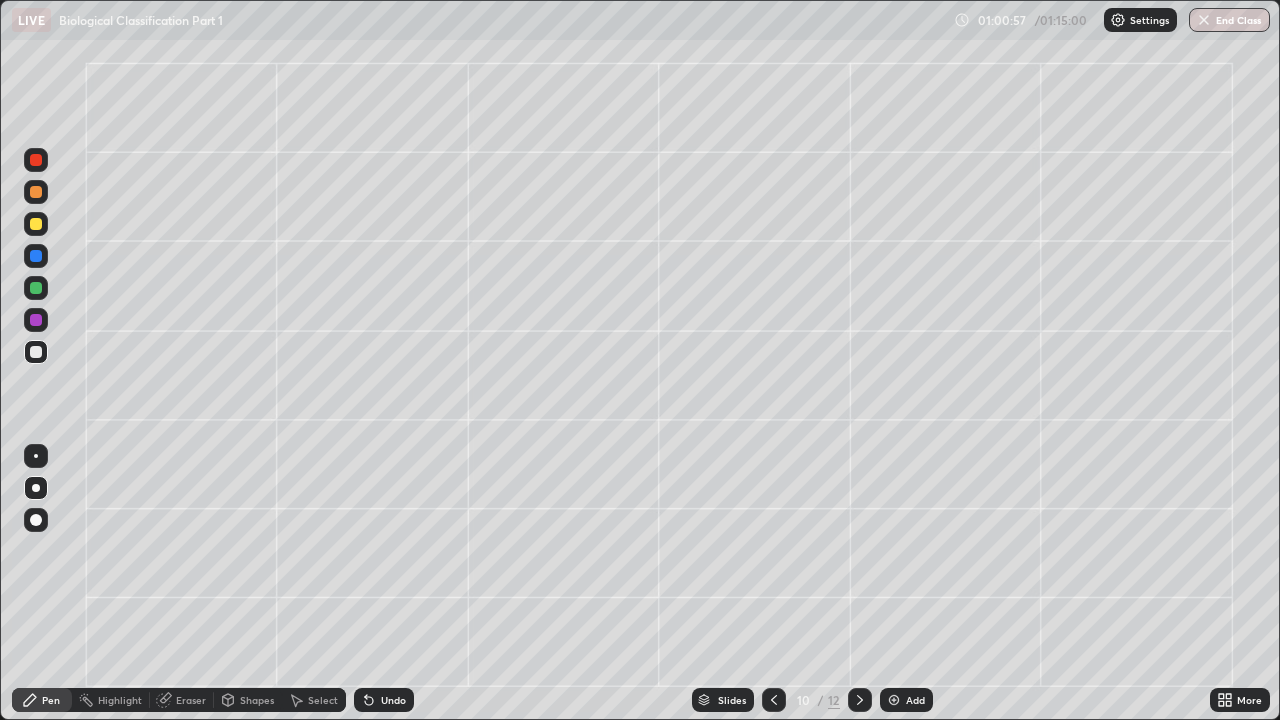 click on "Pen" at bounding box center (51, 700) 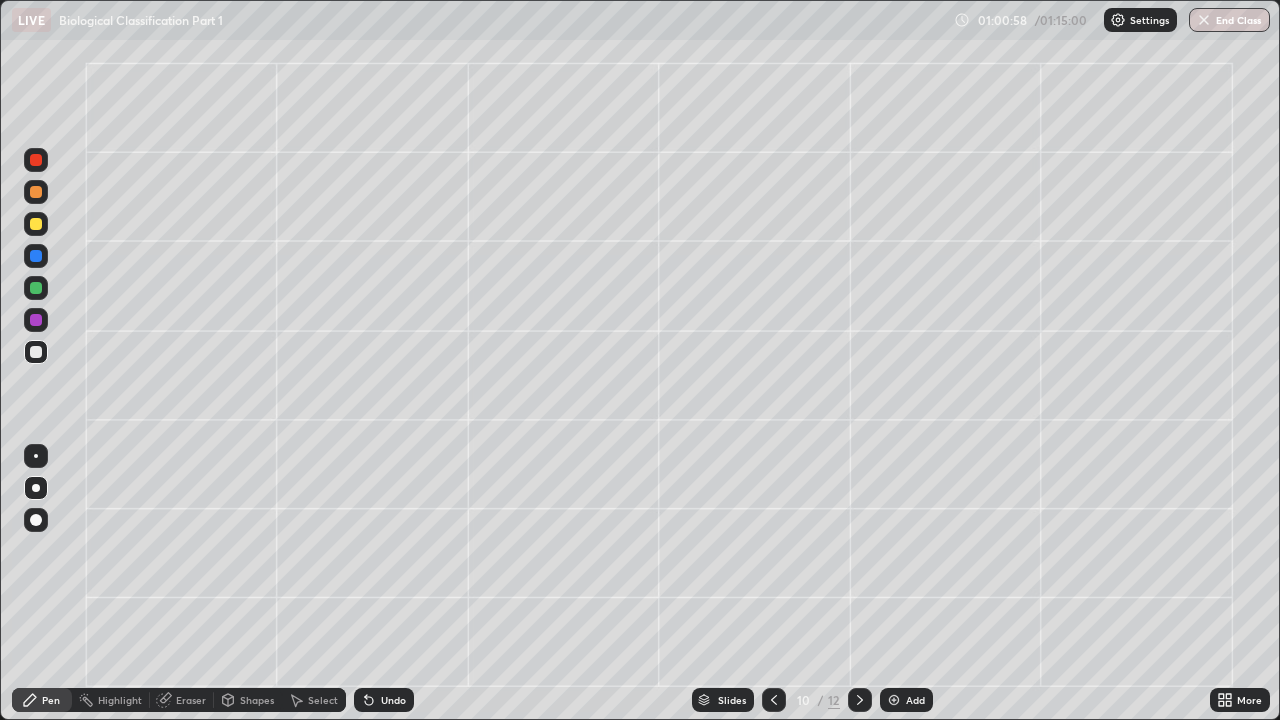 click at bounding box center [36, 488] 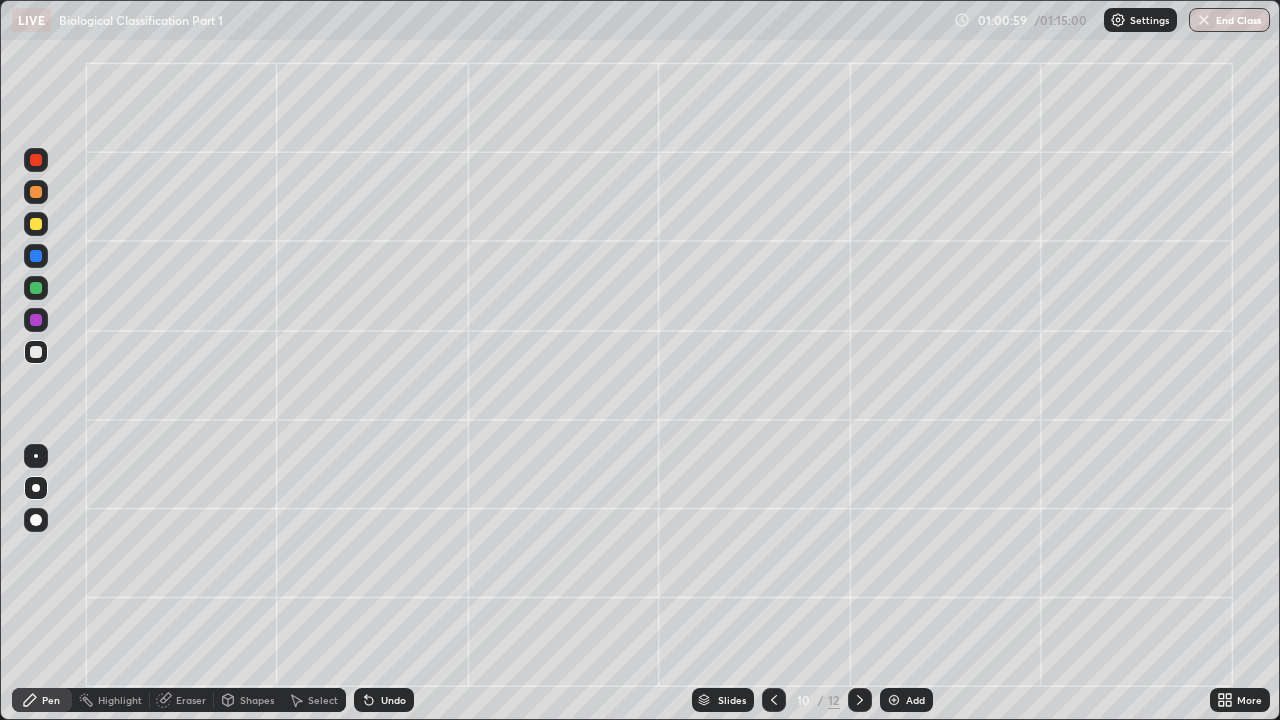 click at bounding box center (36, 456) 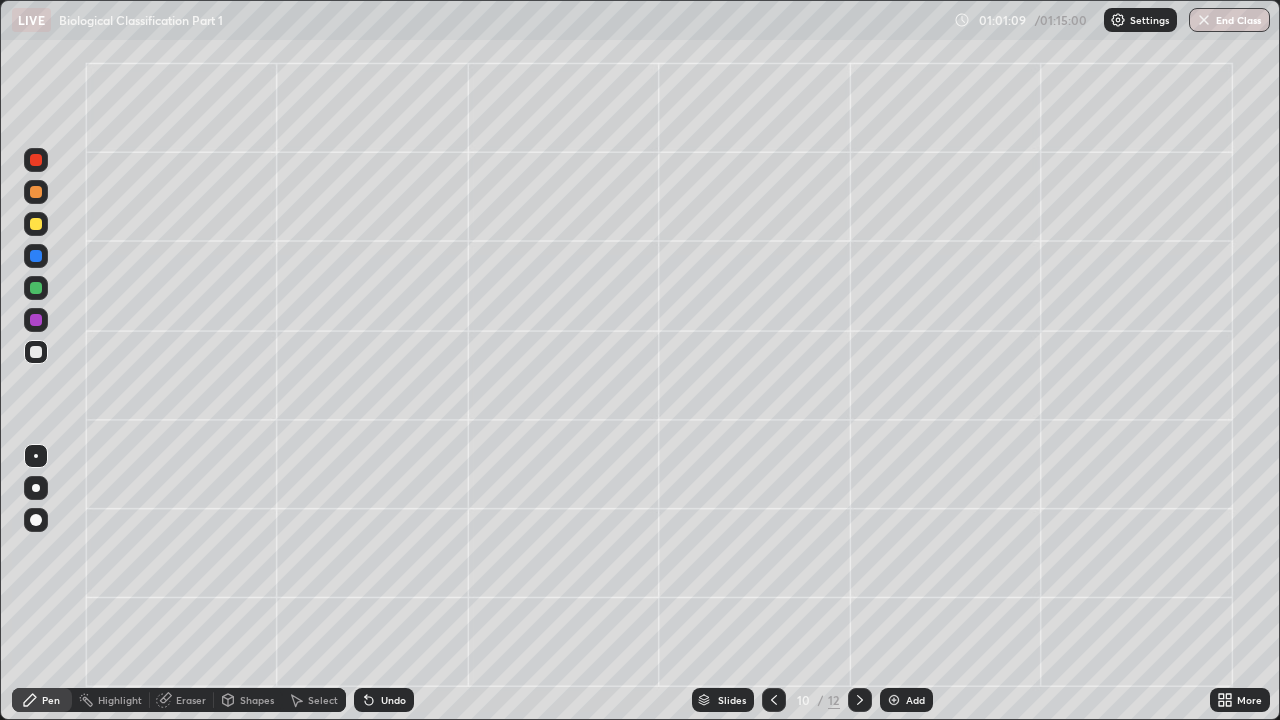 click at bounding box center (36, 352) 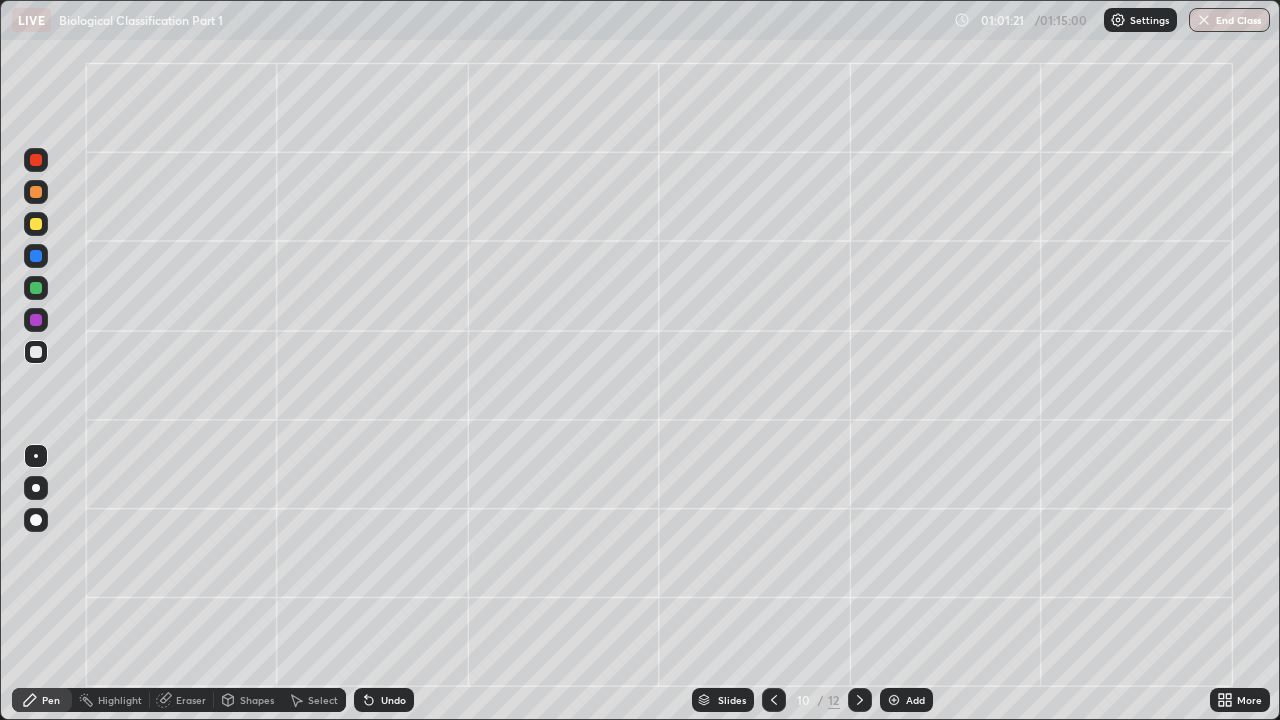 click at bounding box center (36, 352) 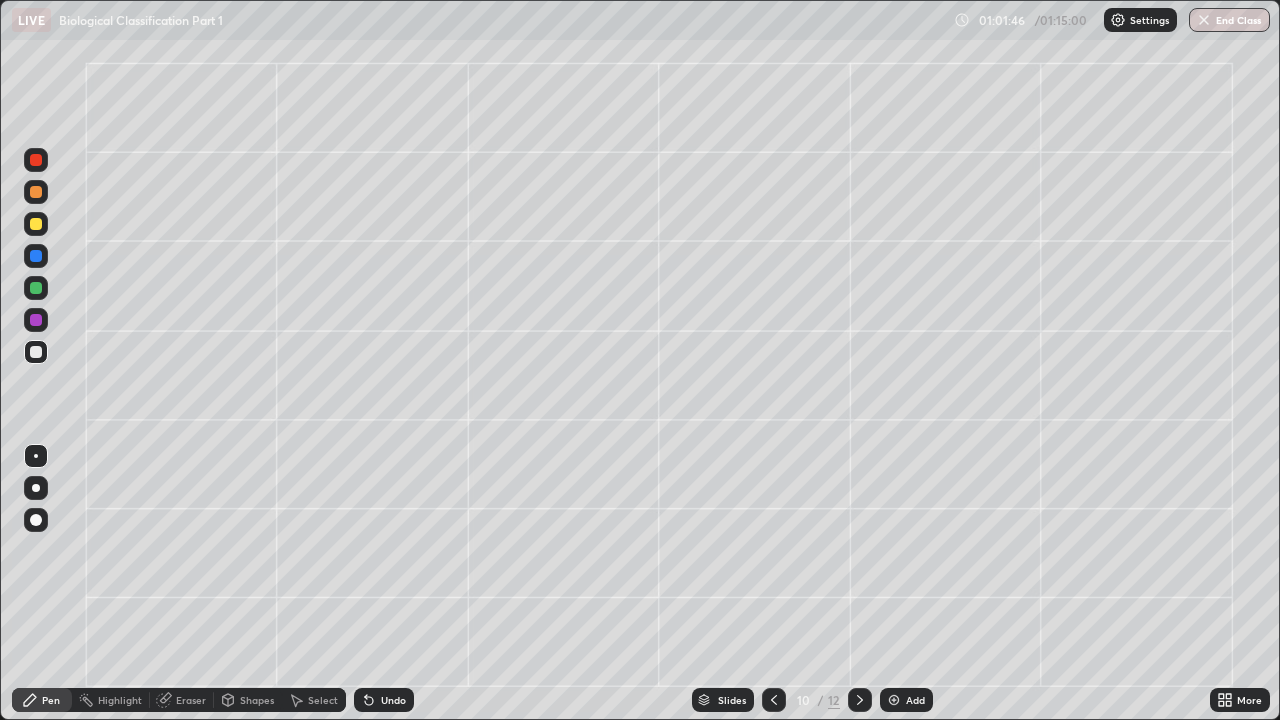 click on "Undo" at bounding box center (393, 700) 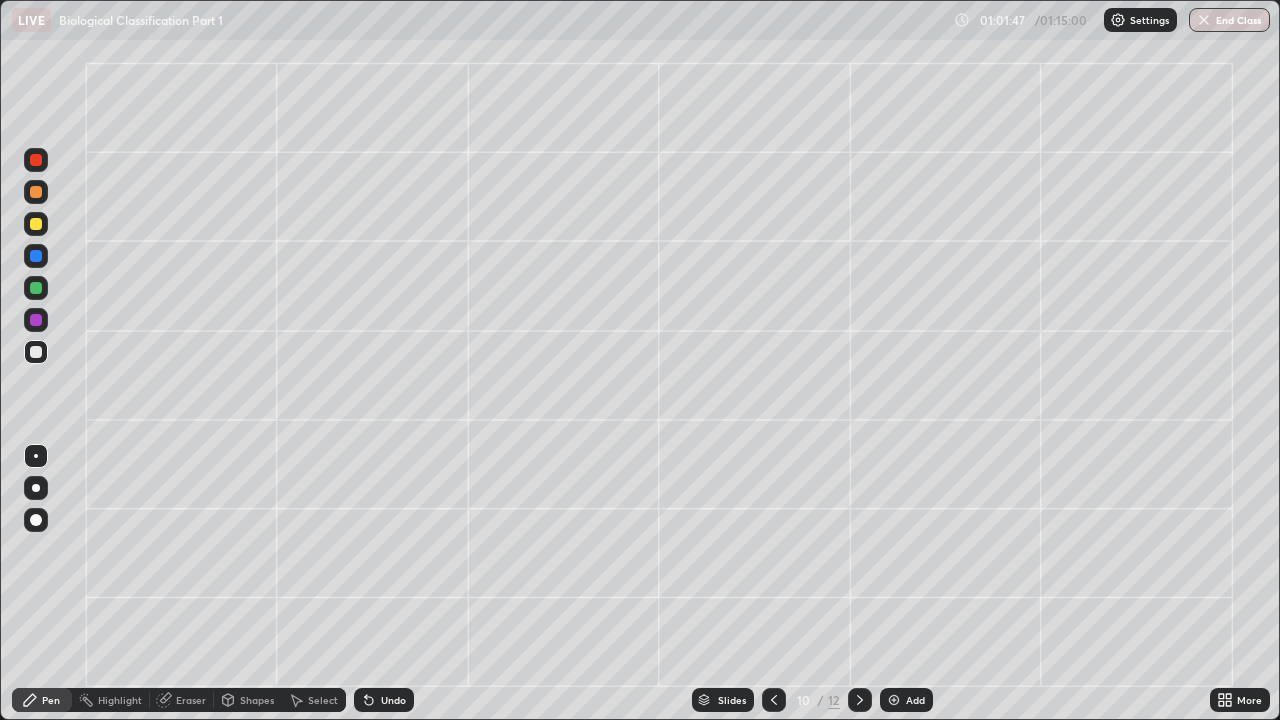 click on "Undo" at bounding box center [393, 700] 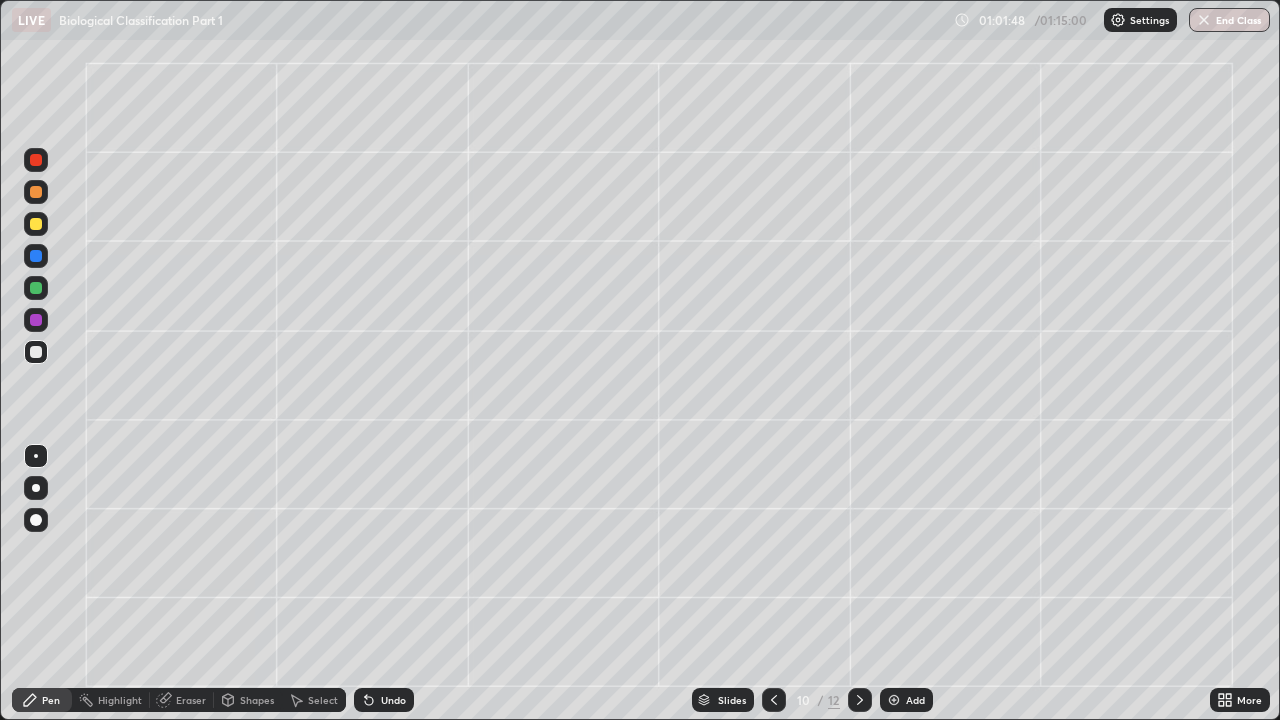 click on "Undo" at bounding box center (393, 700) 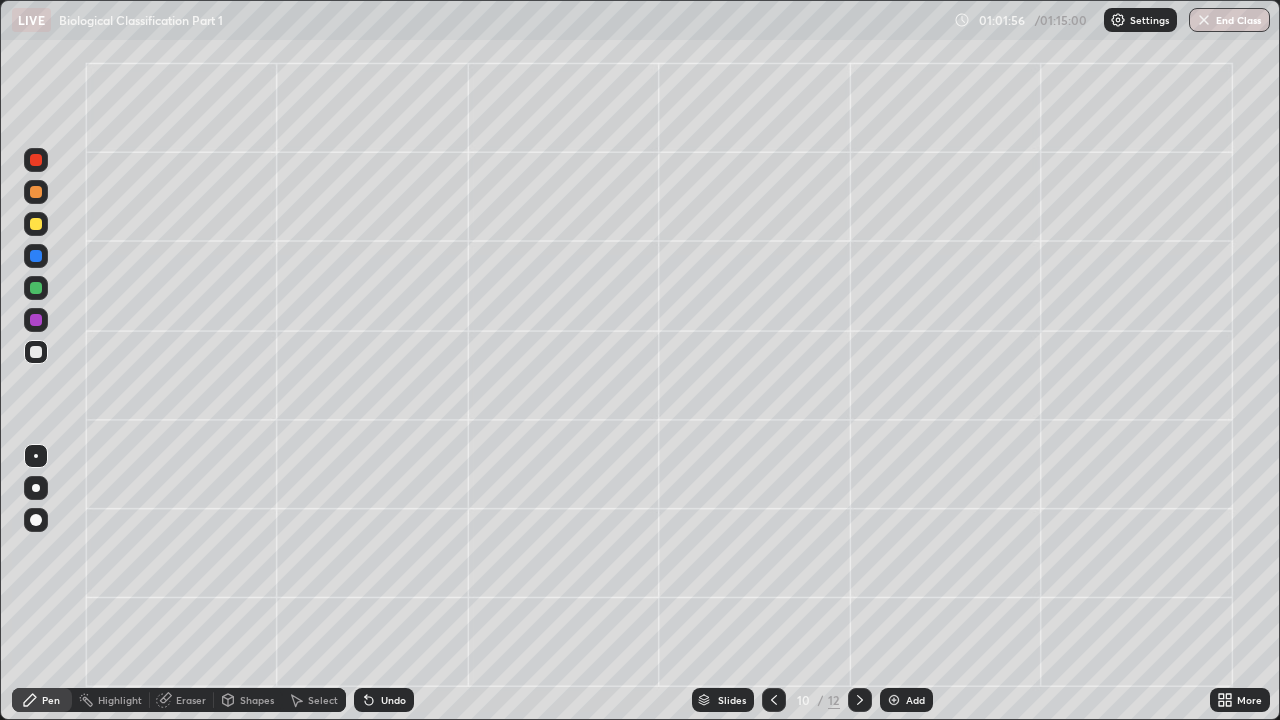 click at bounding box center [36, 488] 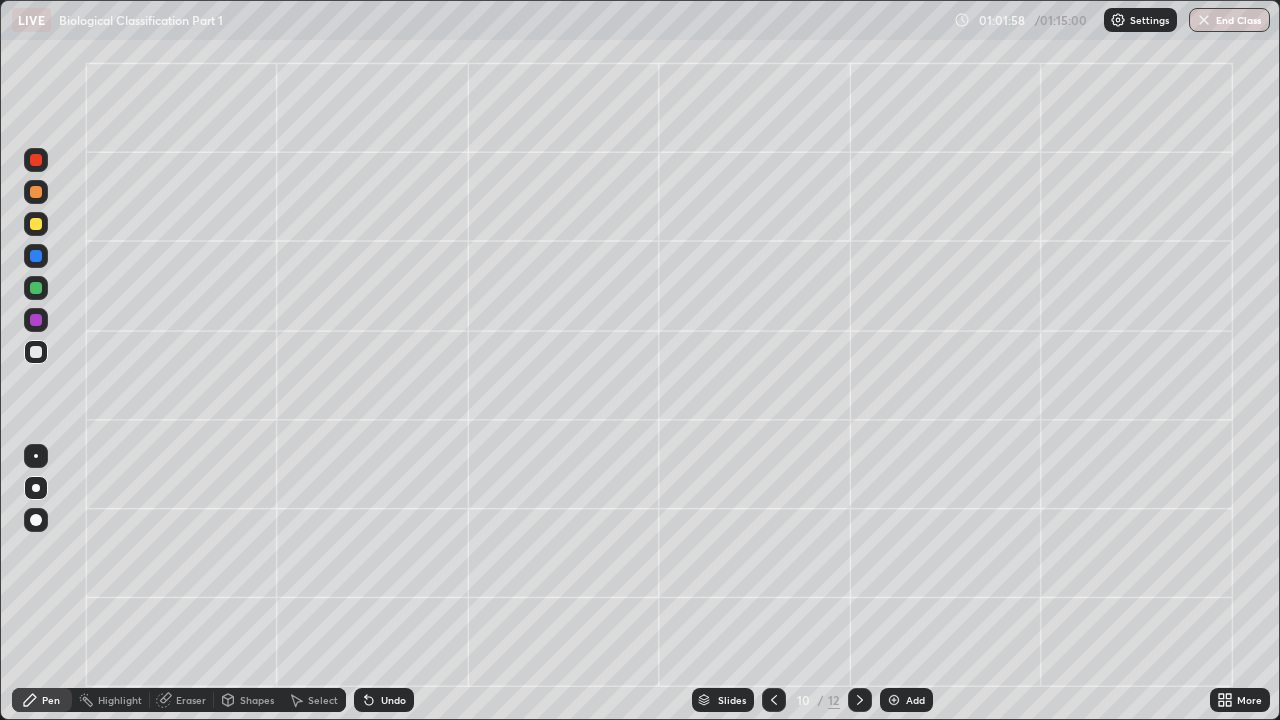 click at bounding box center [36, 224] 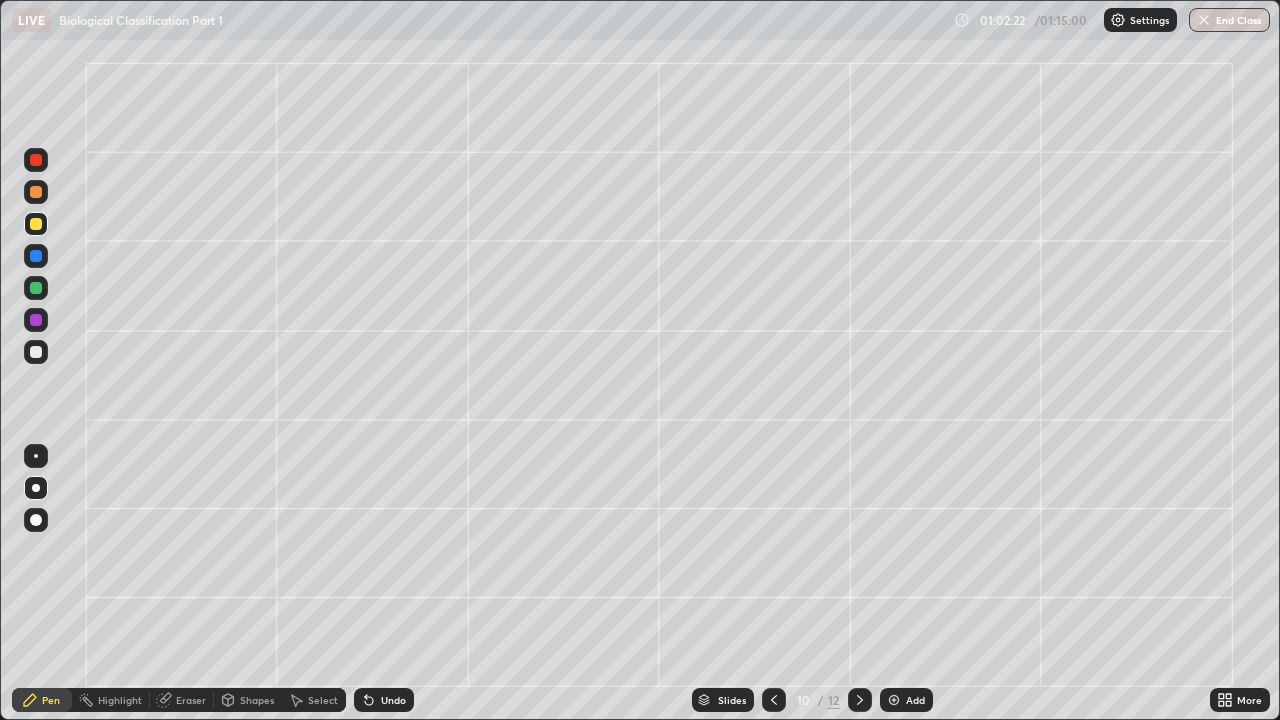 click on "Undo" at bounding box center (393, 700) 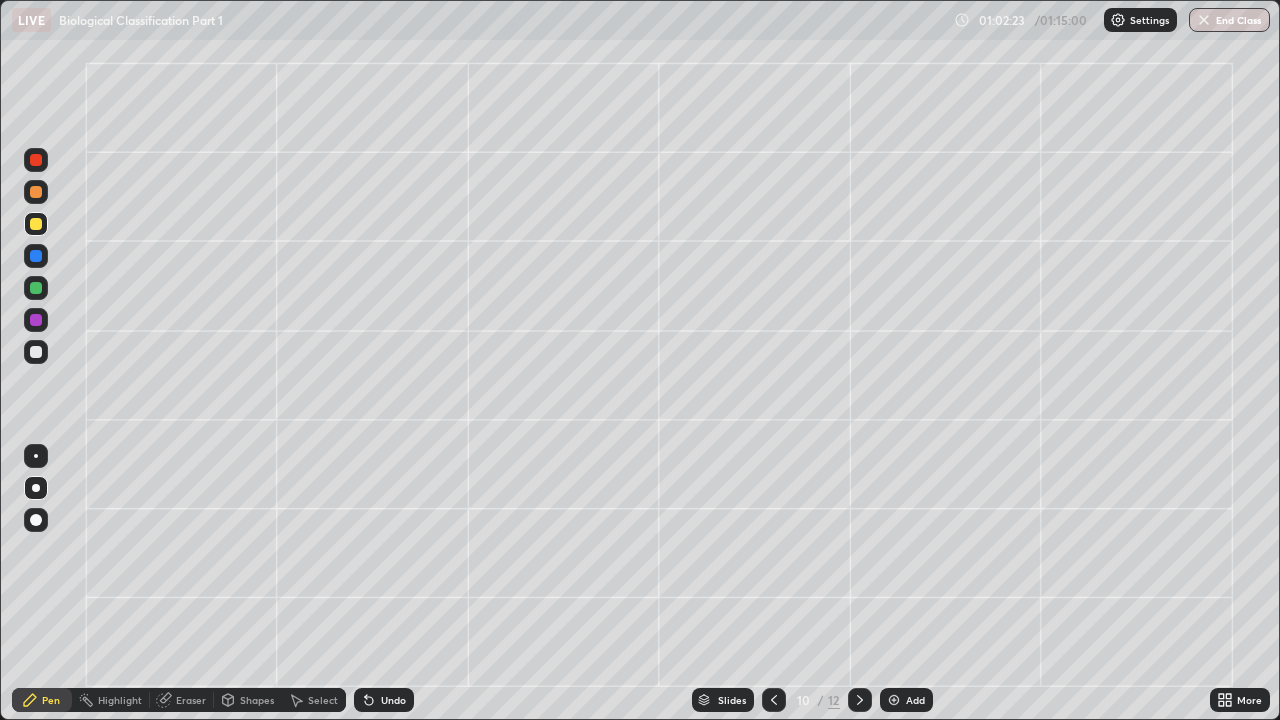 click on "Undo" at bounding box center (393, 700) 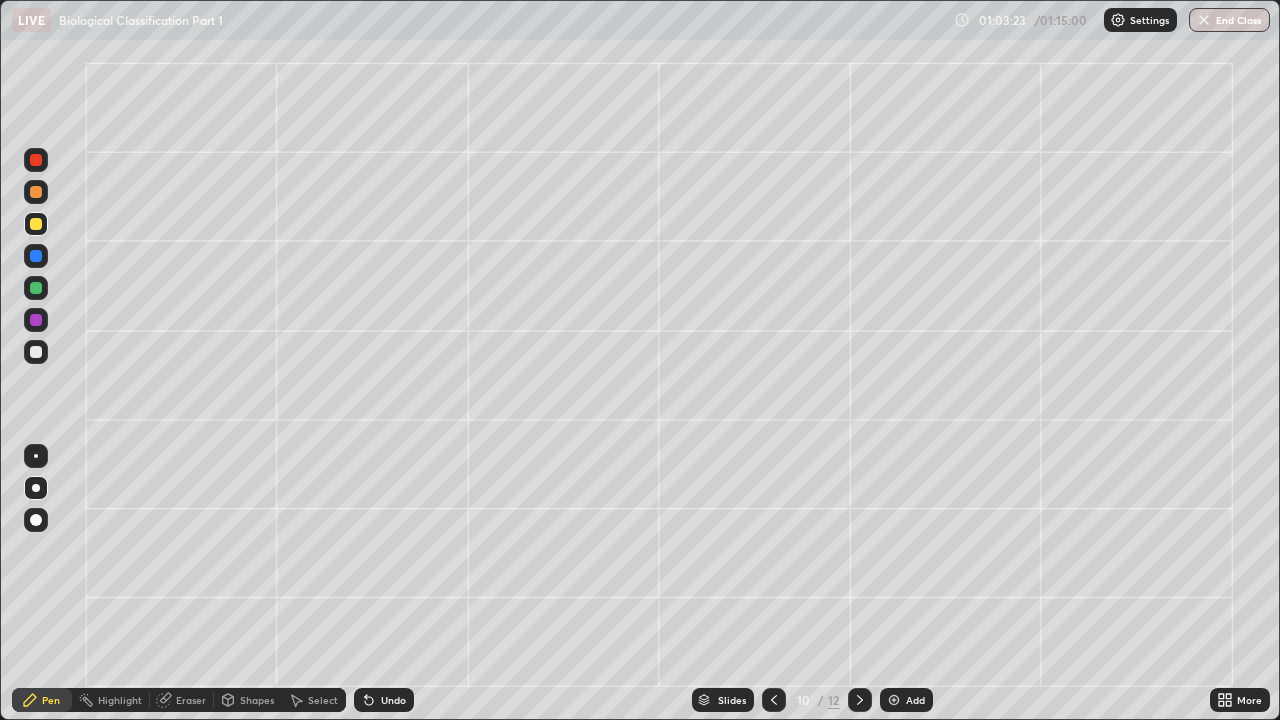 click on "Eraser" at bounding box center [191, 700] 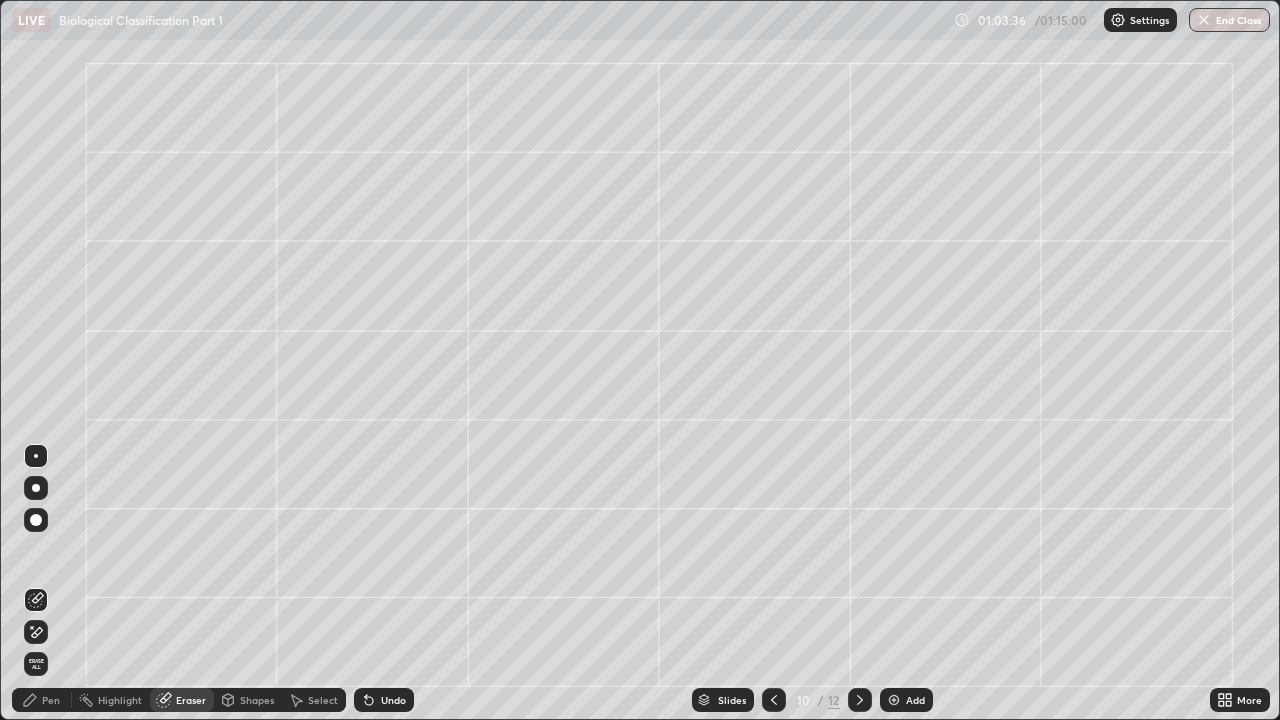 click 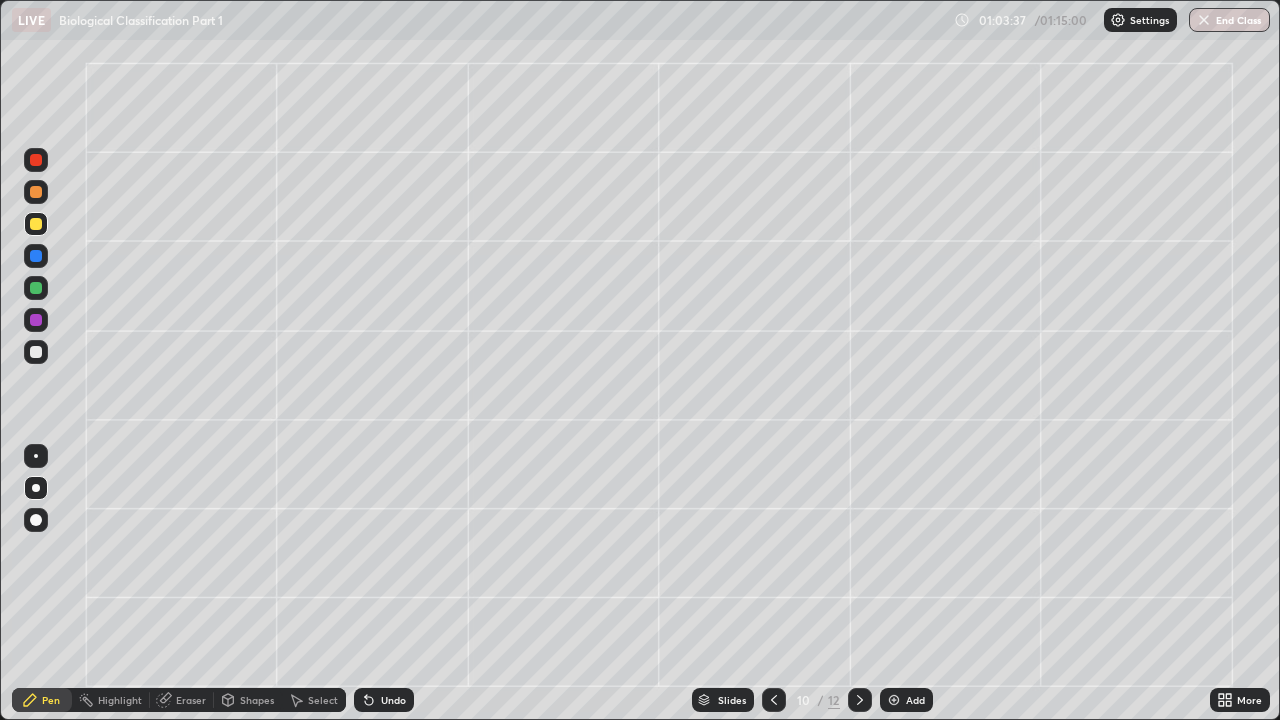 click at bounding box center [36, 456] 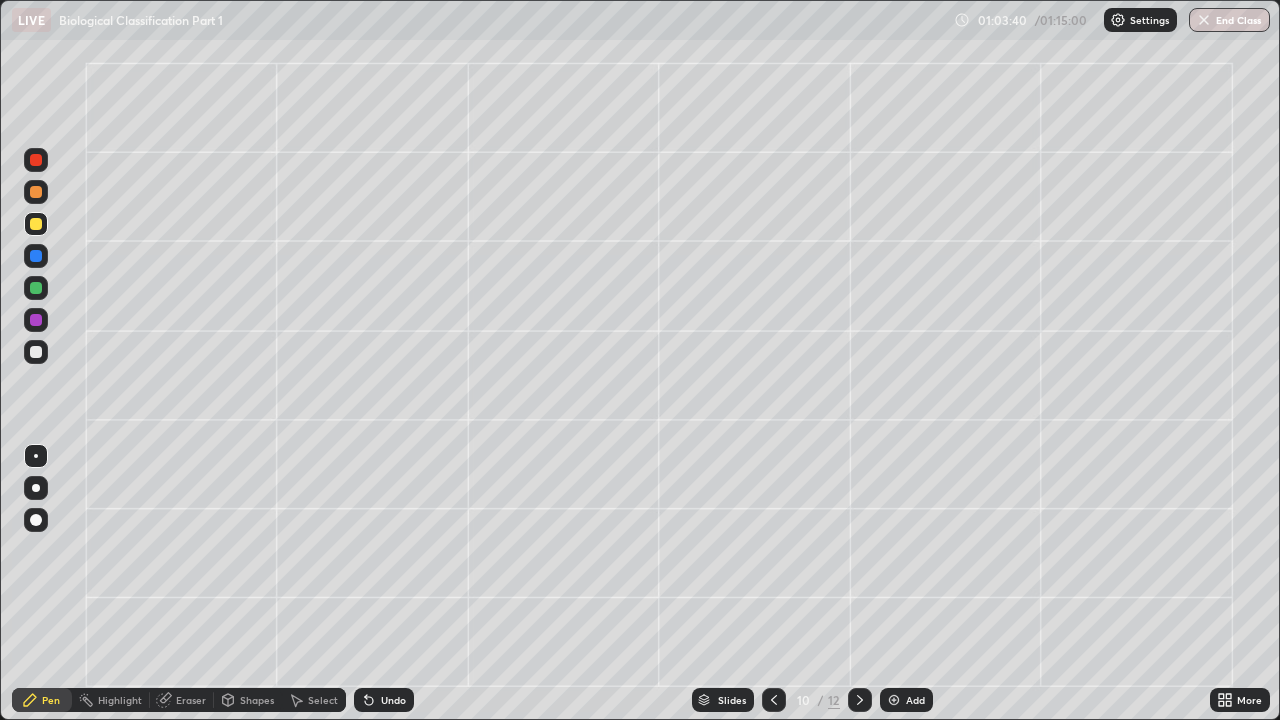 click on "Undo" at bounding box center [384, 700] 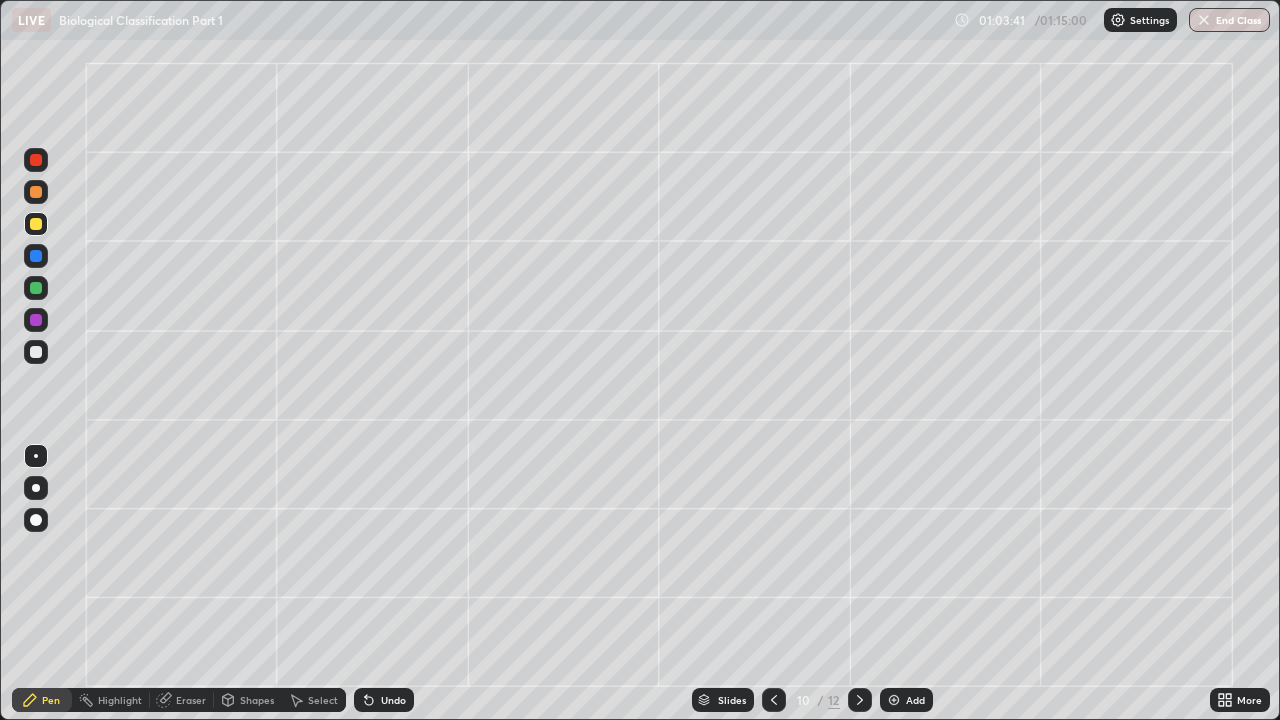 click at bounding box center (36, 352) 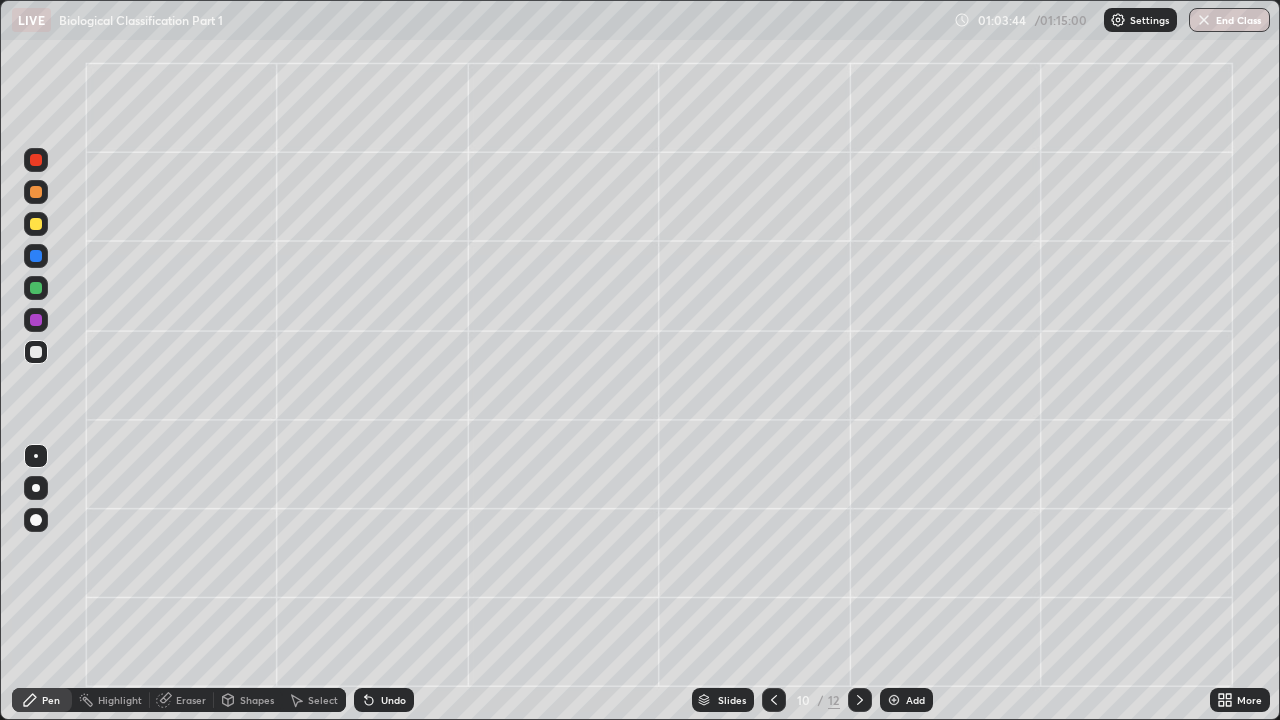 click on "Eraser" at bounding box center (191, 700) 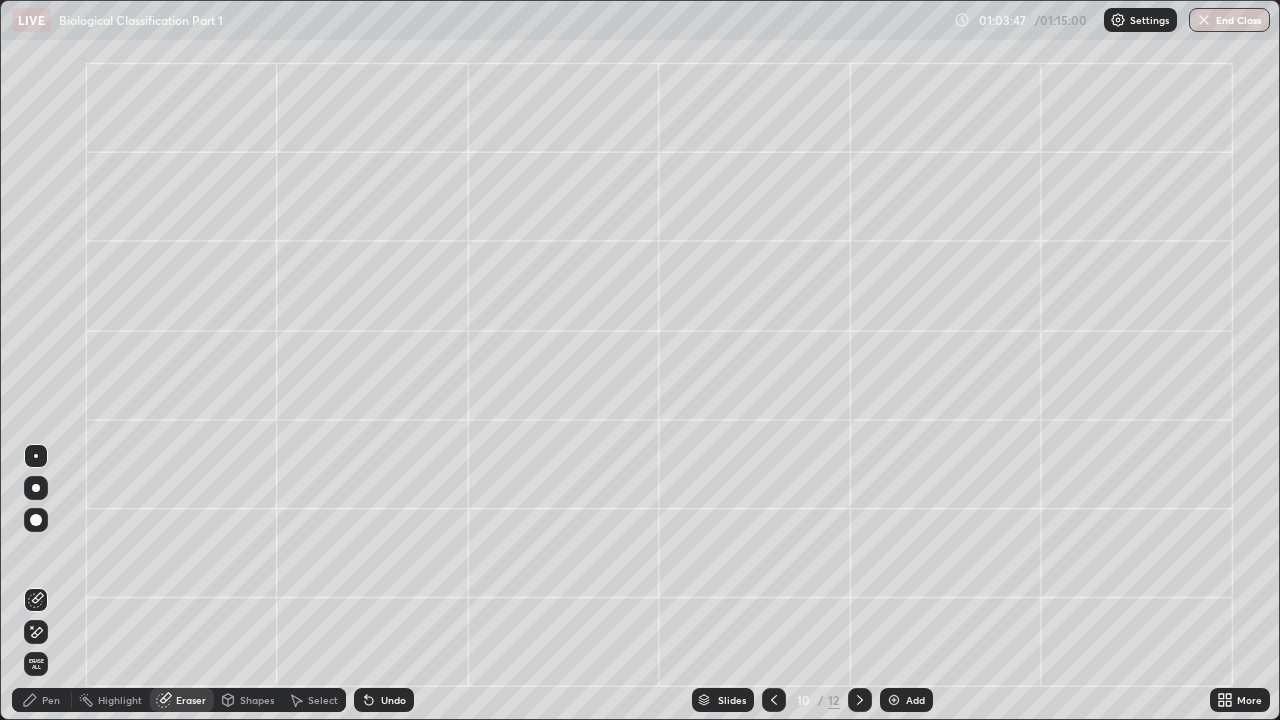 click 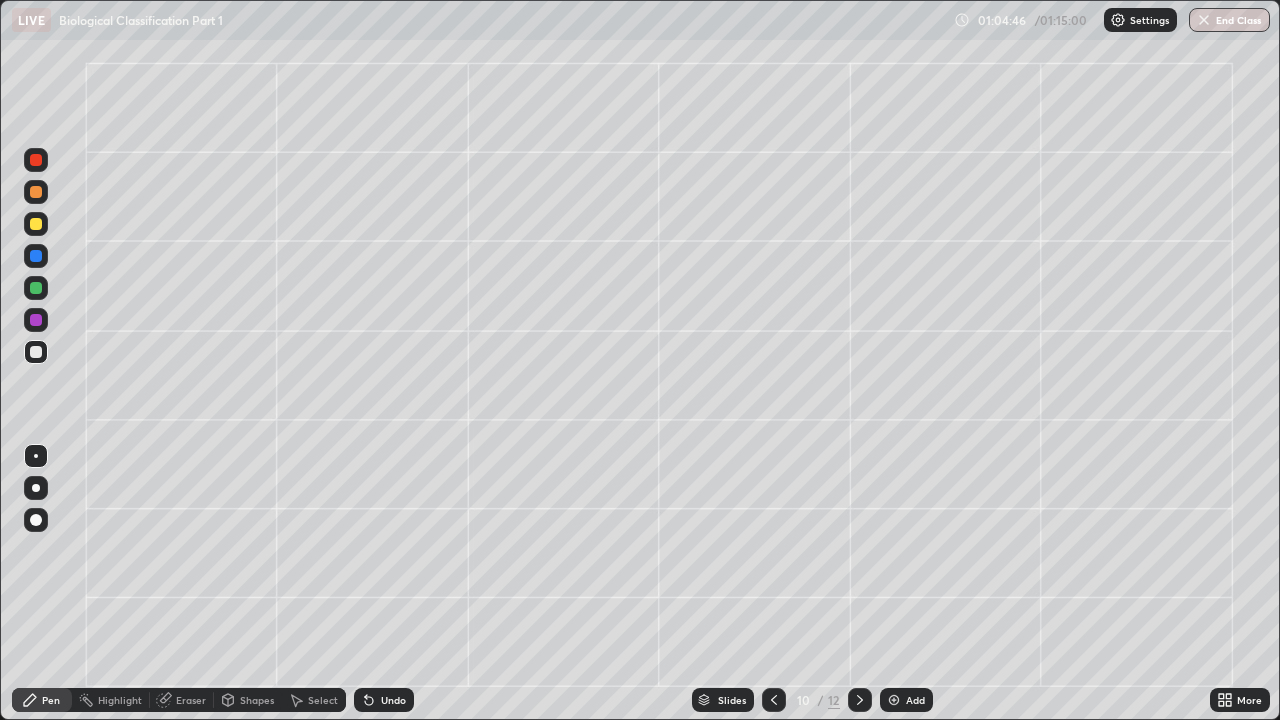 click at bounding box center (36, 224) 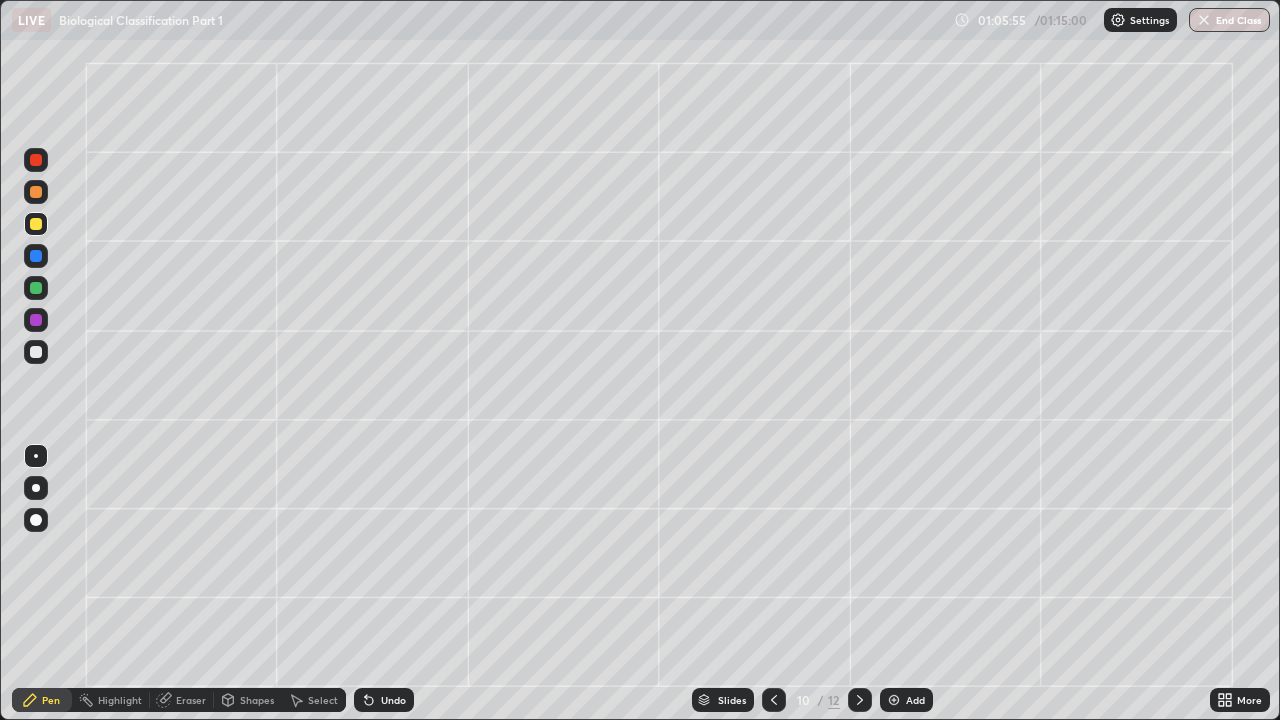click on "Setting up your live class" at bounding box center (640, 360) 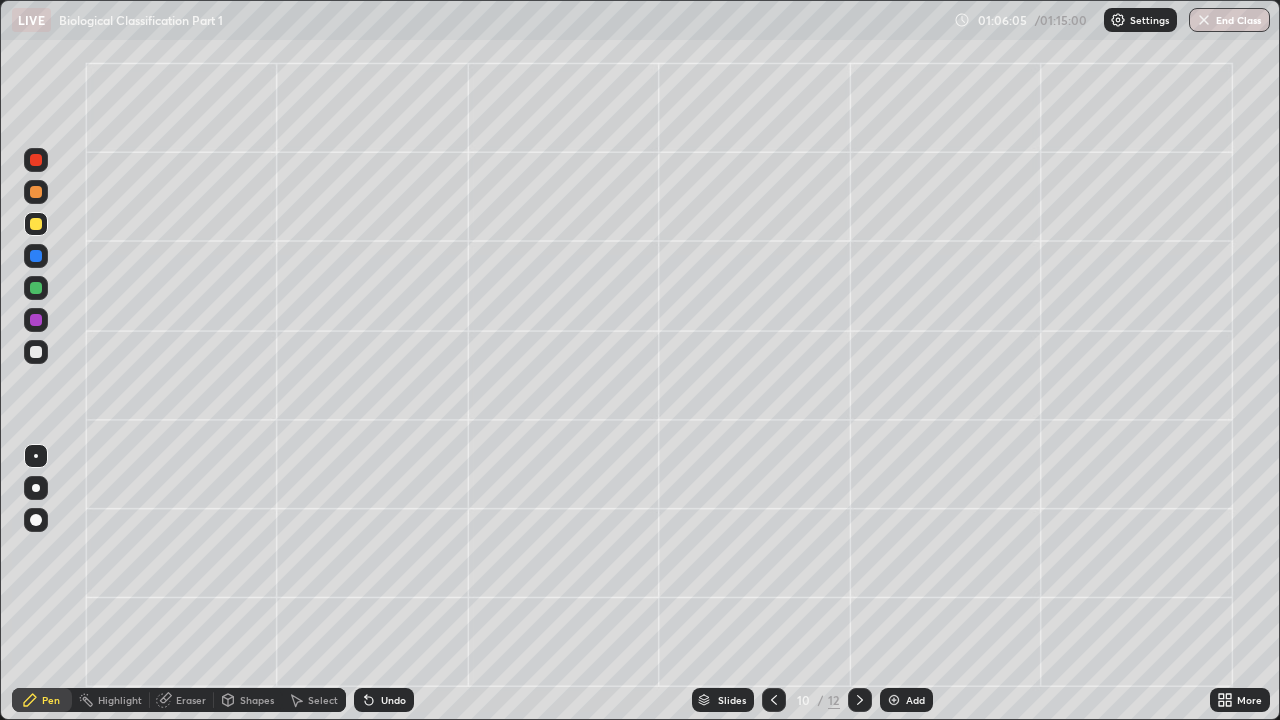click at bounding box center (36, 352) 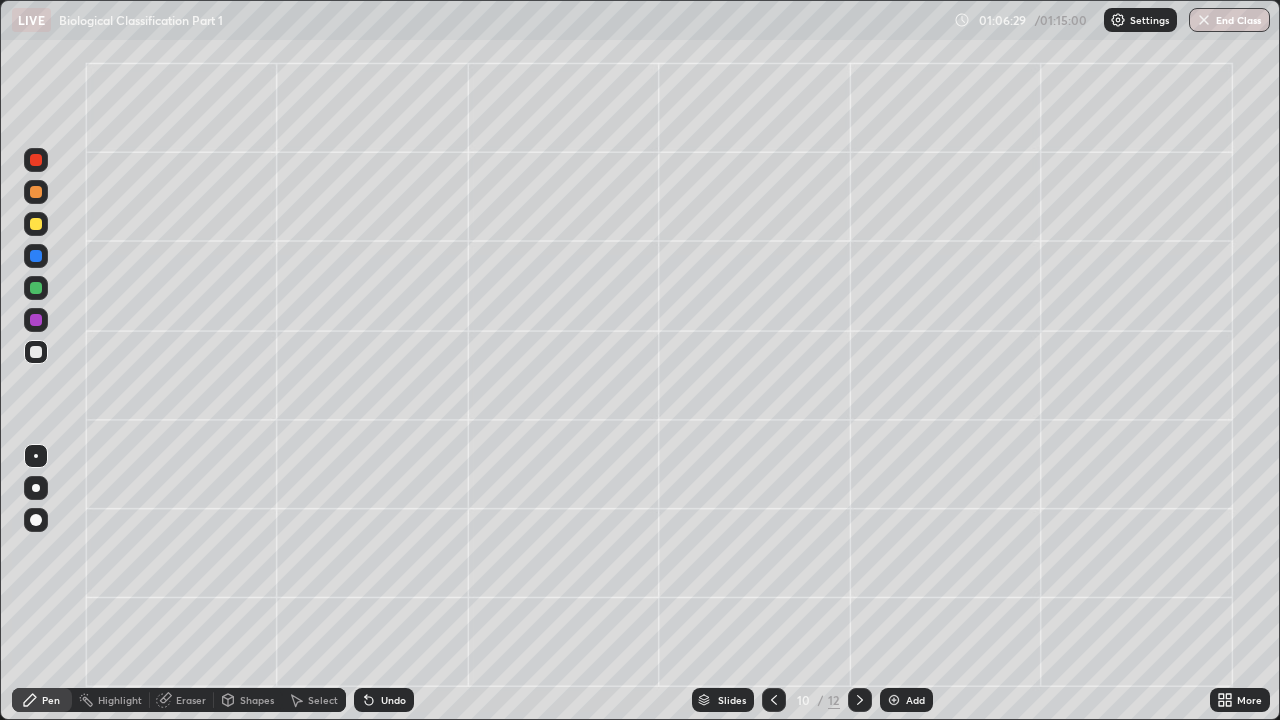 click on "Undo" at bounding box center [393, 700] 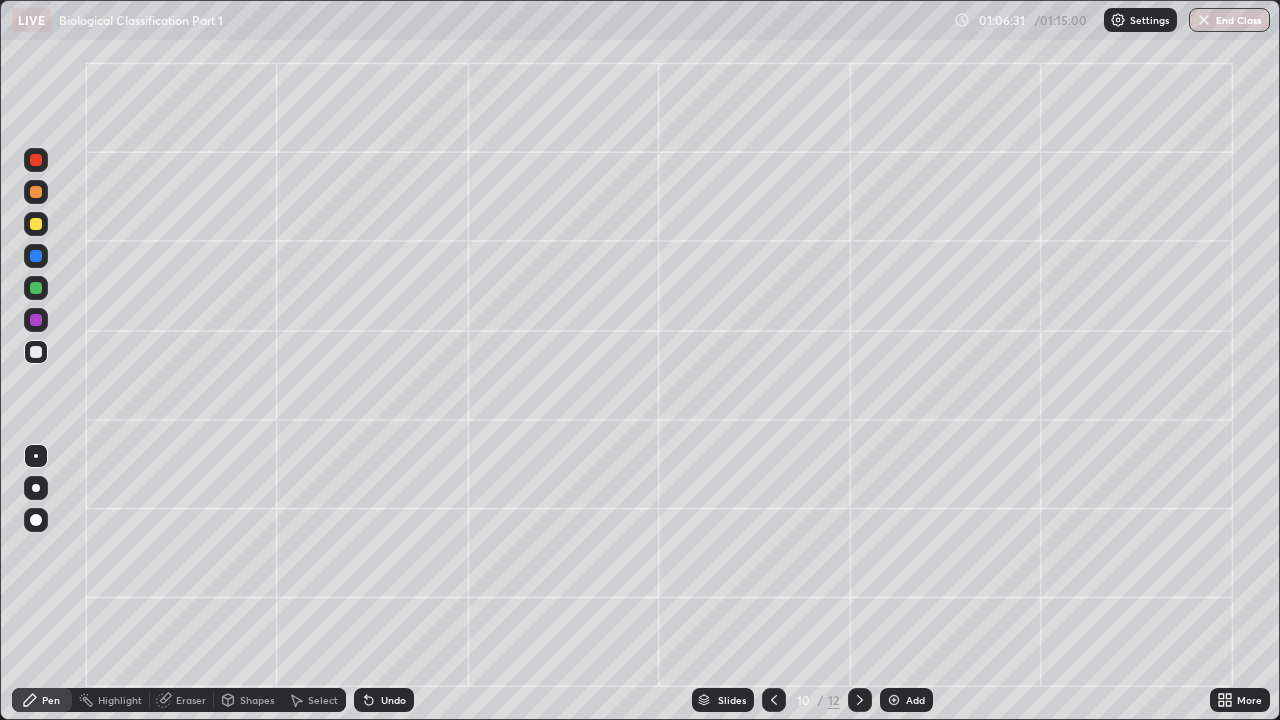 click at bounding box center [36, 224] 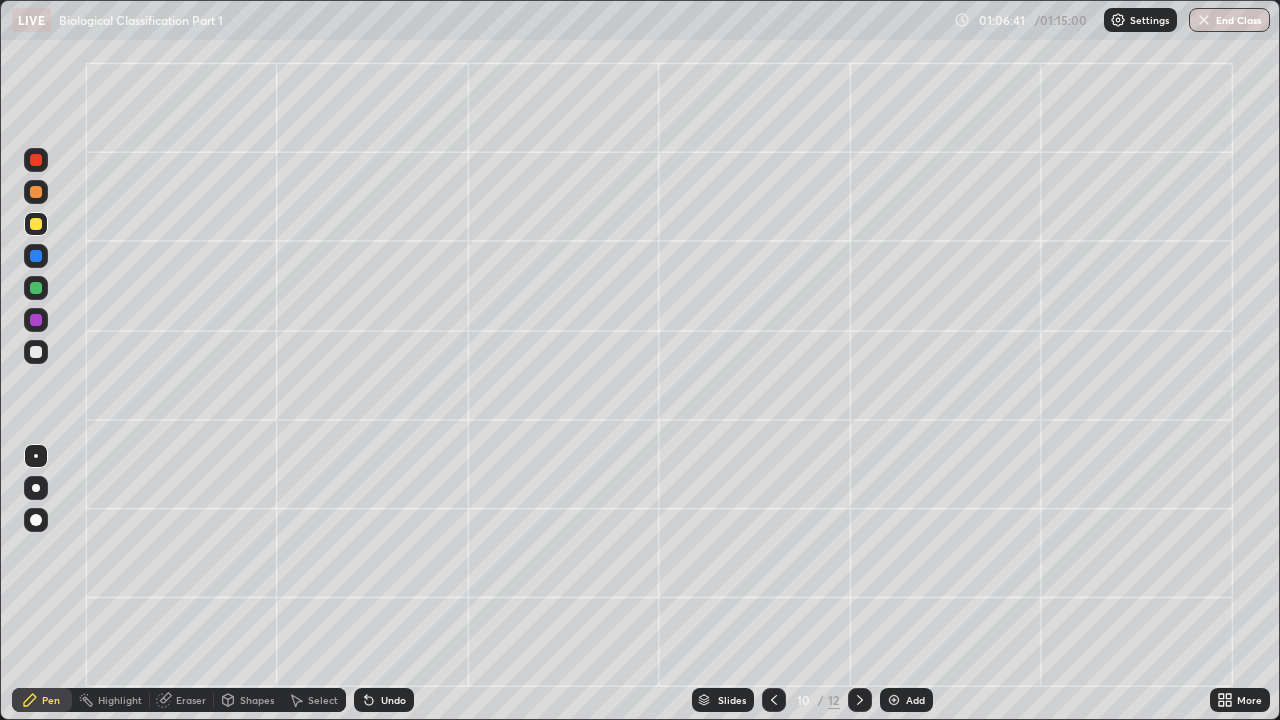click at bounding box center [36, 352] 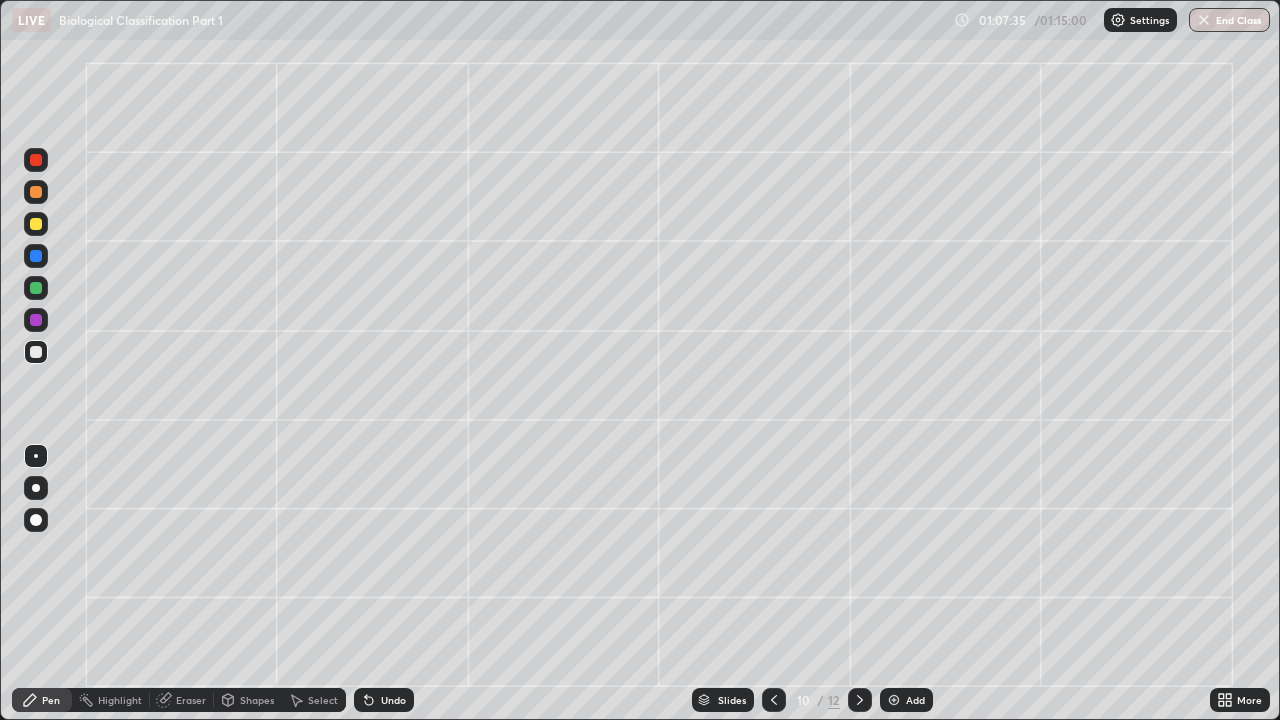click at bounding box center [36, 224] 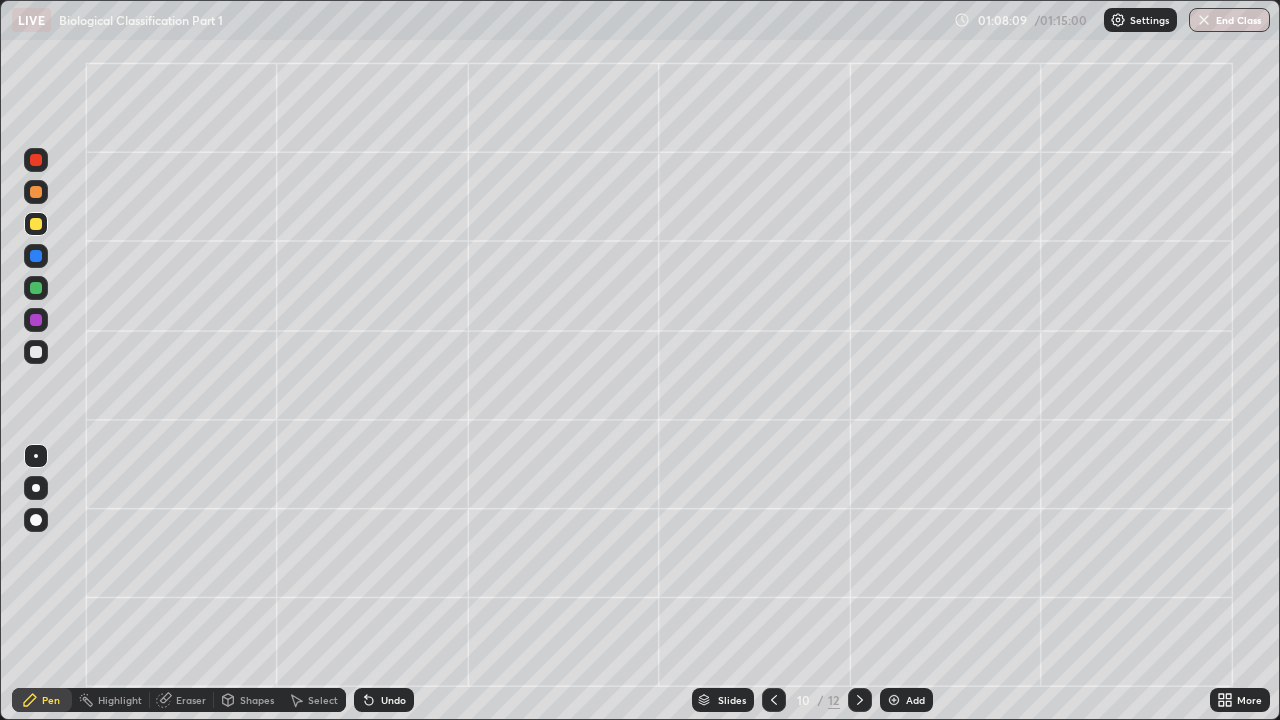 click on "Undo" at bounding box center [384, 700] 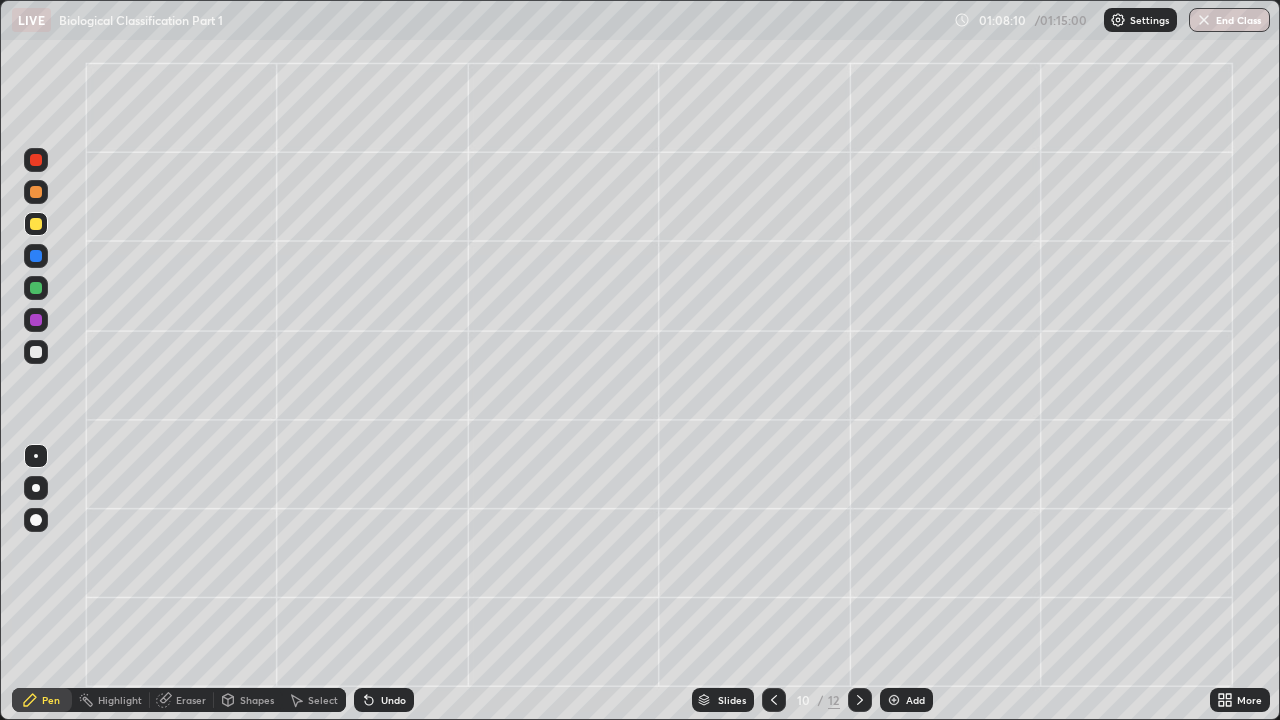 click on "Undo" at bounding box center [393, 700] 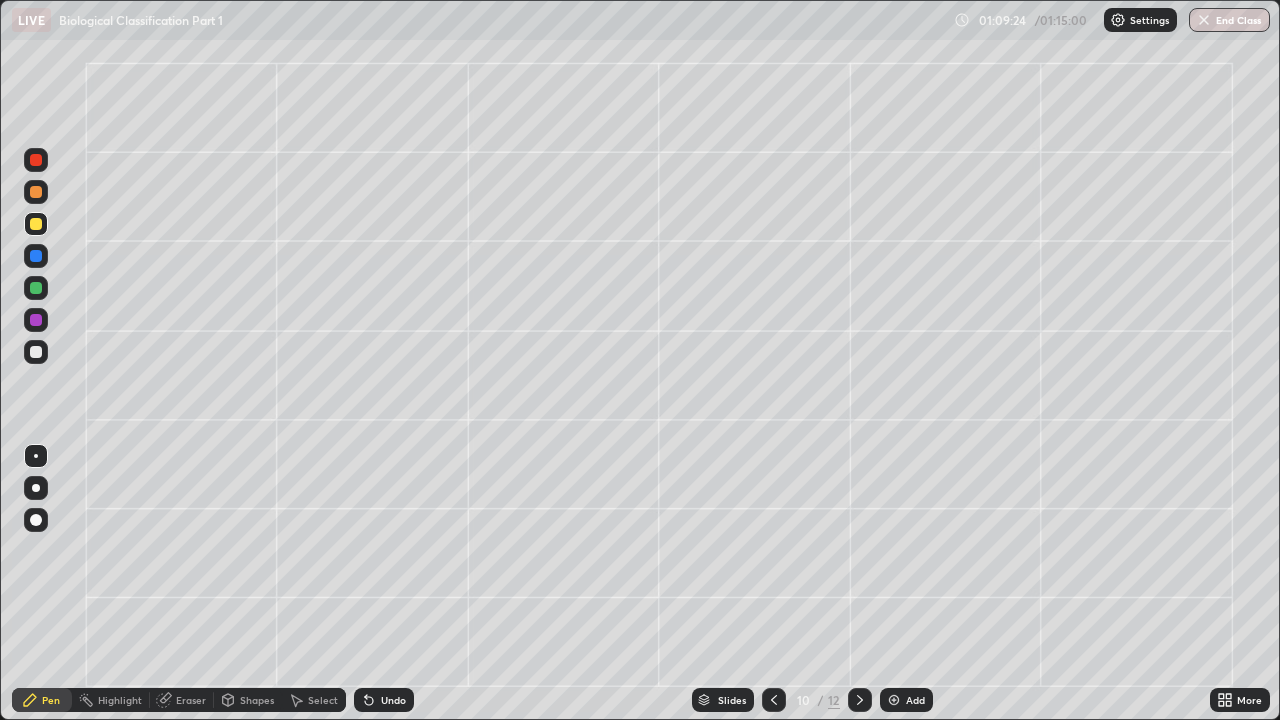 click on "Undo" at bounding box center (393, 700) 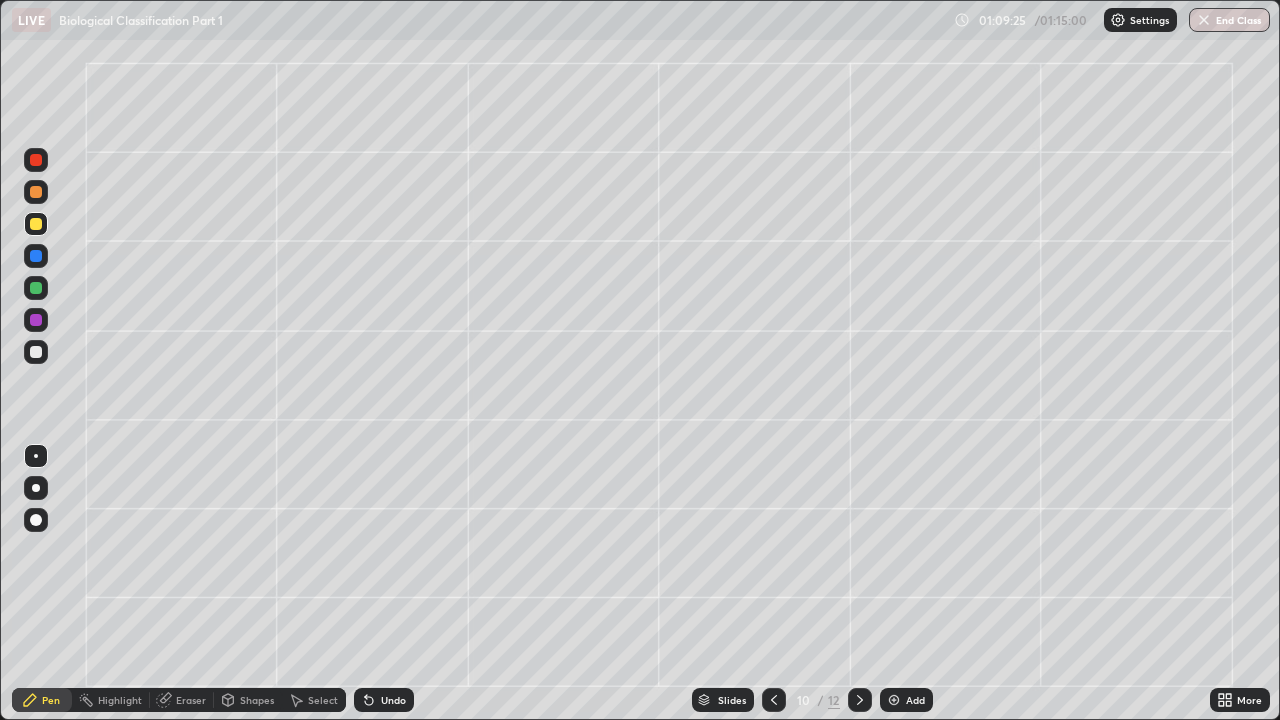 click on "Undo" at bounding box center [384, 700] 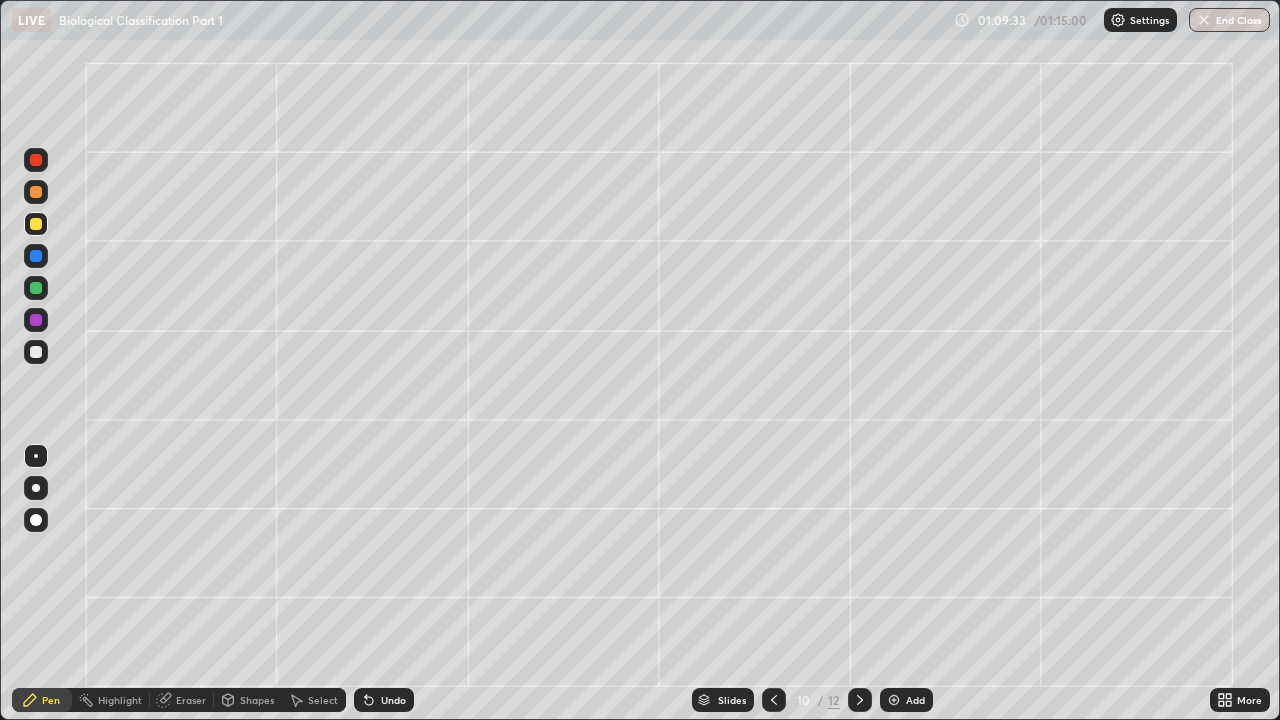 click at bounding box center (36, 352) 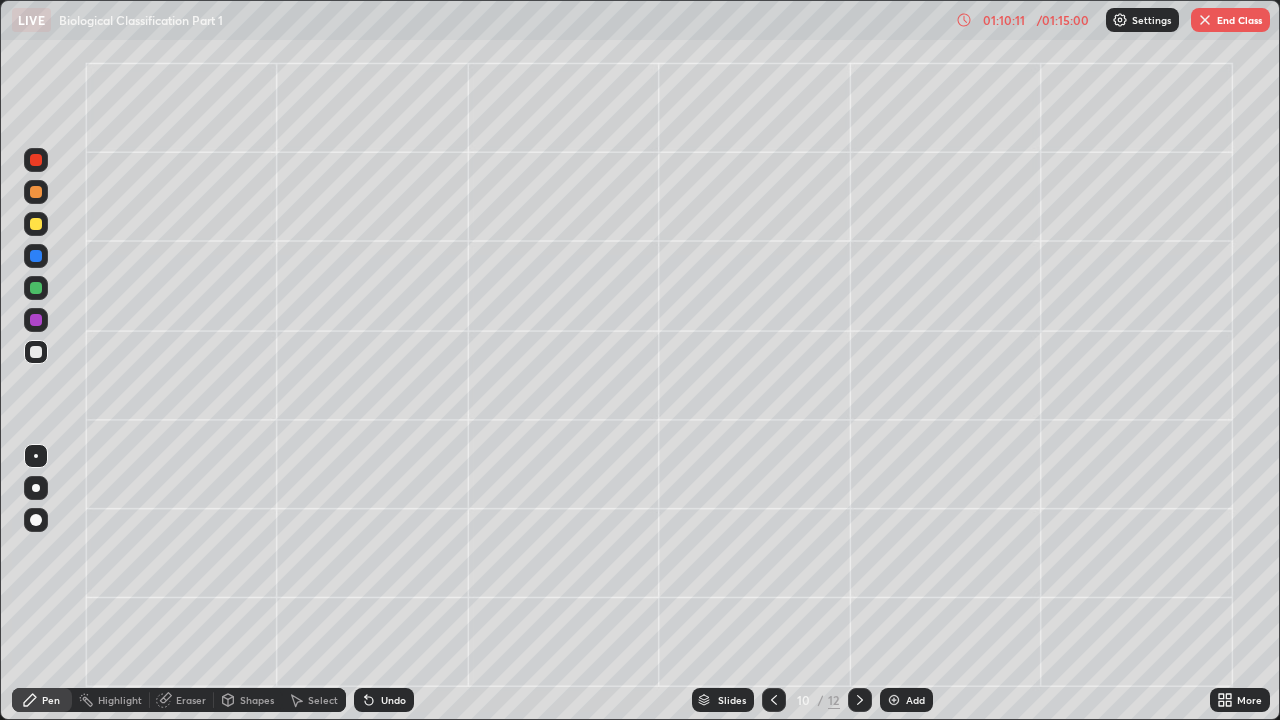 click at bounding box center (36, 352) 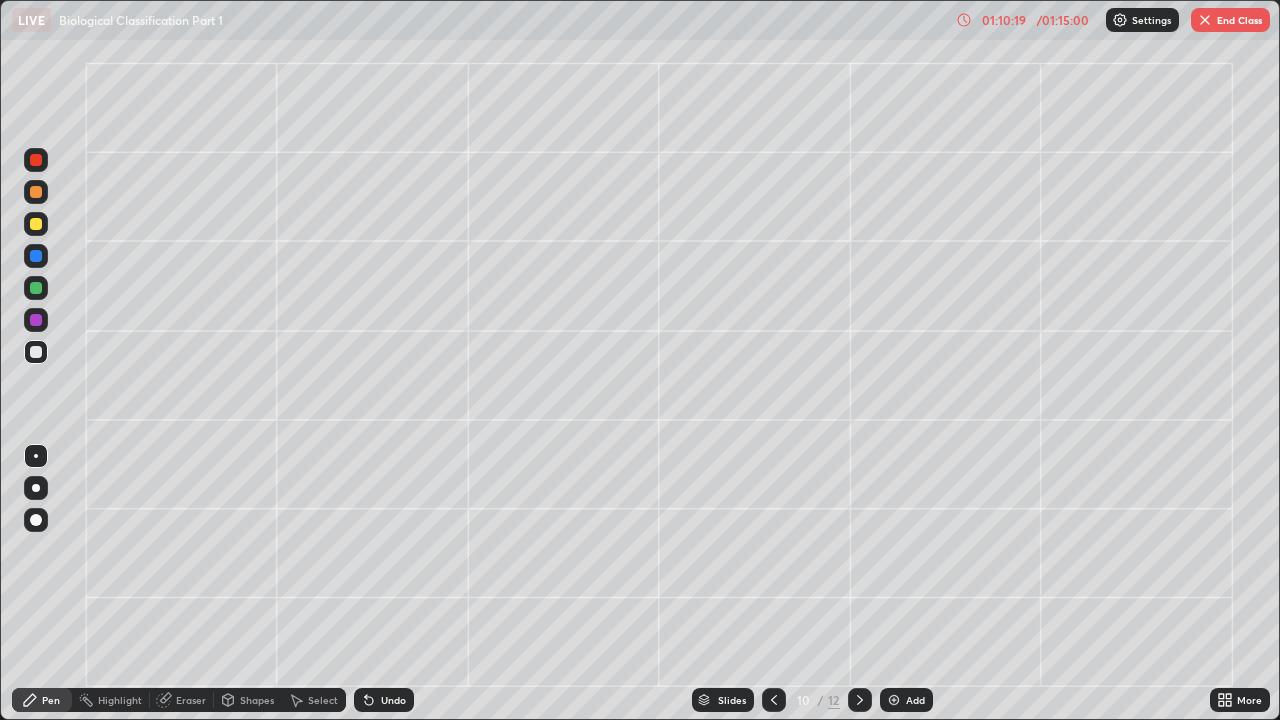 click on "Undo" at bounding box center (393, 700) 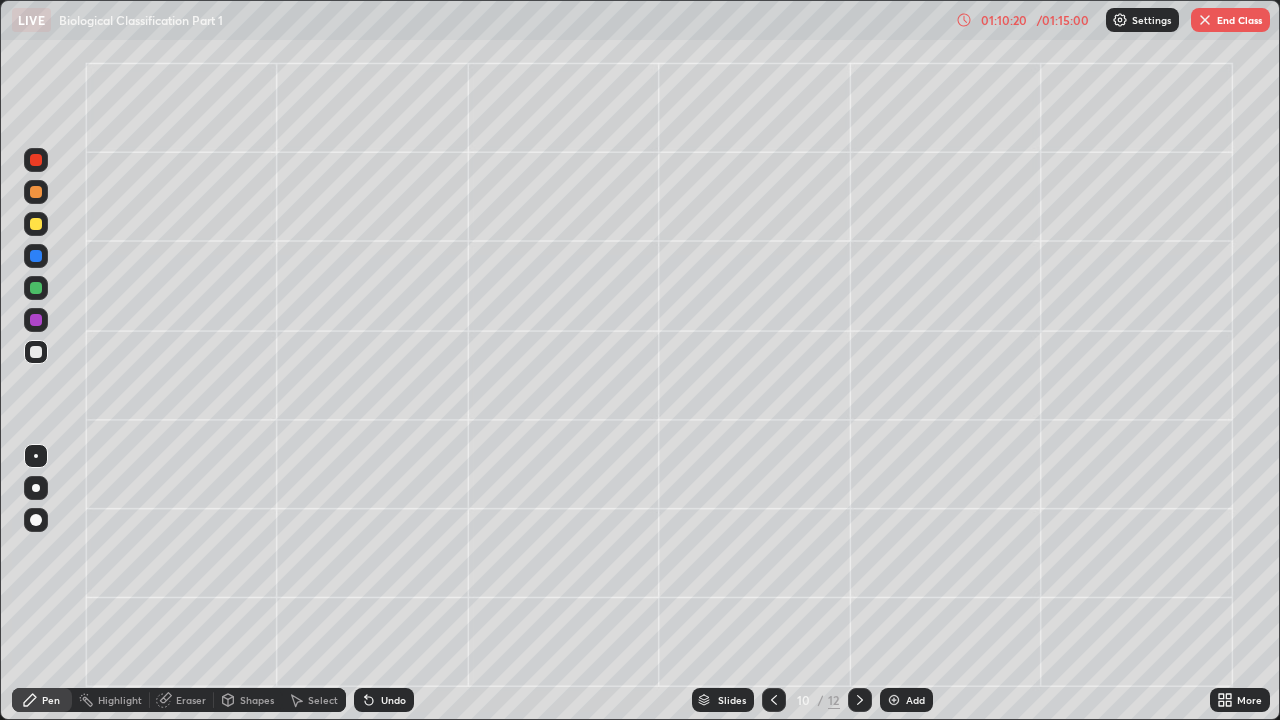 click on "Undo" at bounding box center (393, 700) 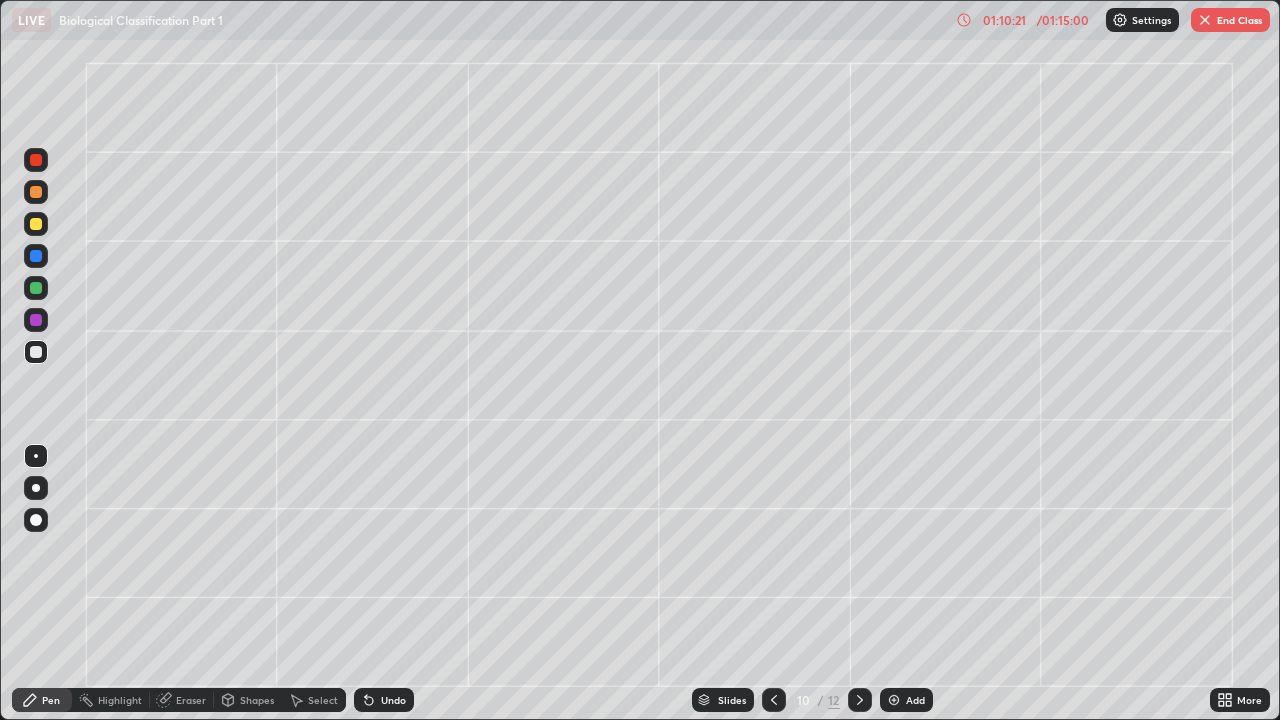 click on "Pen" at bounding box center (51, 700) 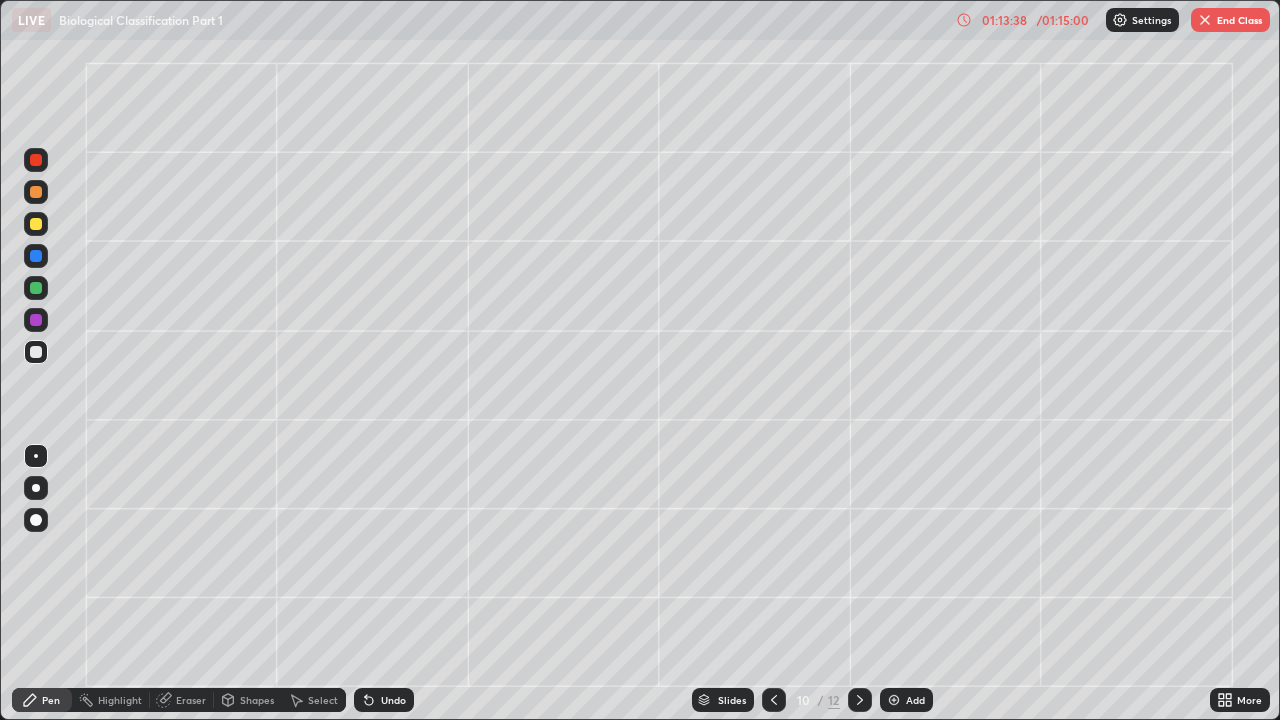 click at bounding box center (36, 352) 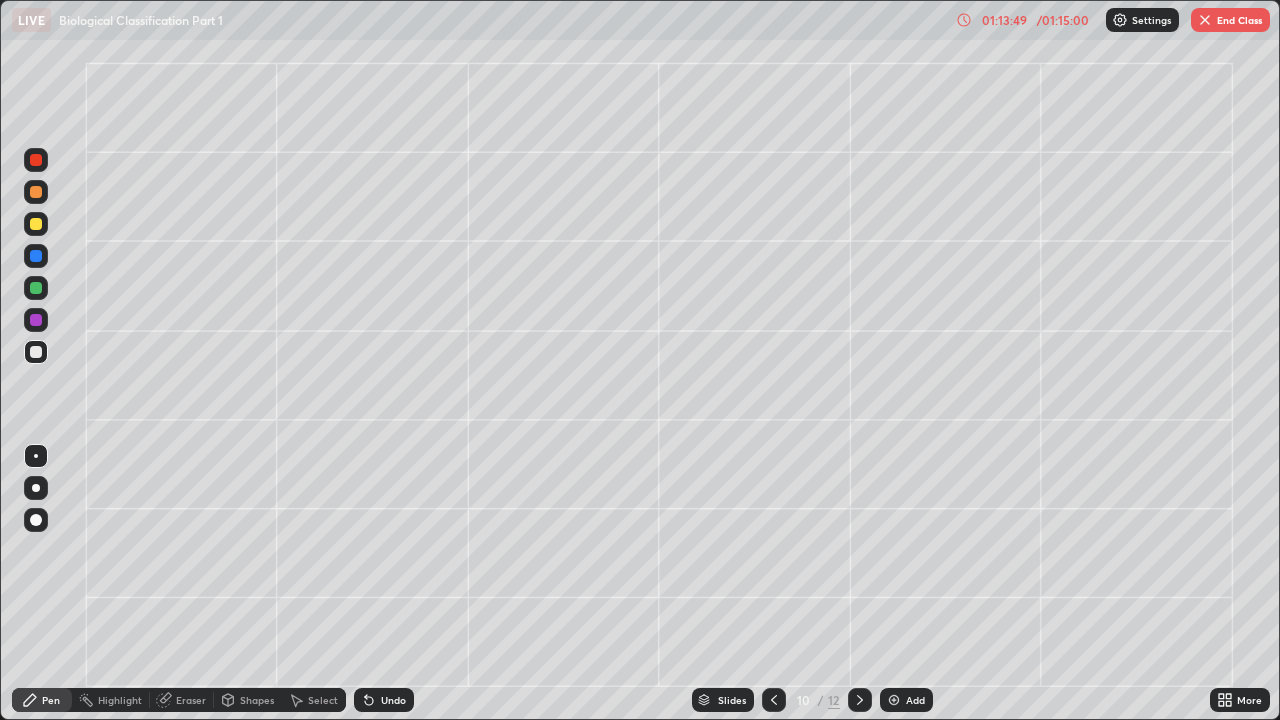click at bounding box center (36, 224) 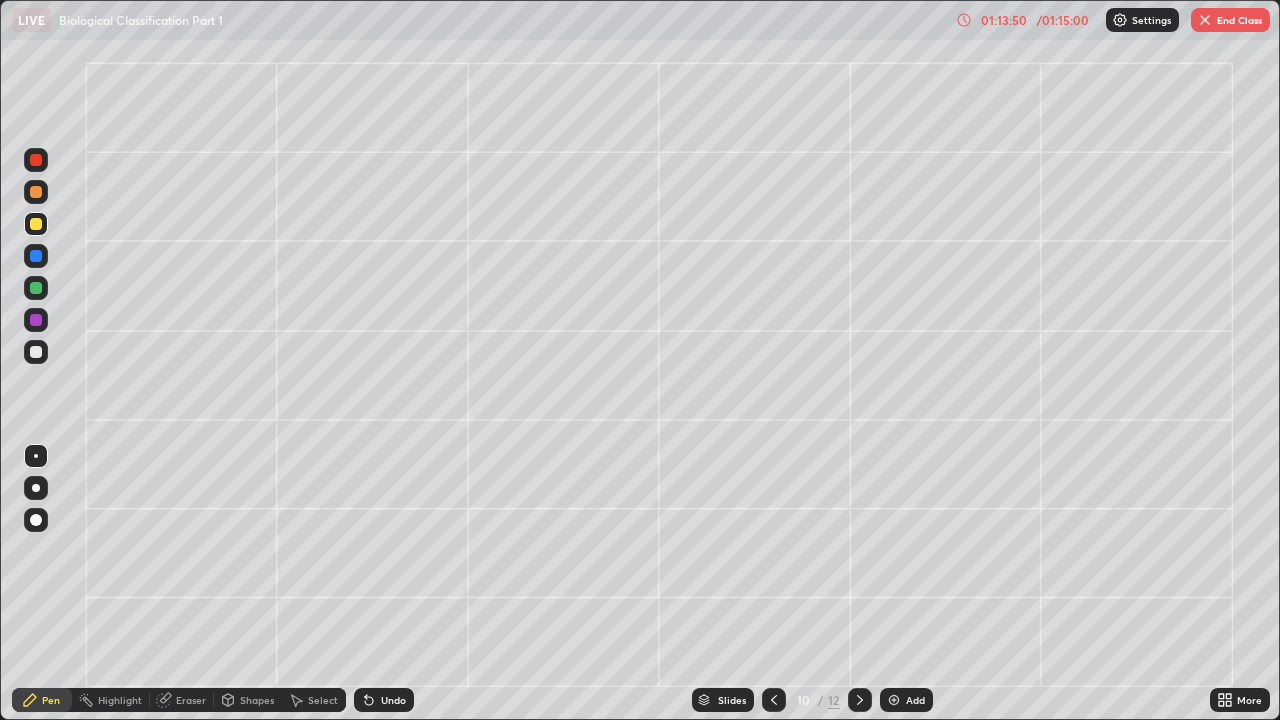 click at bounding box center [36, 256] 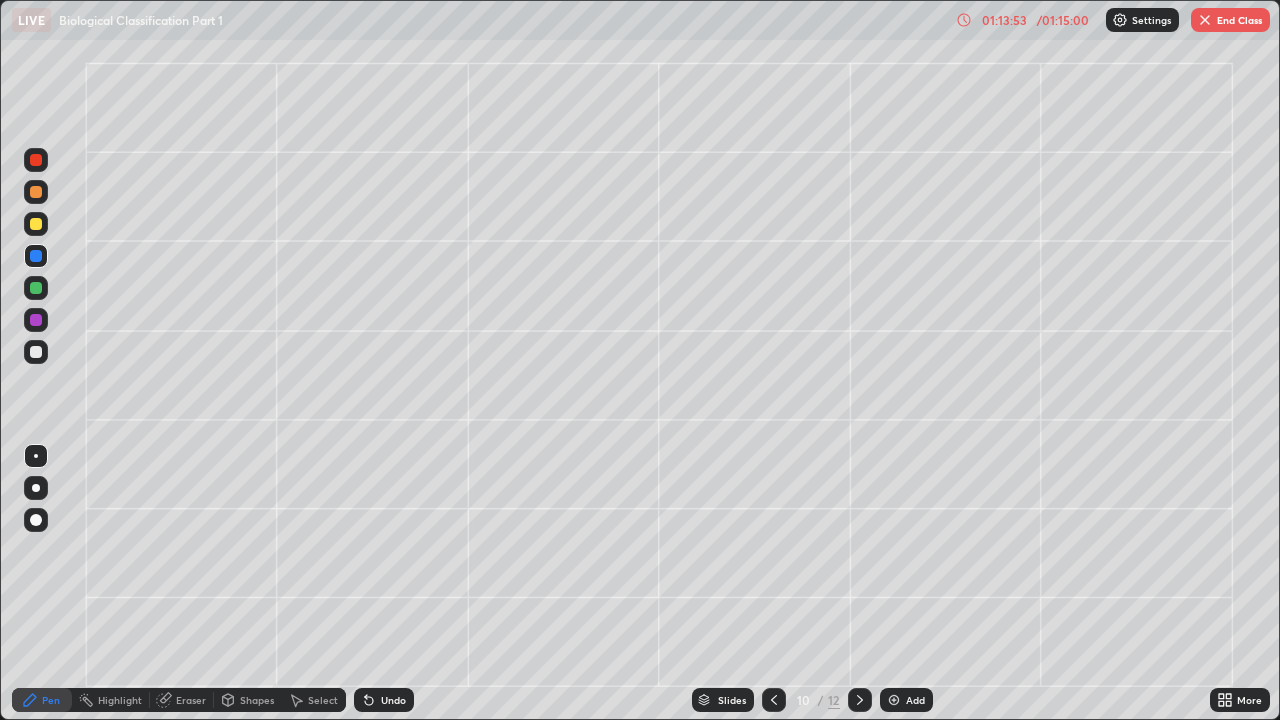 click on "Undo" at bounding box center (393, 700) 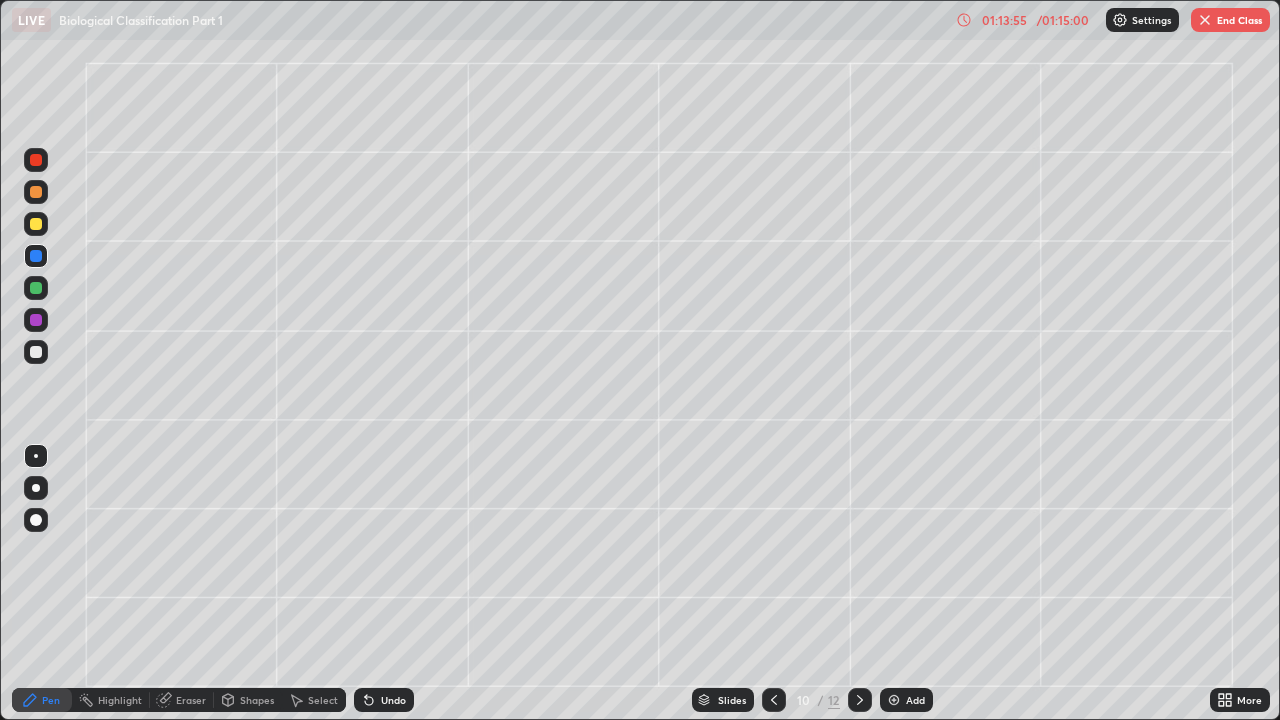 click on "Undo" at bounding box center (393, 700) 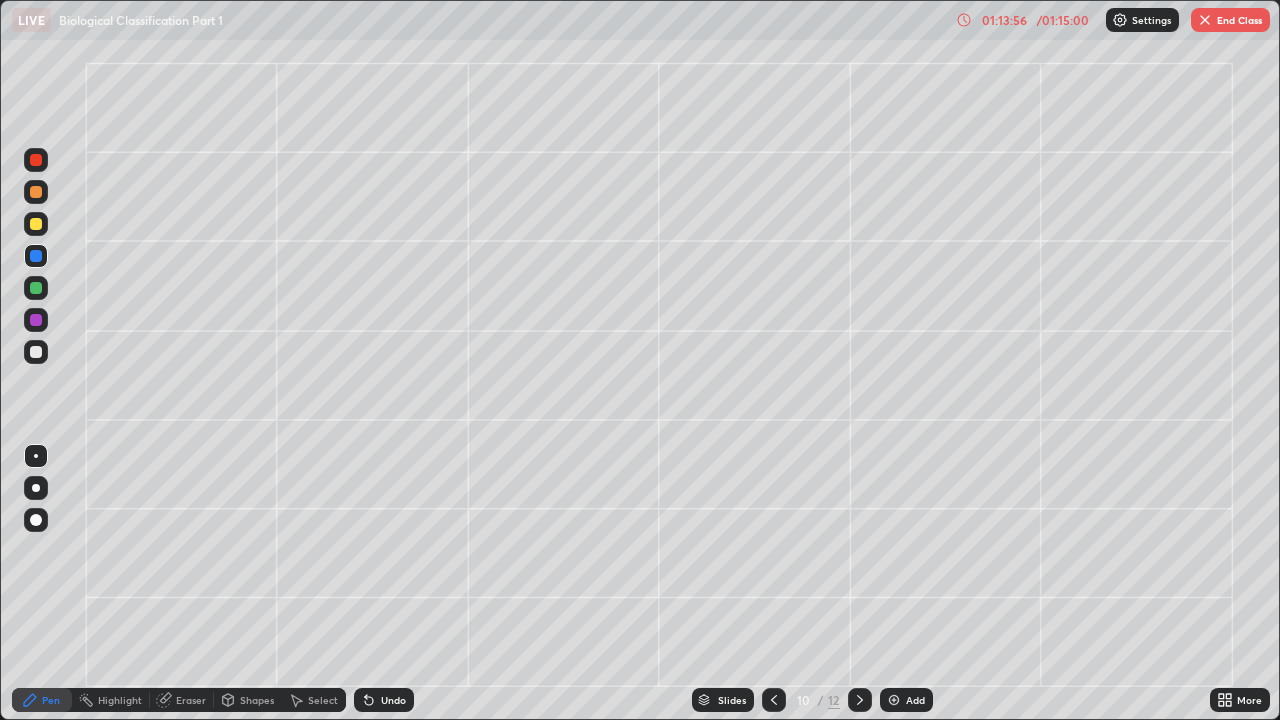 click at bounding box center [36, 488] 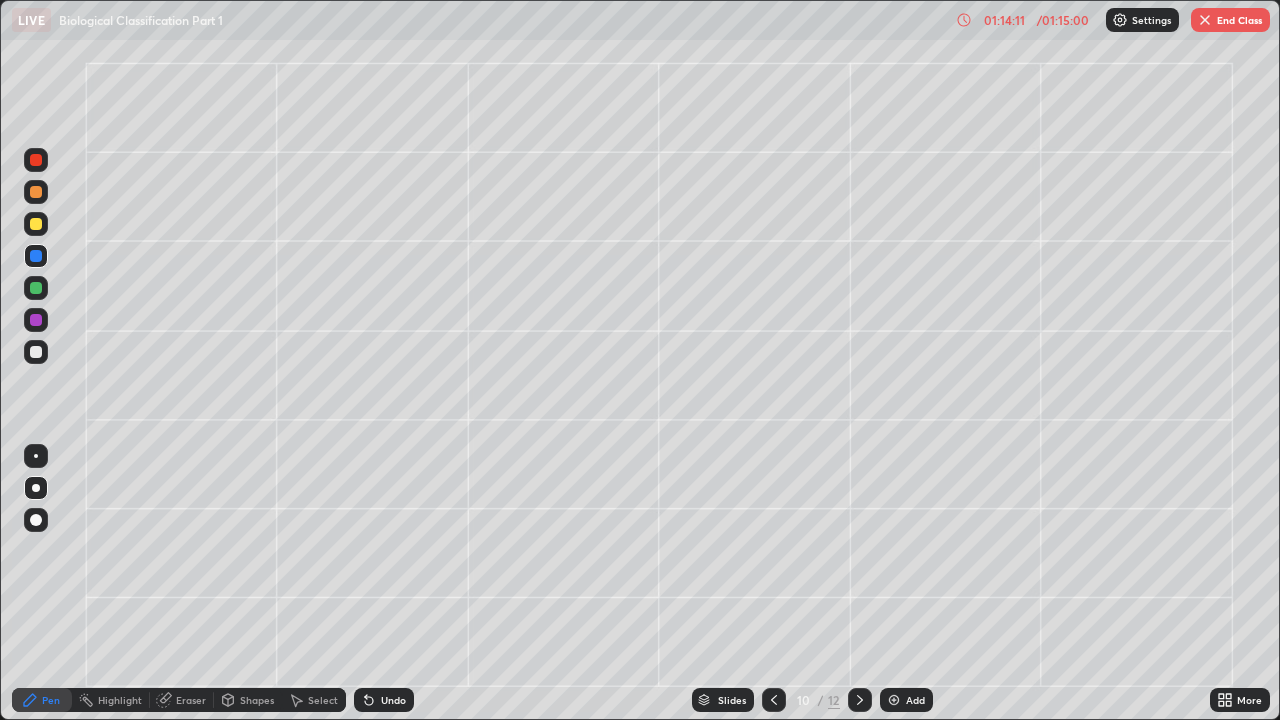 click on "Undo" at bounding box center [393, 700] 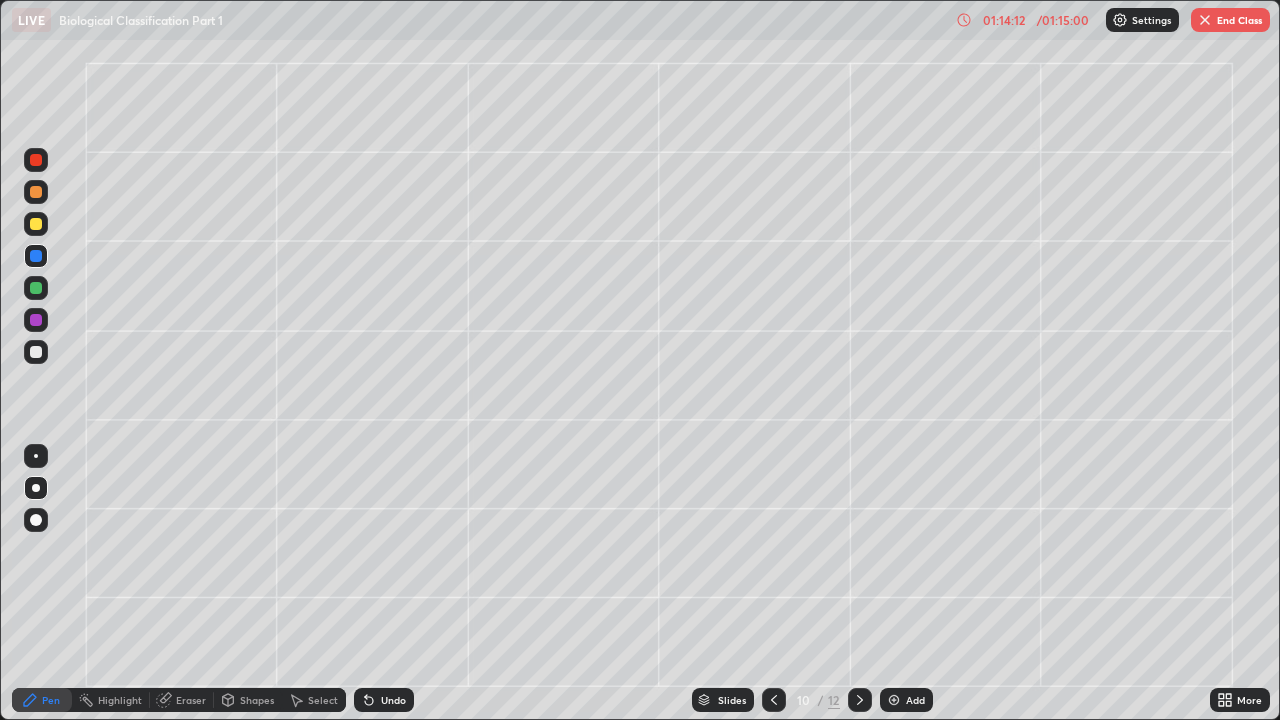 click on "Undo" at bounding box center [393, 700] 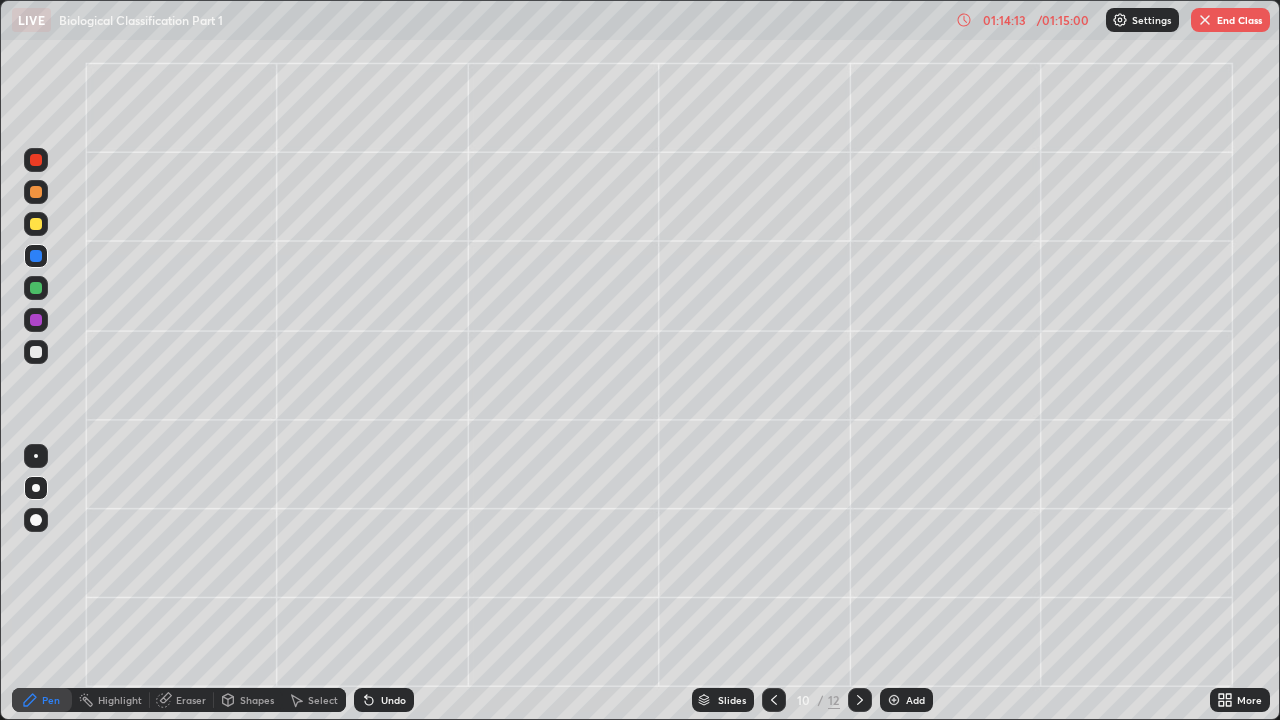 click on "Undo" at bounding box center (393, 700) 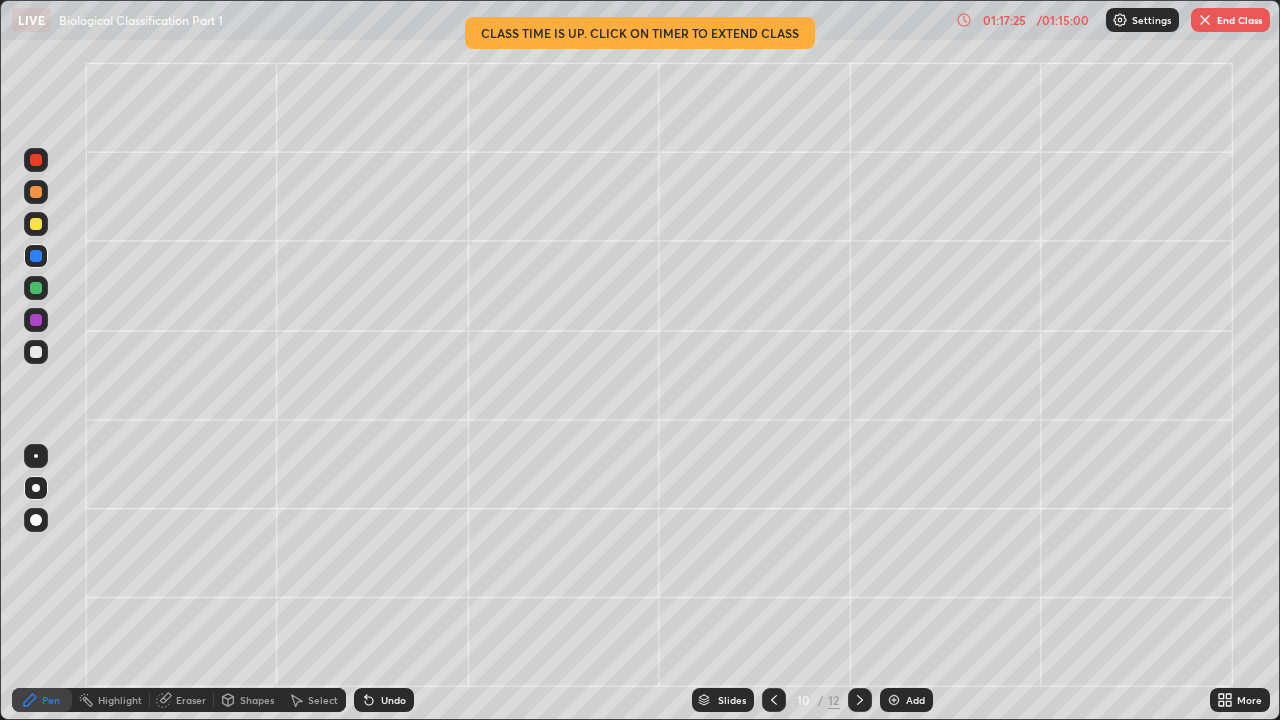 click on "End Class" at bounding box center [1230, 20] 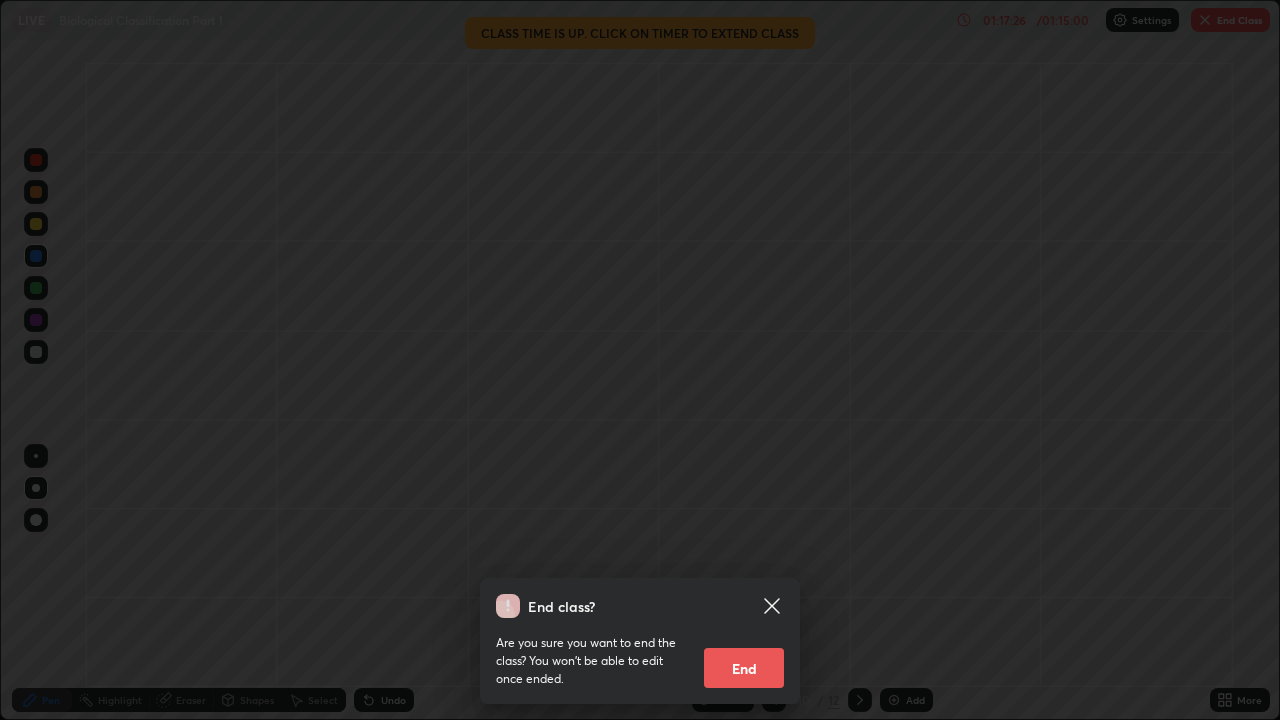 click on "End" at bounding box center [744, 668] 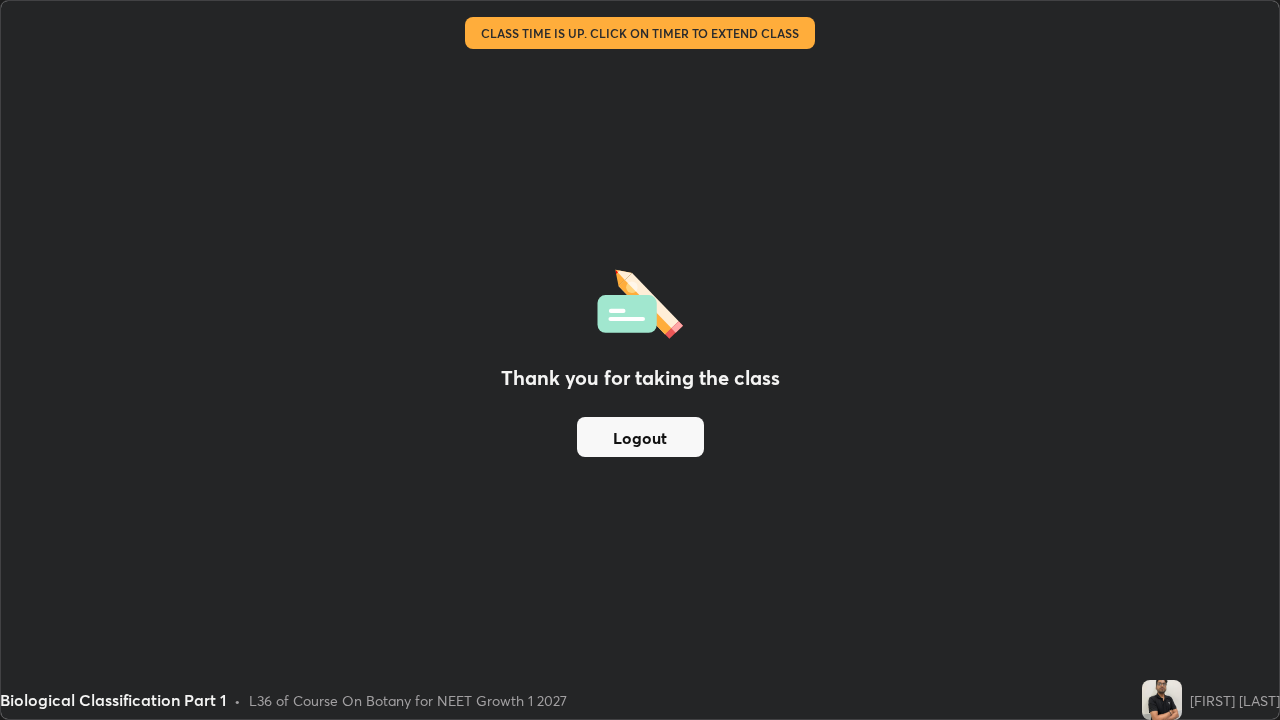 click on "Thank you for taking the class Logout" at bounding box center (640, 360) 